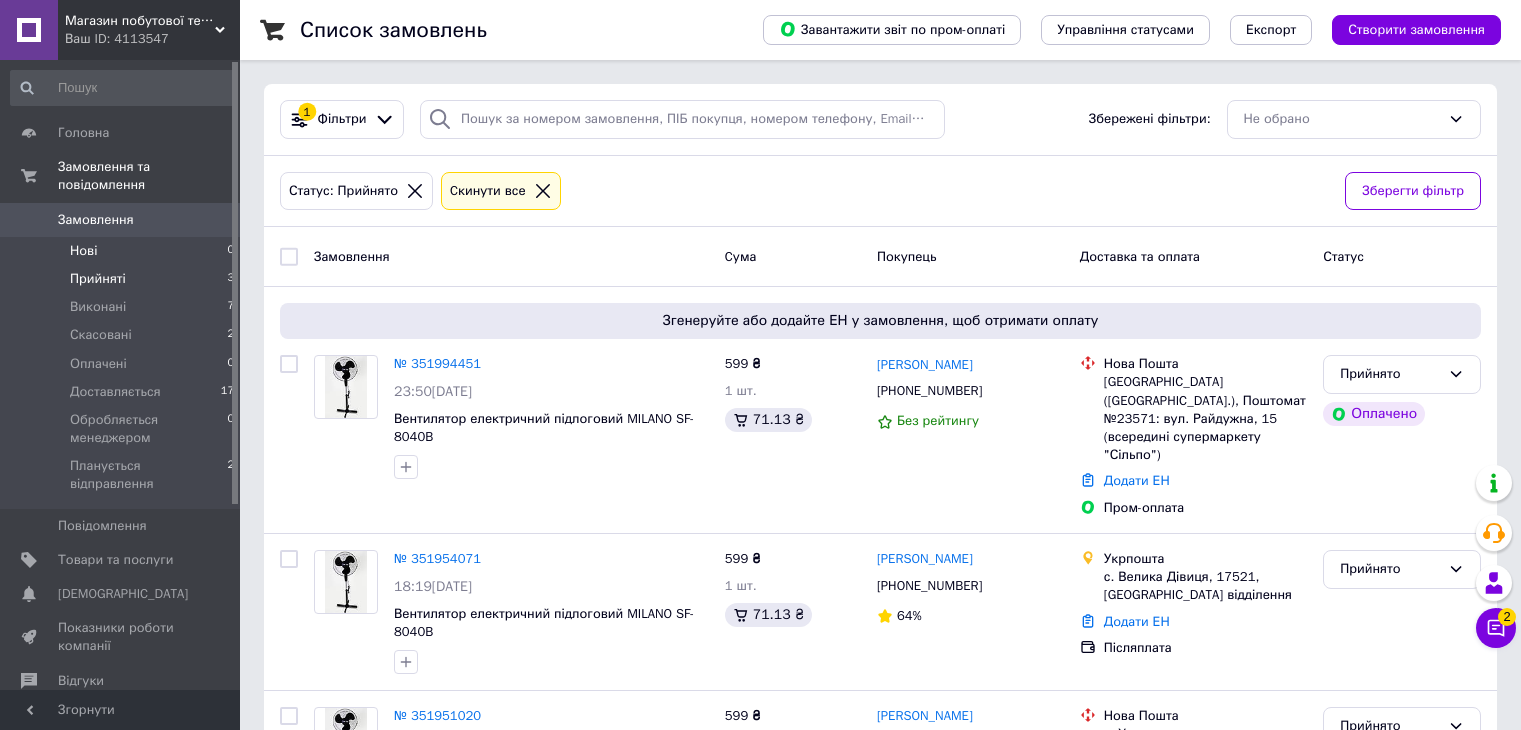 scroll, scrollTop: 0, scrollLeft: 0, axis: both 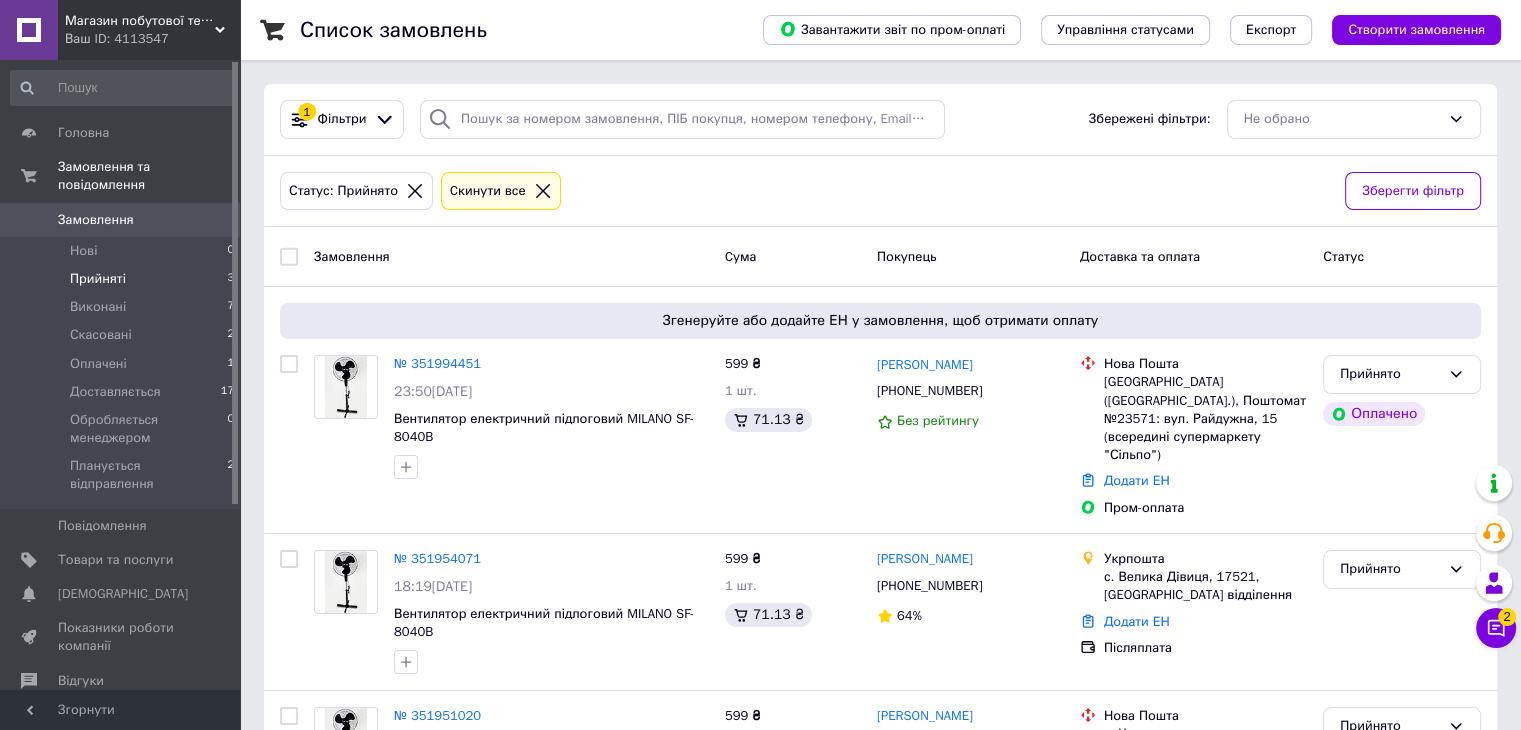 click on "Прийняті" at bounding box center (98, 279) 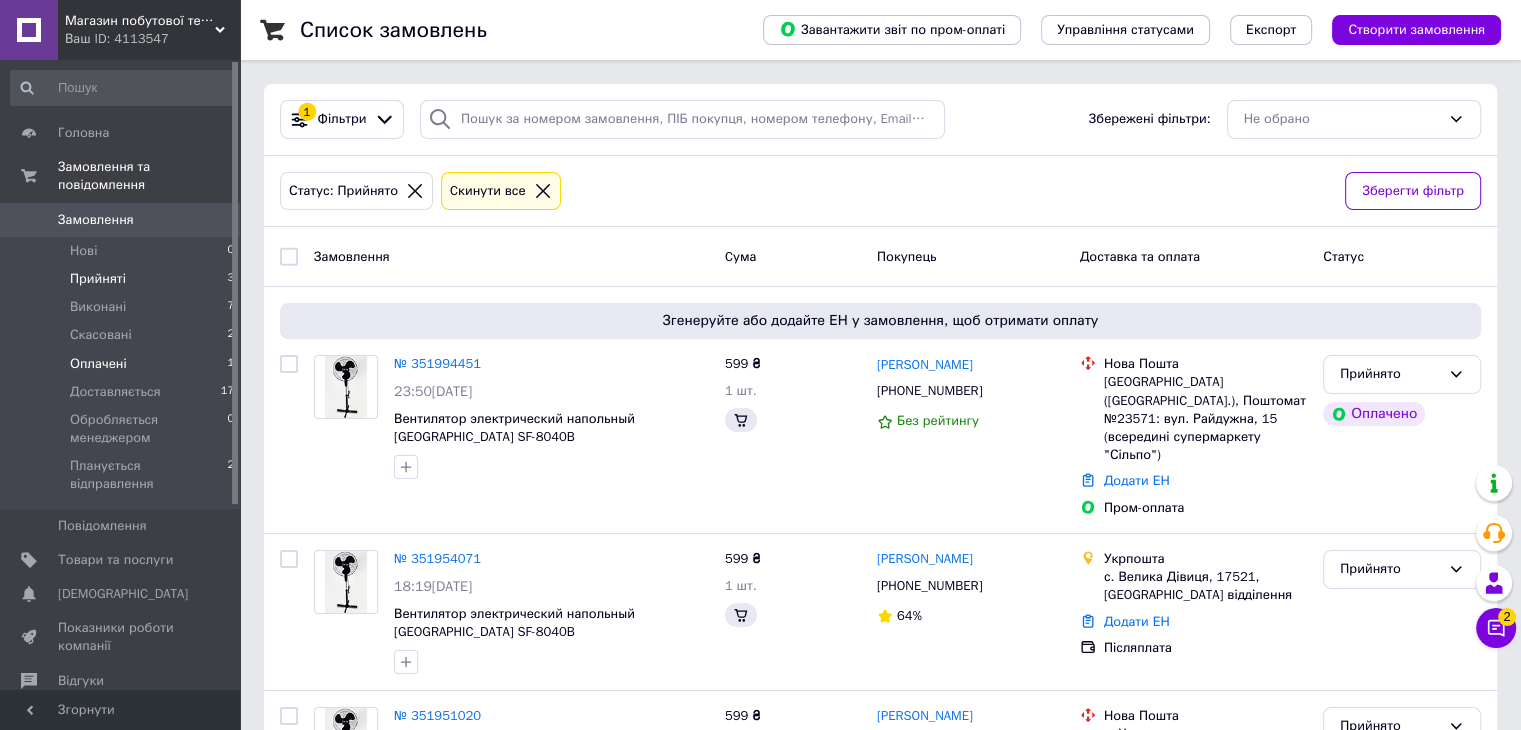 click on "Оплачені" at bounding box center [98, 364] 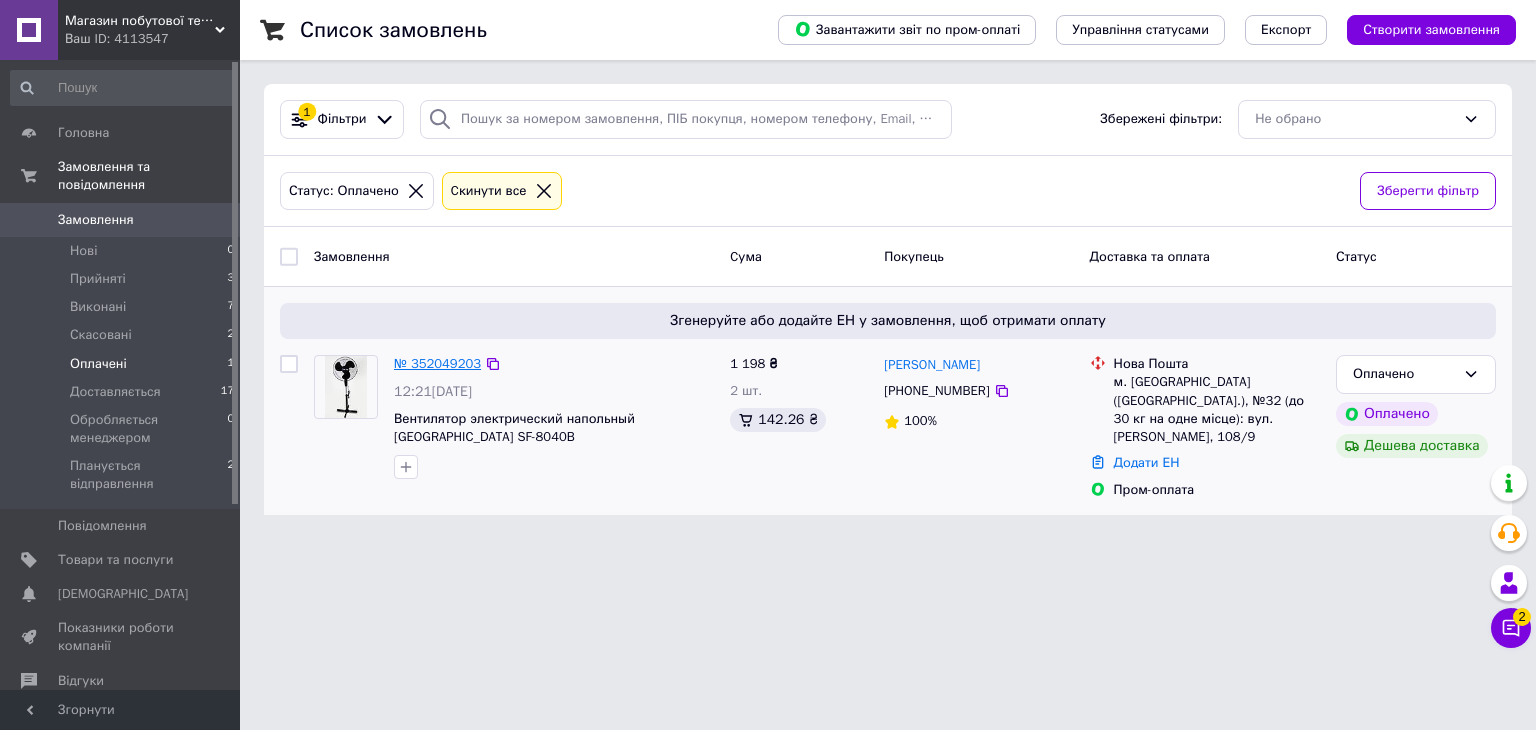 click on "№ 352049203" at bounding box center (437, 363) 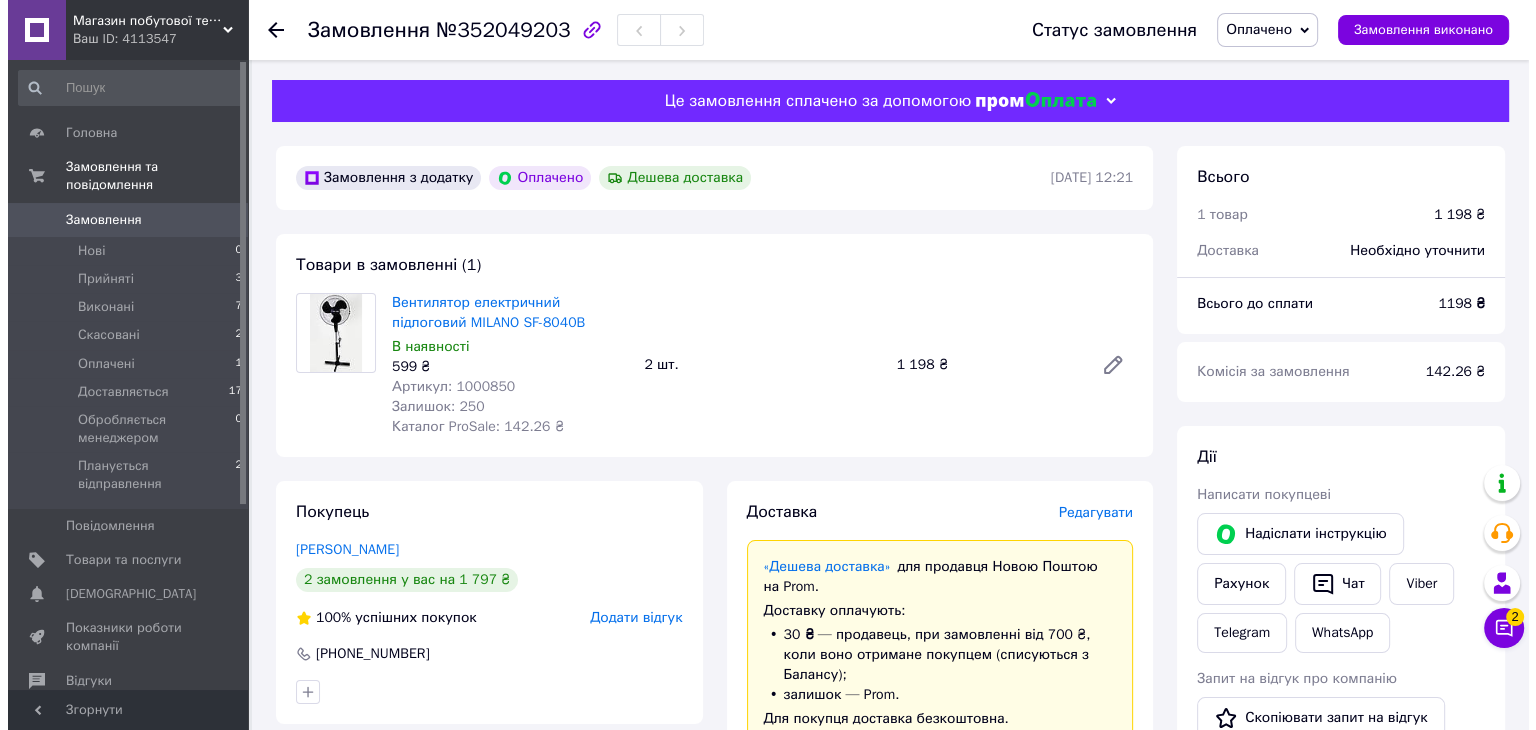 scroll, scrollTop: 100, scrollLeft: 0, axis: vertical 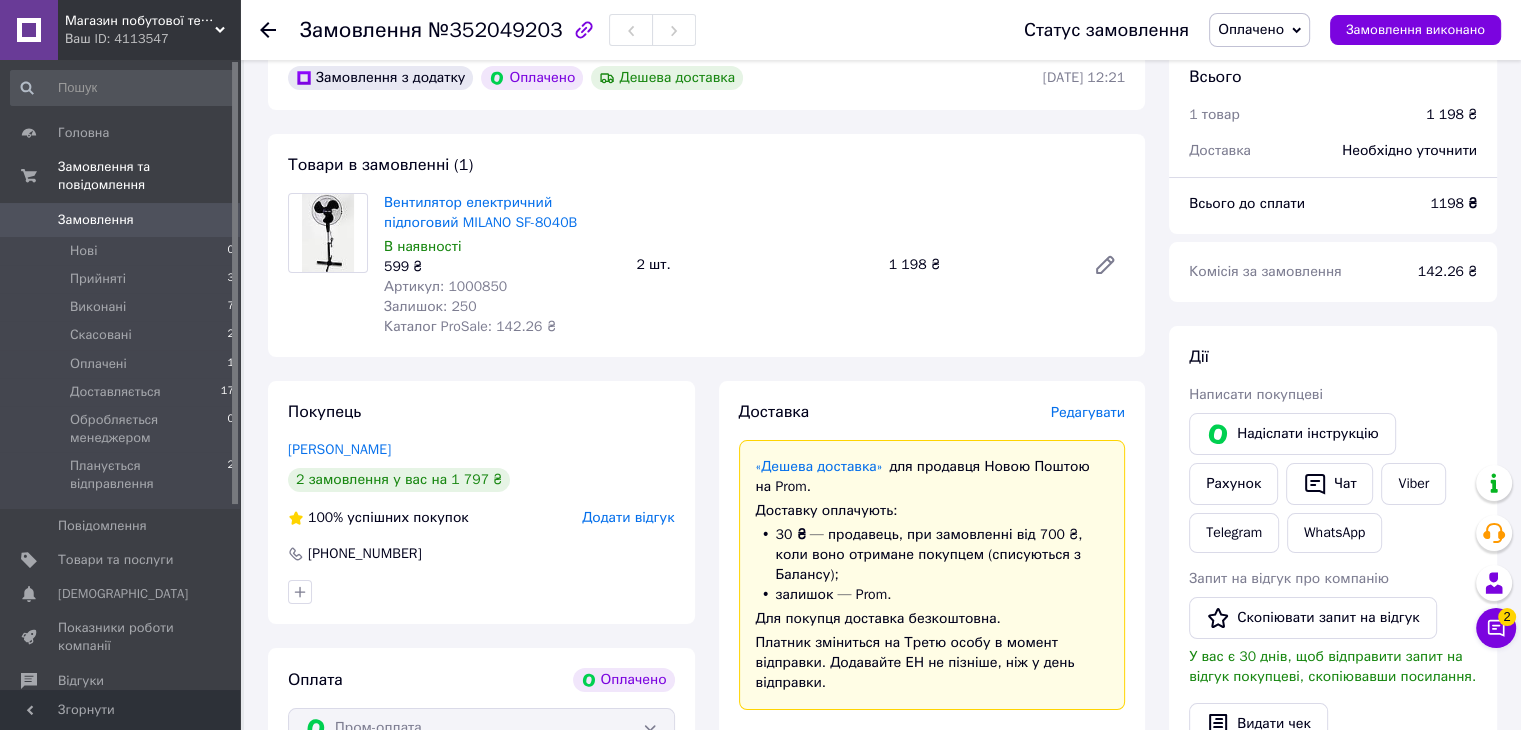click on "Редагувати" at bounding box center [1088, 412] 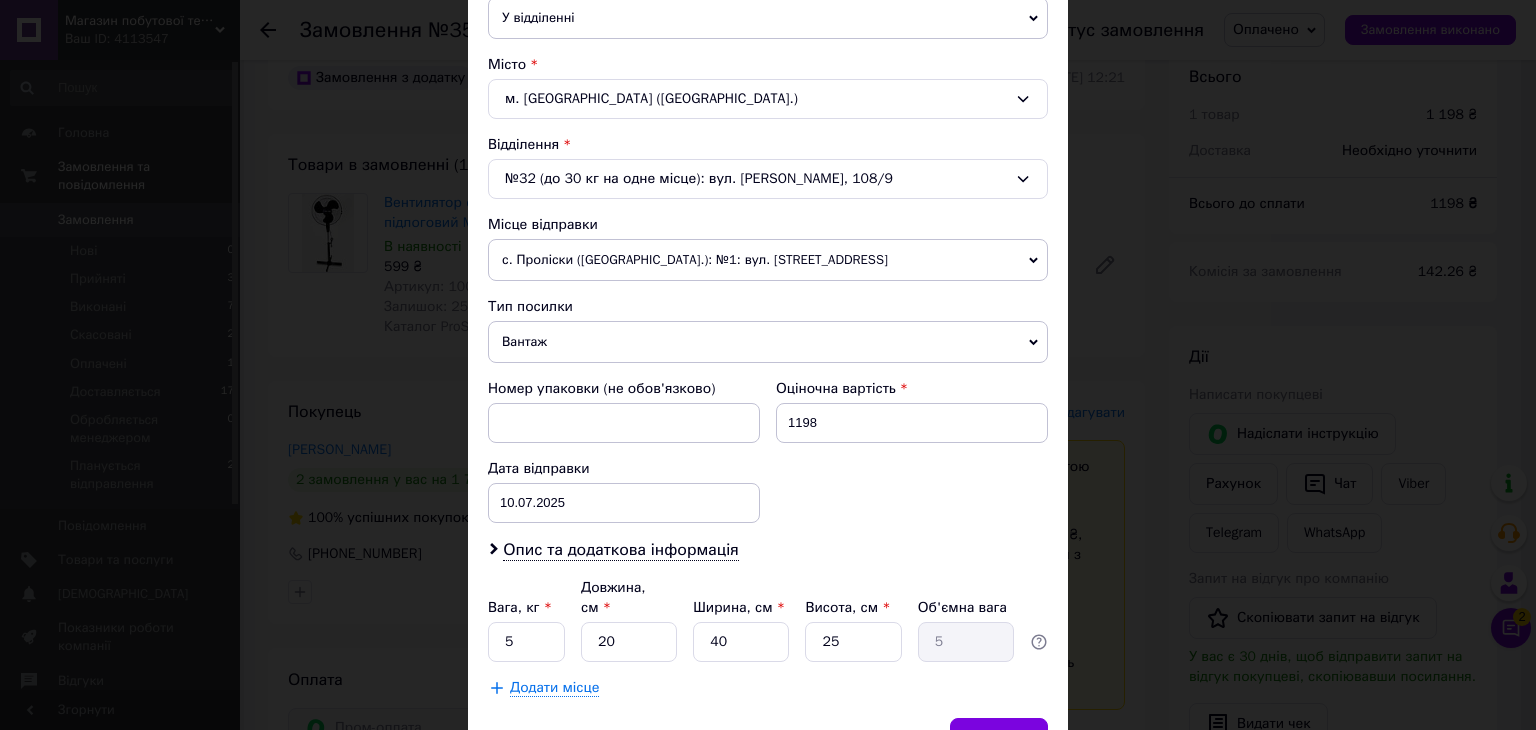 scroll, scrollTop: 592, scrollLeft: 0, axis: vertical 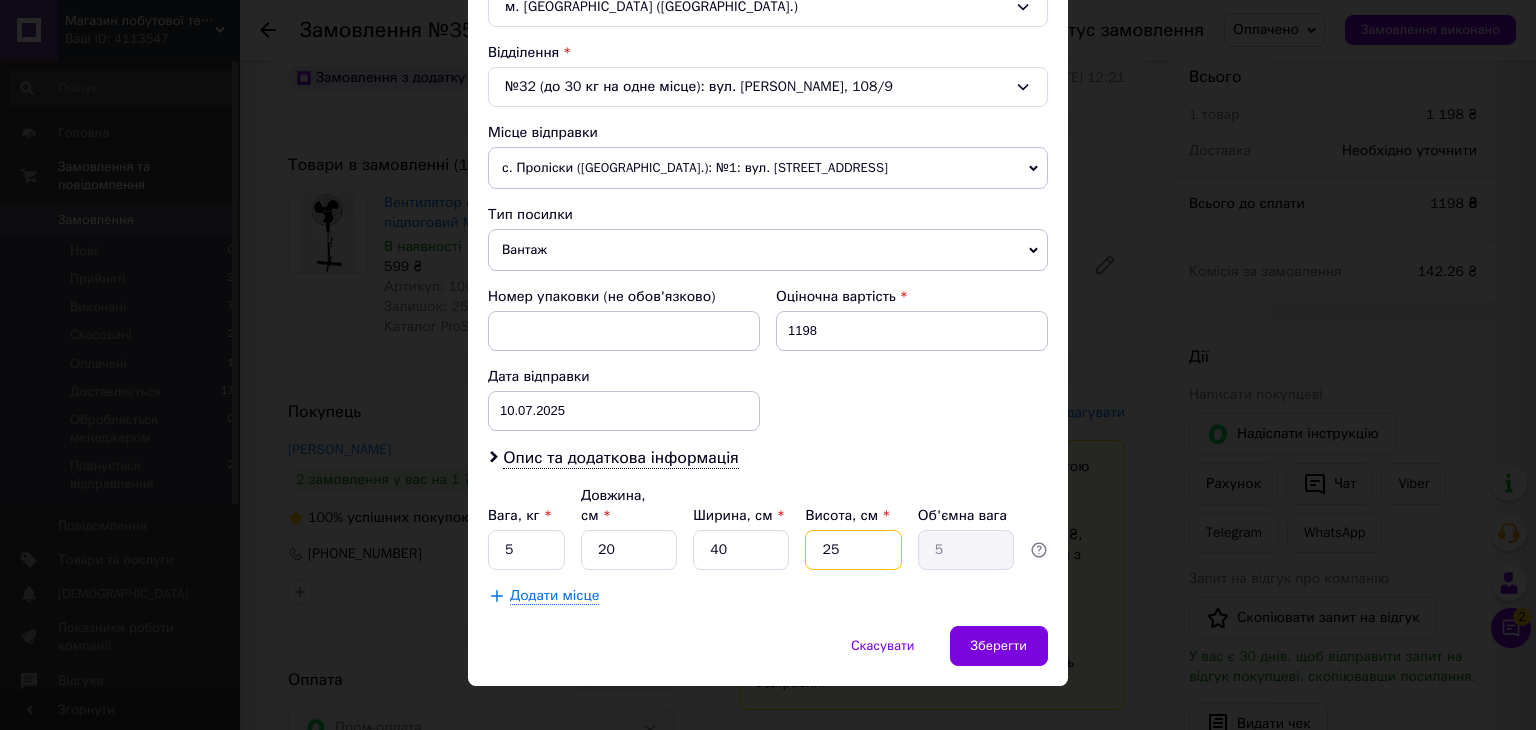 click on "25" at bounding box center (853, 550) 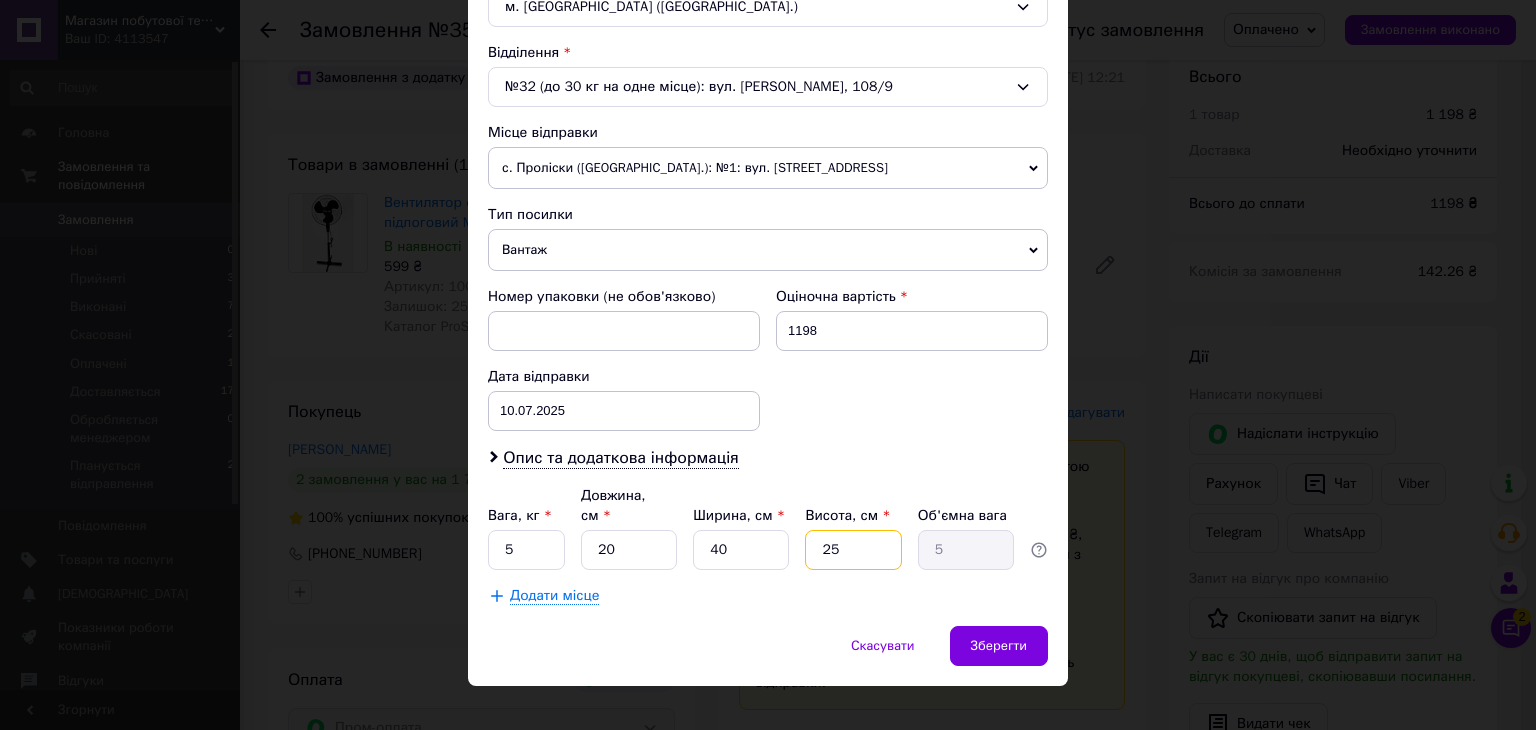 type on "1" 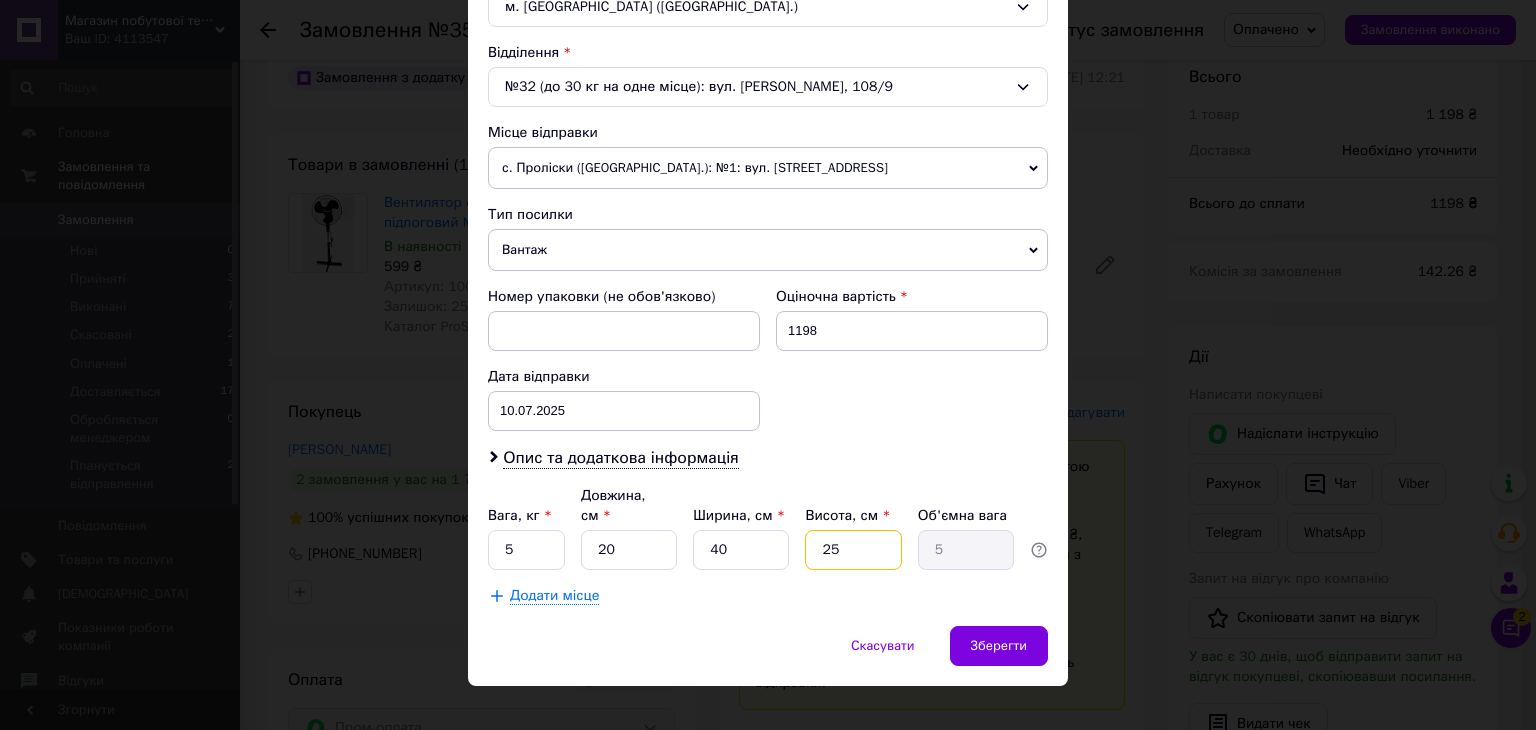 type on "0.2" 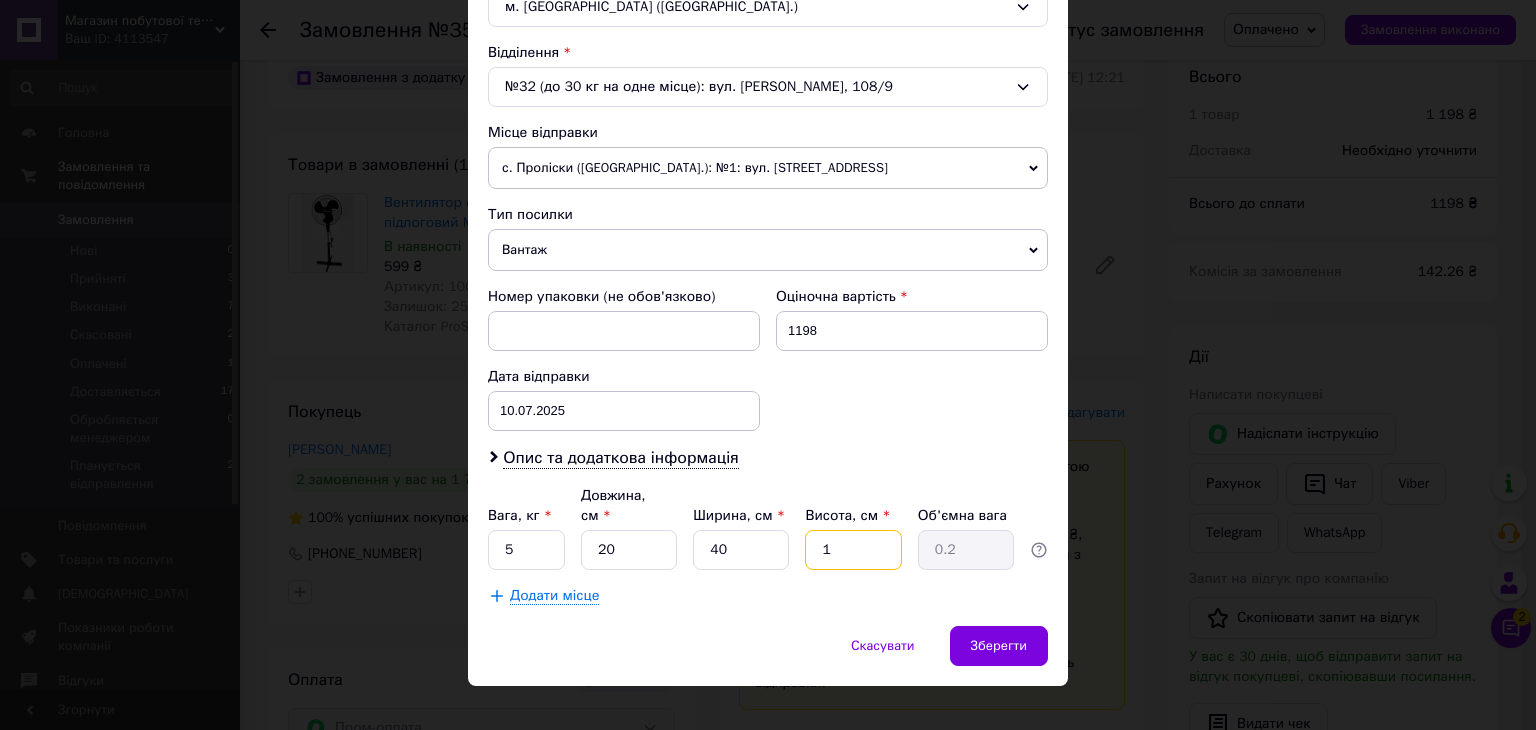 type on "18" 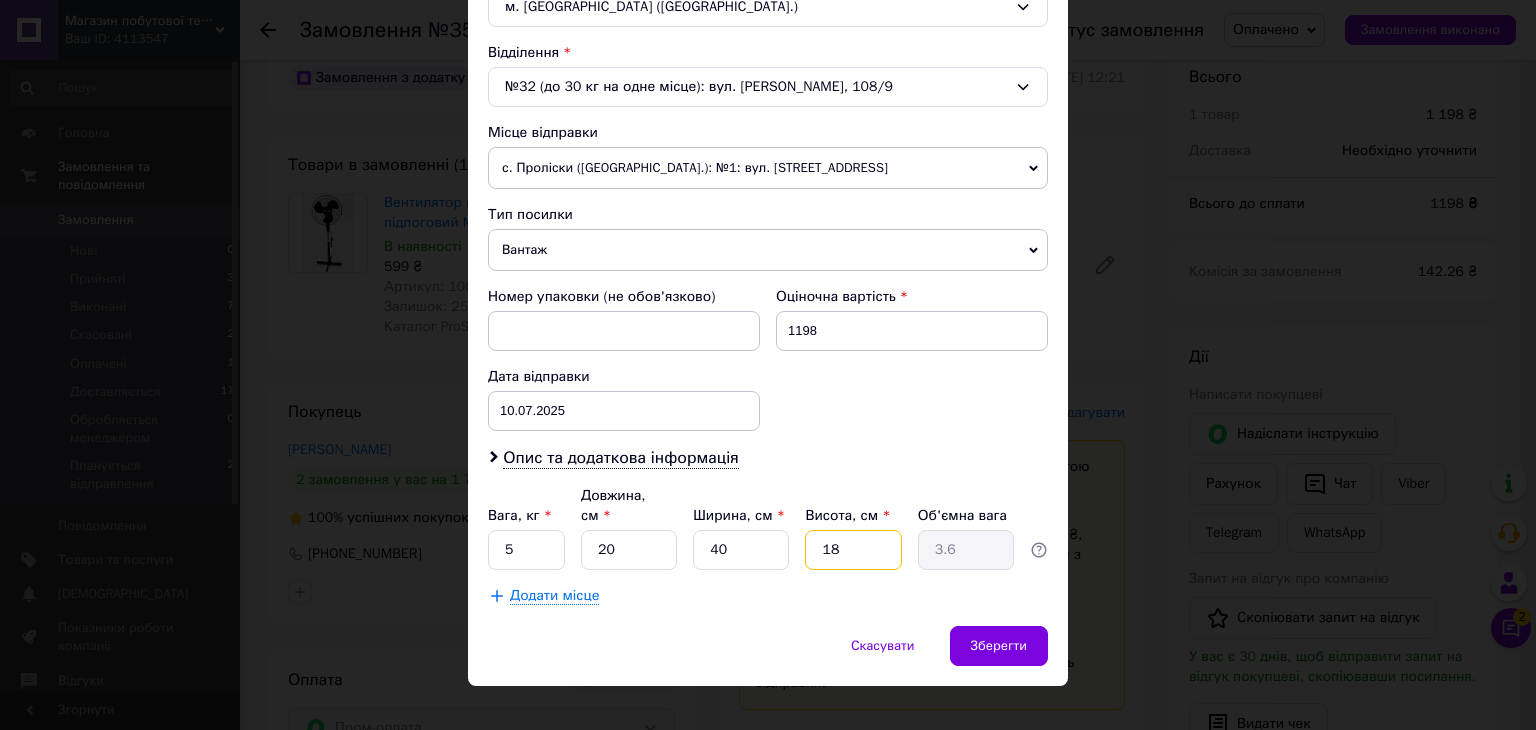 type on "18" 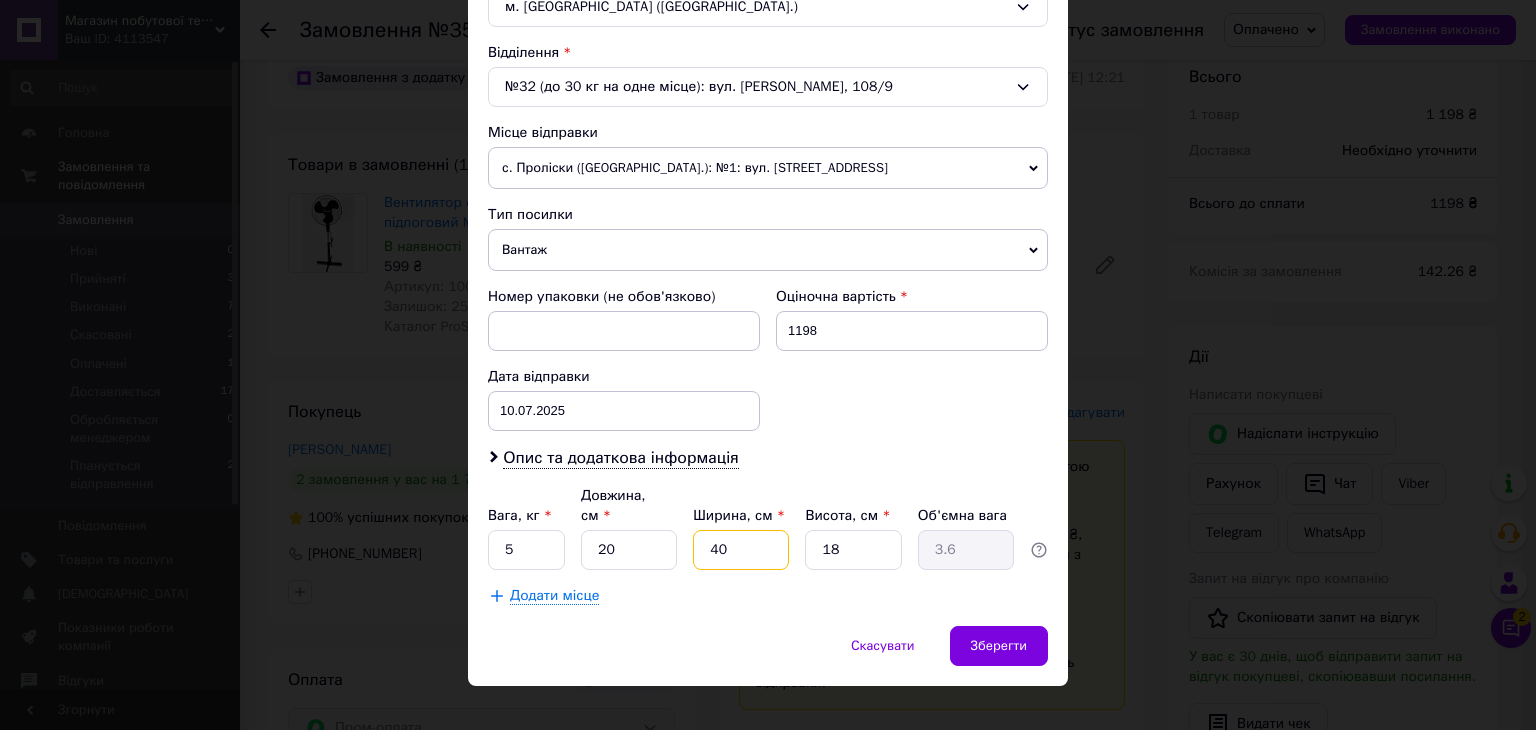 click on "40" at bounding box center [741, 550] 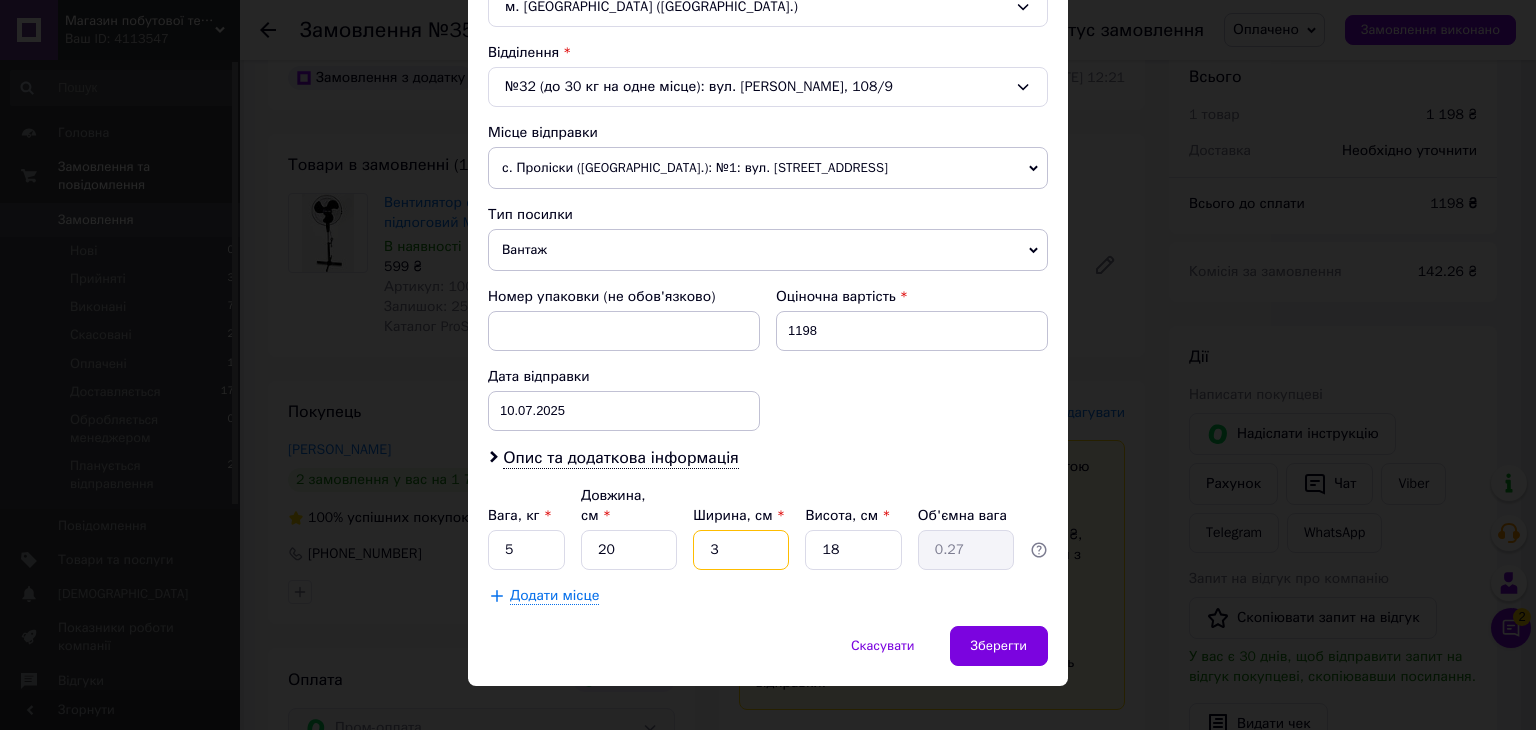 type on "35" 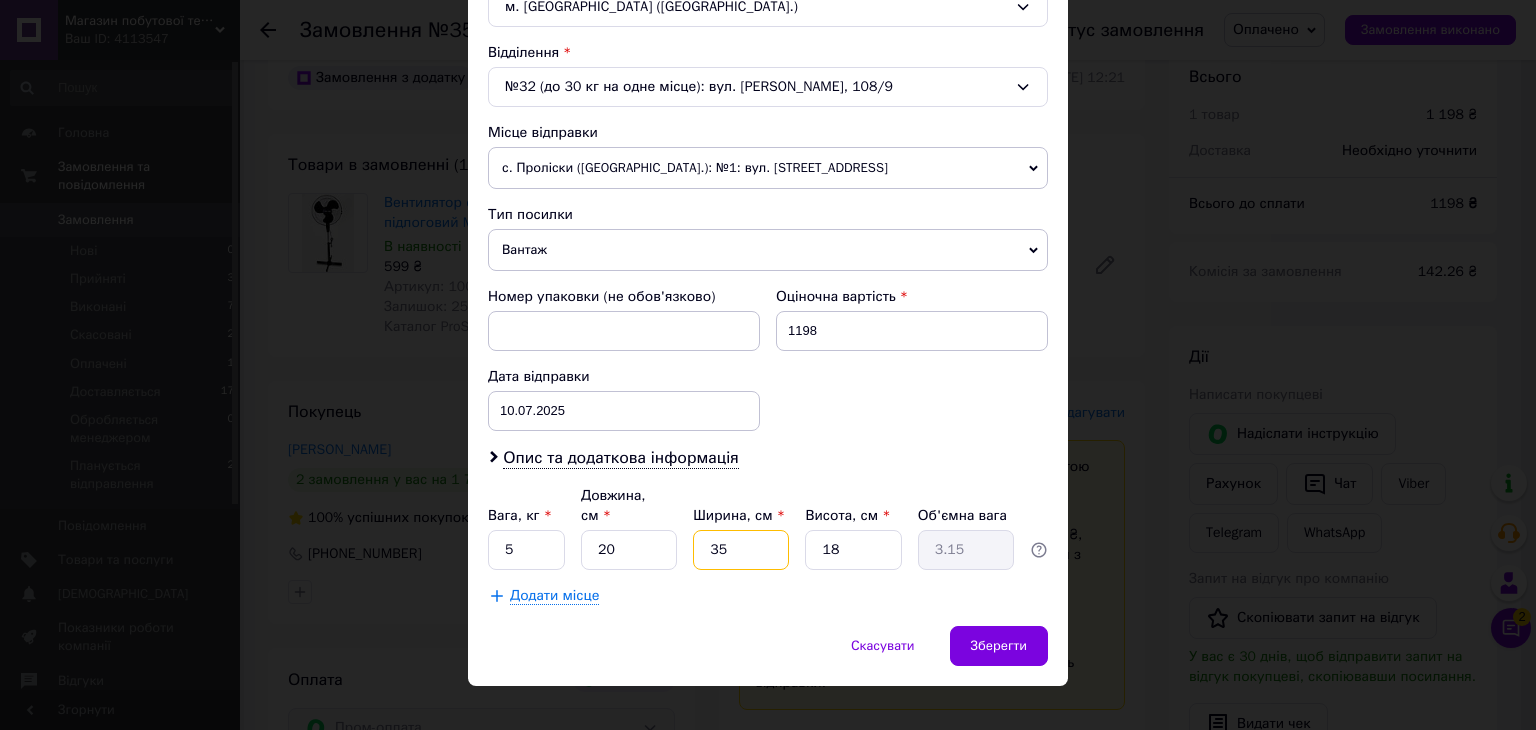 type on "35" 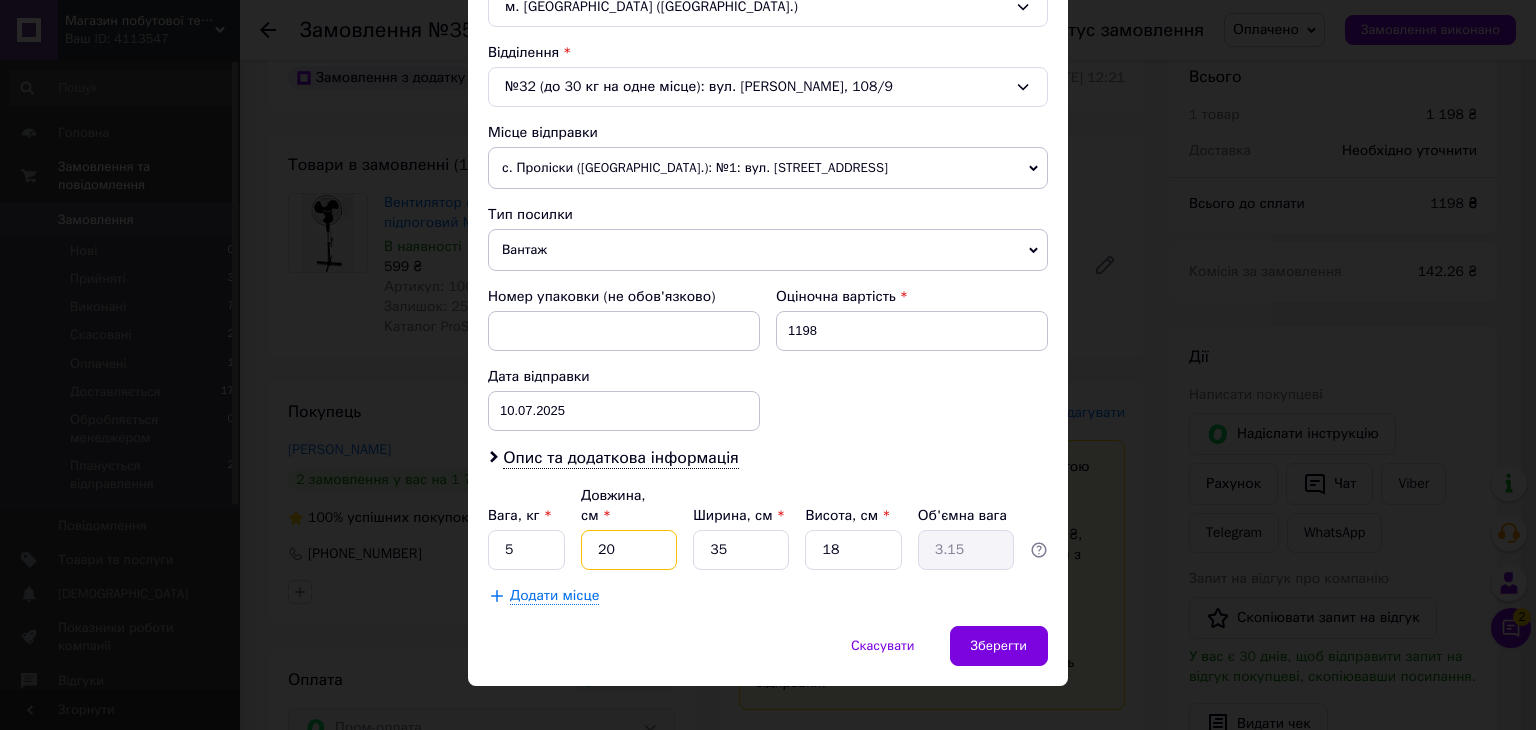 click on "20" at bounding box center [629, 550] 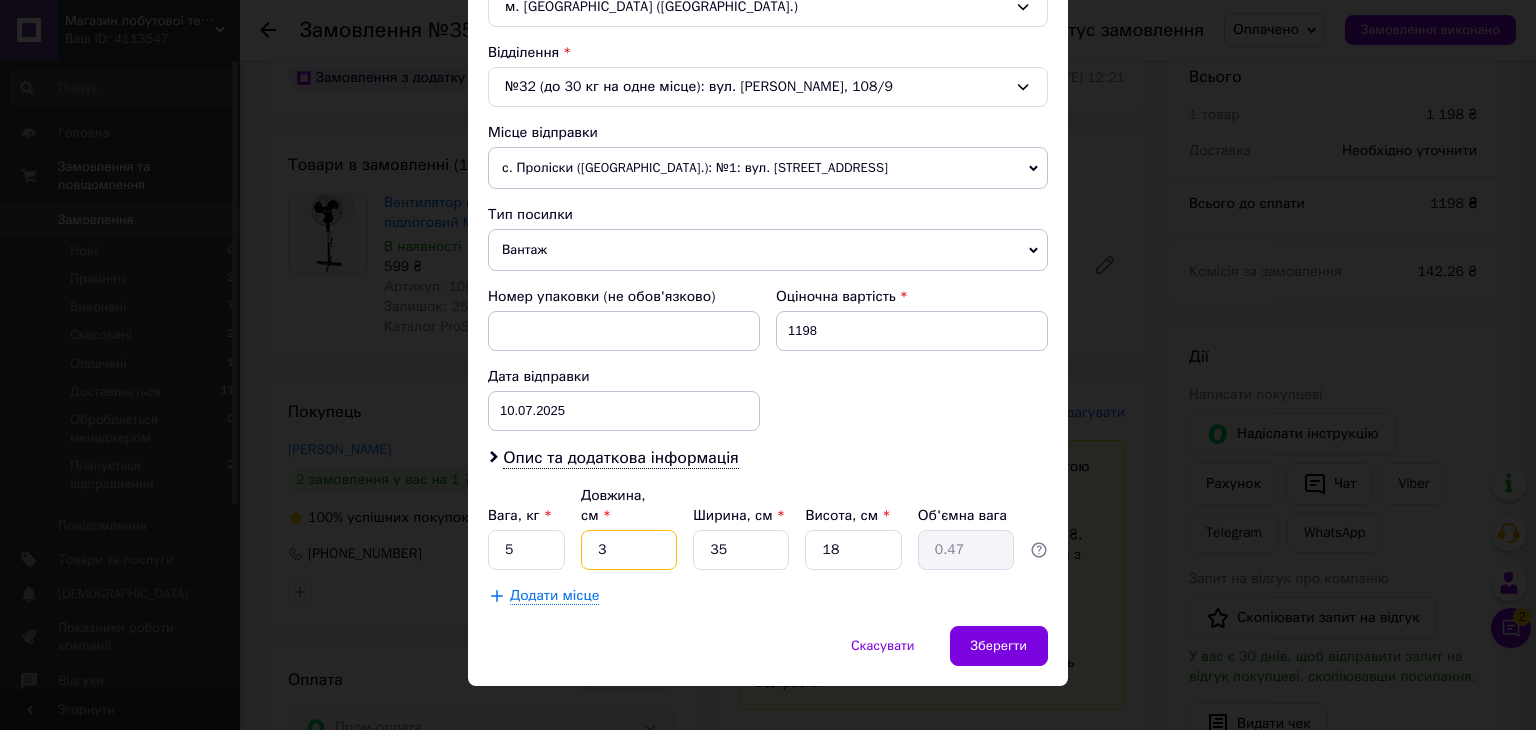 type on "35" 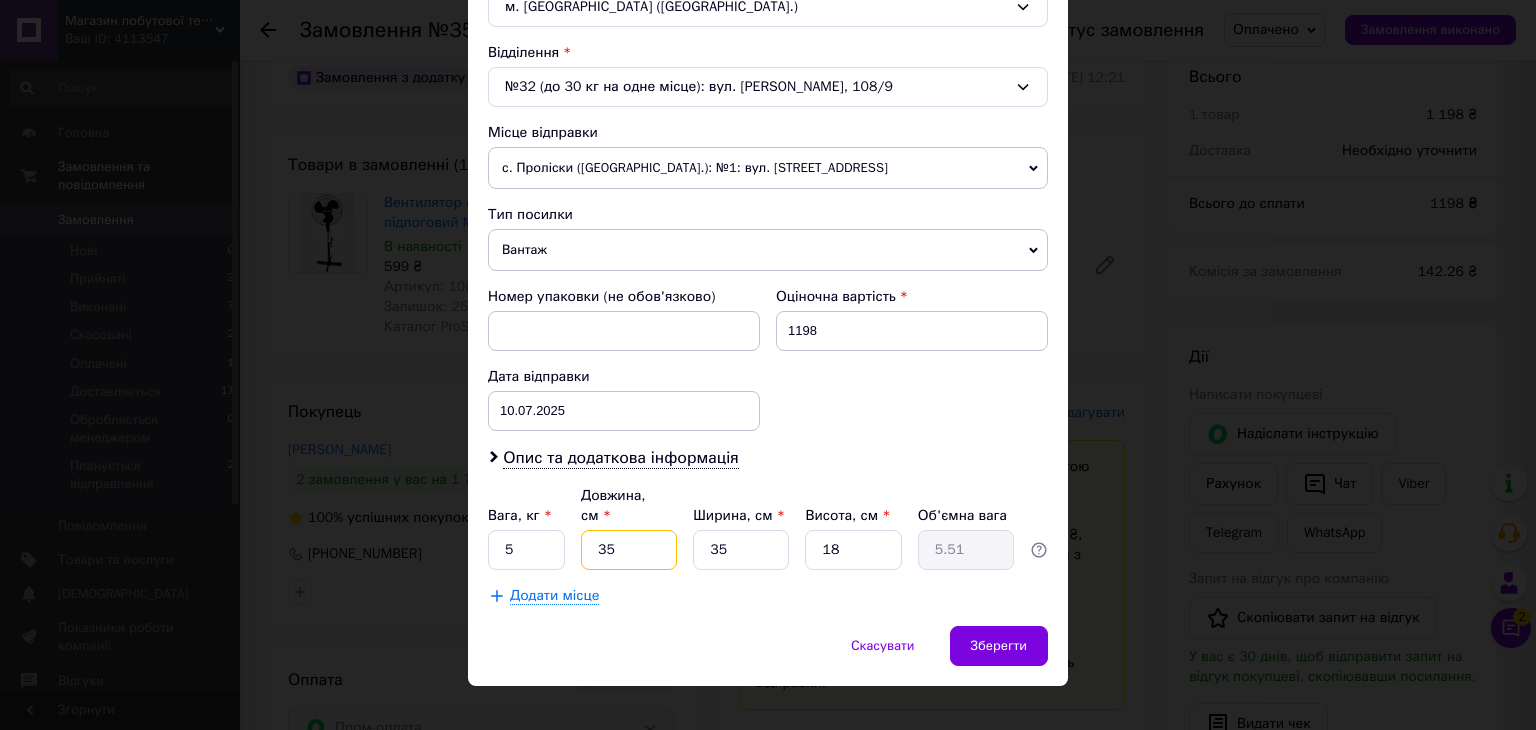 type on "35" 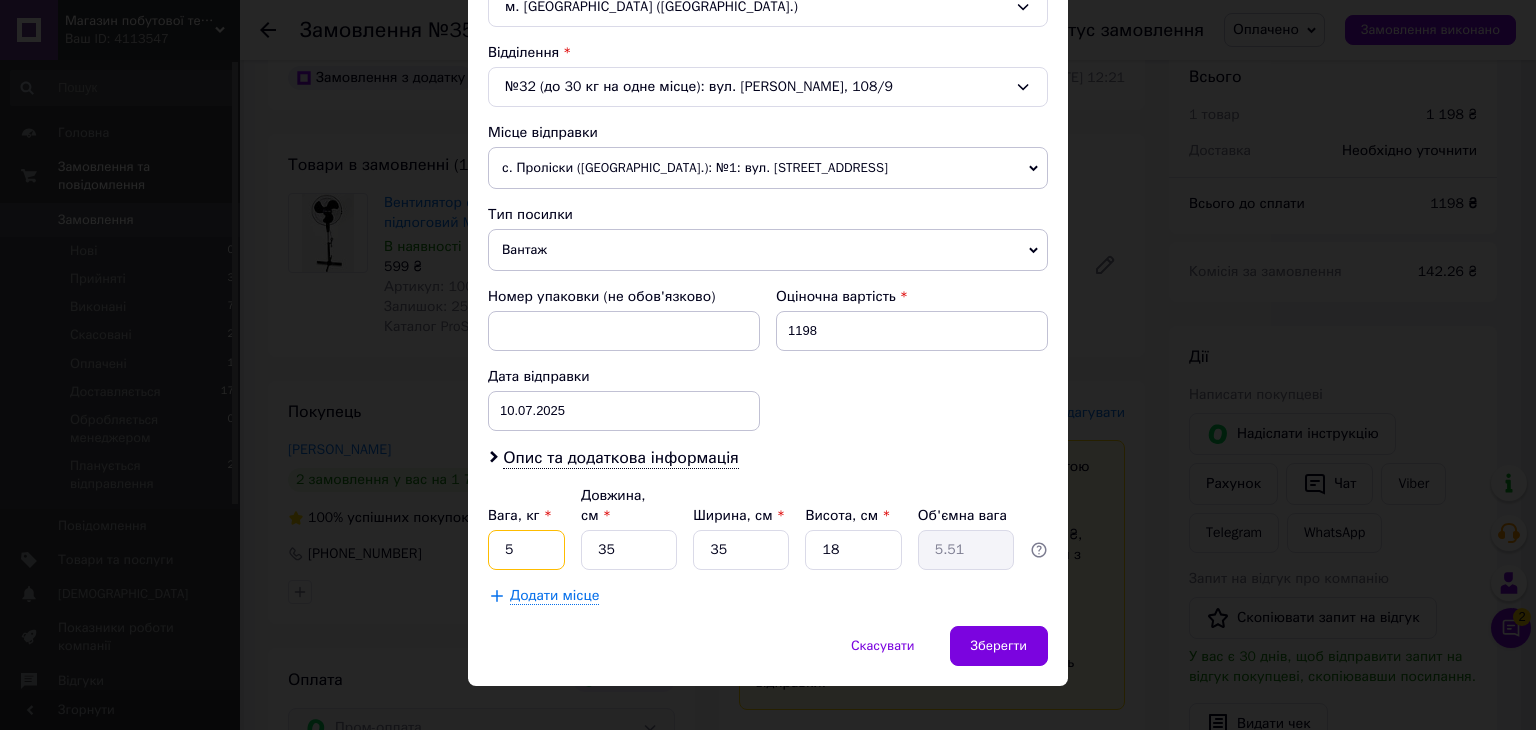 click on "5" at bounding box center [526, 550] 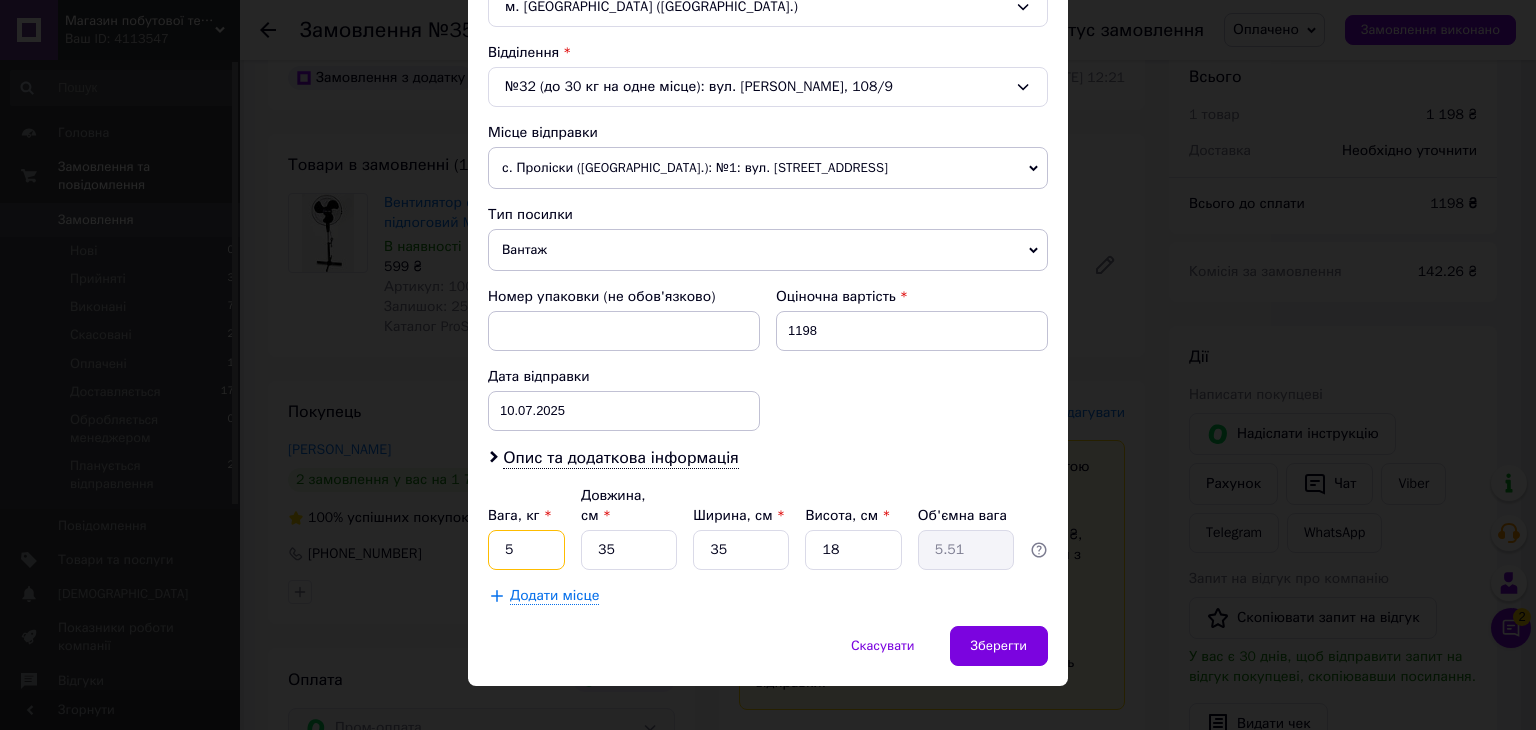 click on "5" at bounding box center (526, 550) 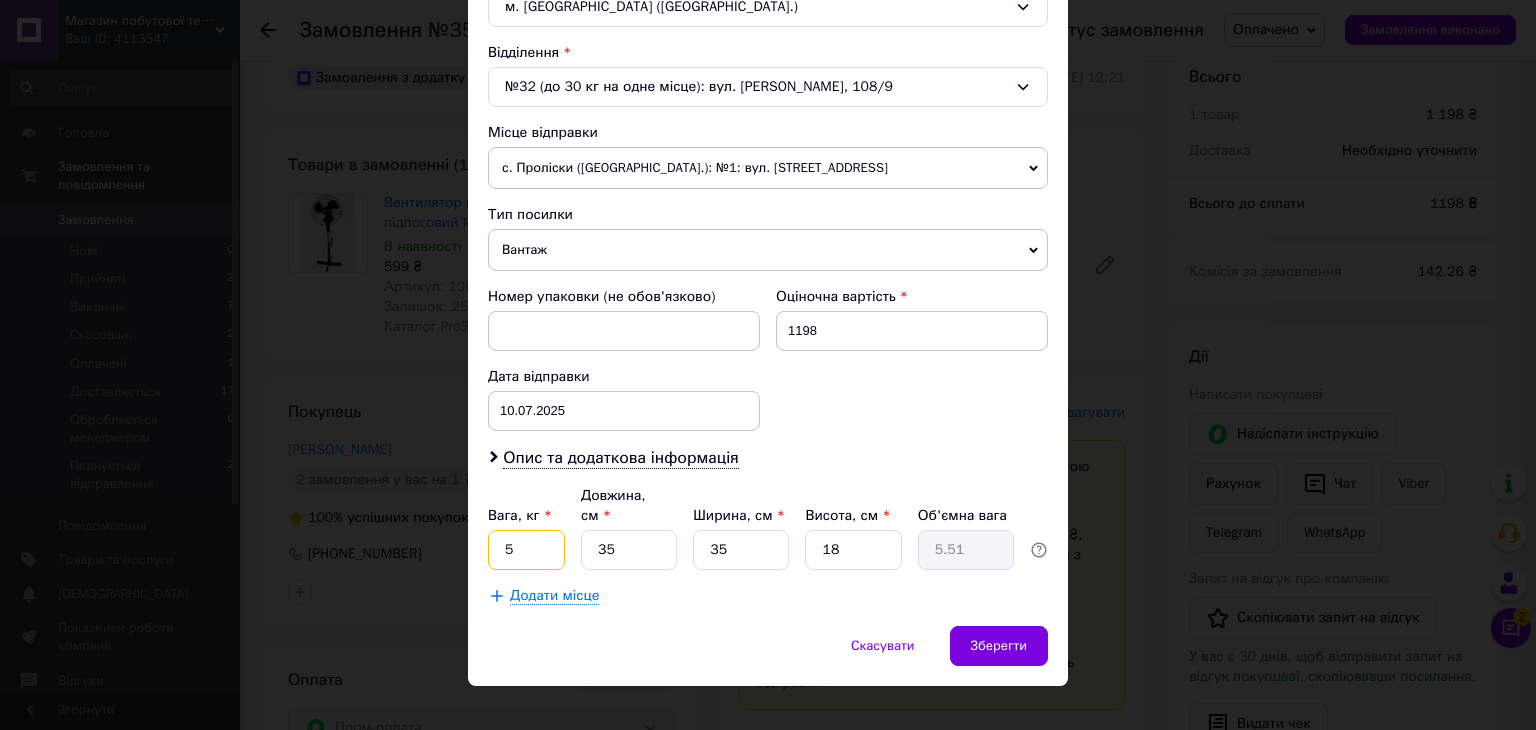scroll, scrollTop: 392, scrollLeft: 0, axis: vertical 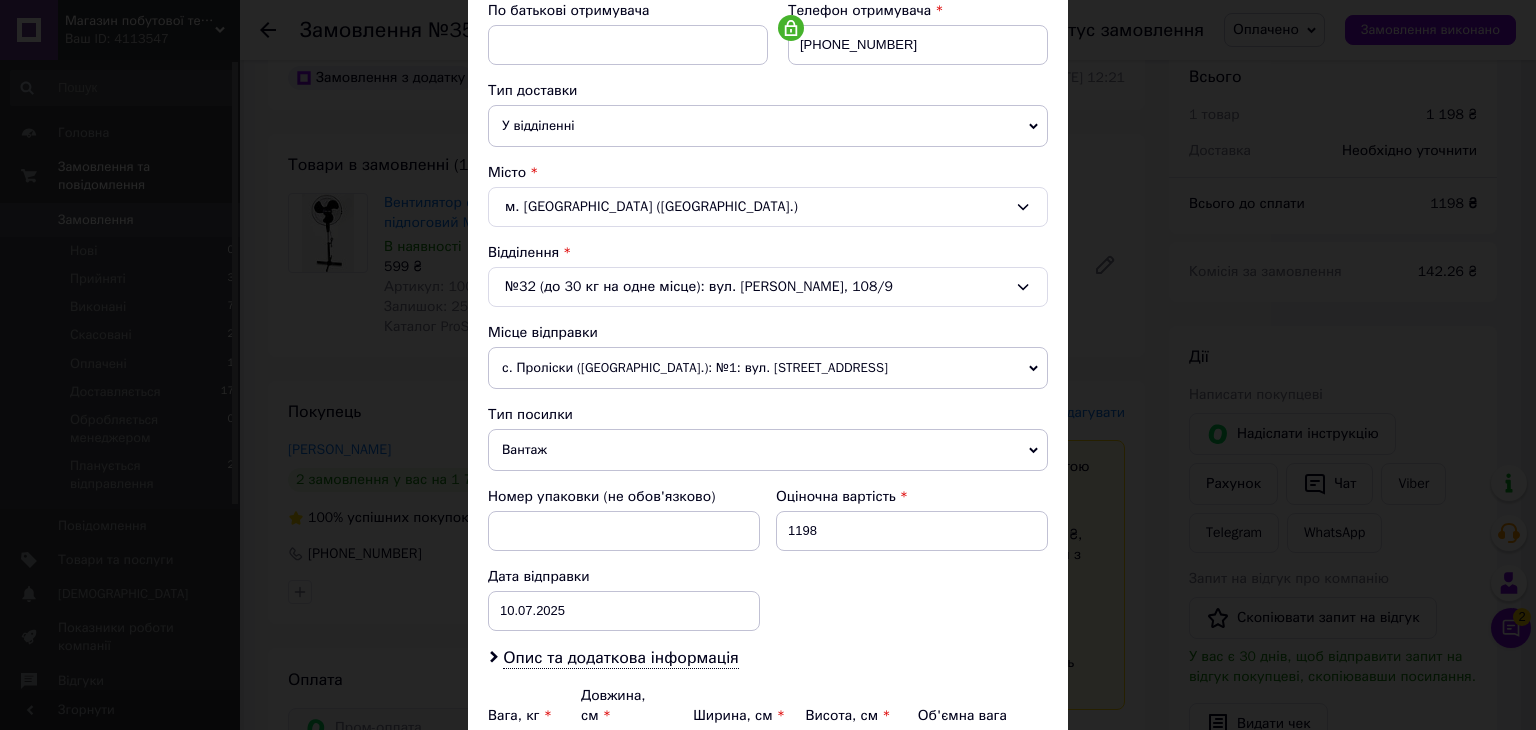 click on "Платник Отримувач Відправник Прізвище отримувача Ярошенко Ім'я отримувача Яна По батькові отримувача Телефон отримувача +380734145714 Тип доставки У відділенні Кур'єром В поштоматі Місто м. Миколаїв (Миколаївська обл.) Відділення №32 (до 30 кг на одне місце): вул. Ігоря Бедзая, 108/9 Місце відправки с. Проліски (Київська обл.): №1: вул. Броварська, 4 Немає збігів. Спробуйте змінити умови пошуку Додати ще місце відправки Тип посилки Вантаж Документи Номер упаковки (не обов'язково) Оціночна вартість 1198 Дата відправки 10.07.2025 < 2025 > < Июль > Пн Вт Ср Чт Пт Сб Вс 30 1 2 3 4 5 6 7 8 9 10 11 12 1" at bounding box center [768, 322] 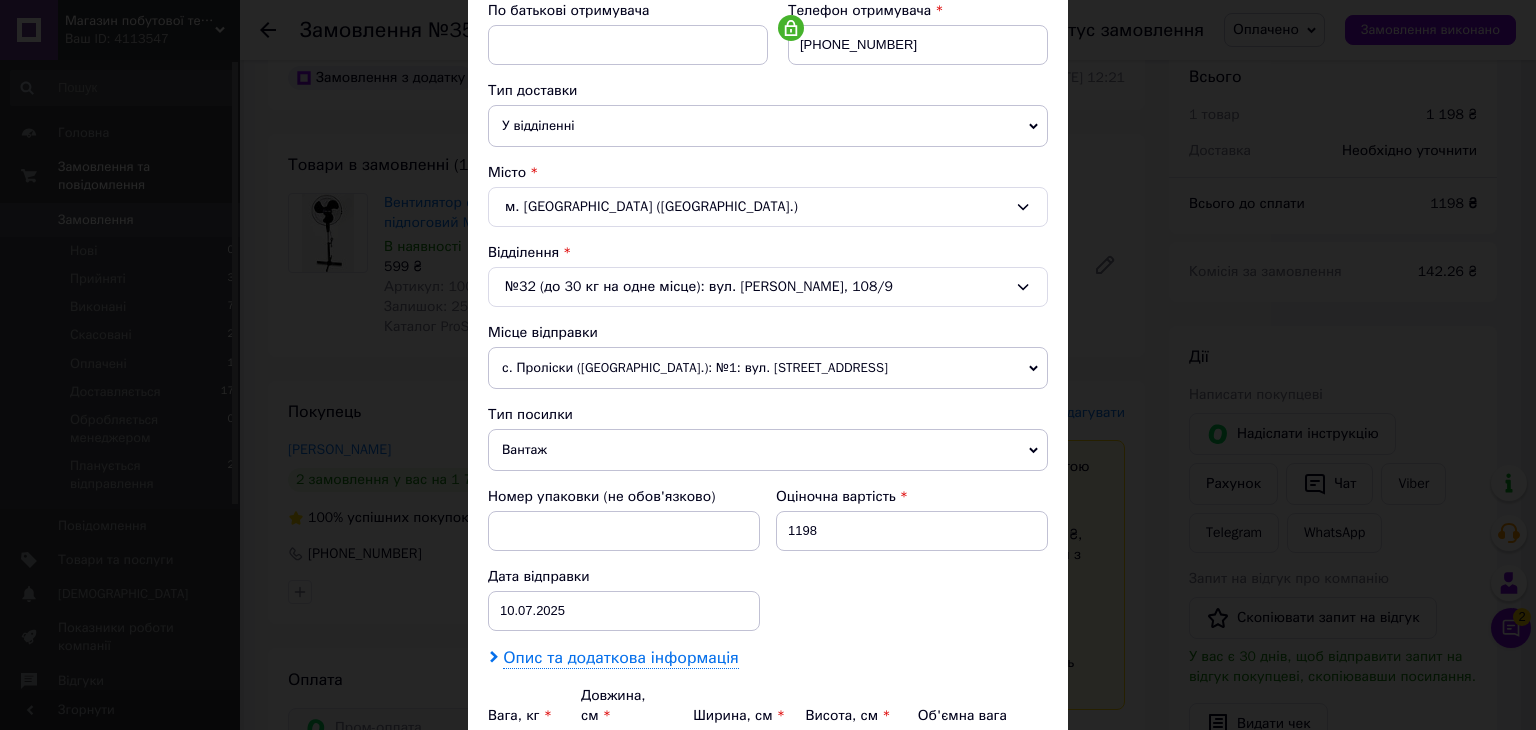 click on "Опис та додаткова інформація" at bounding box center (620, 658) 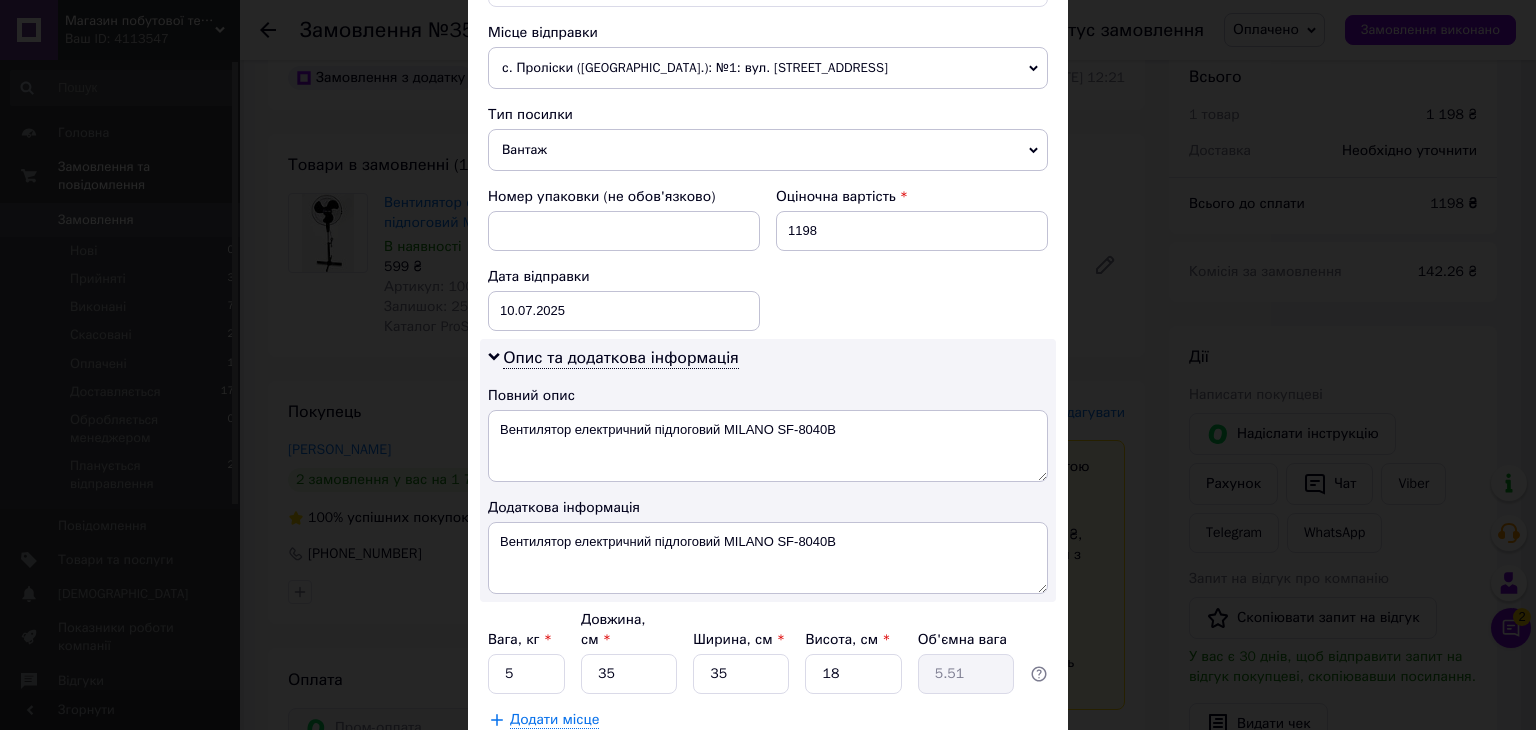 scroll, scrollTop: 792, scrollLeft: 0, axis: vertical 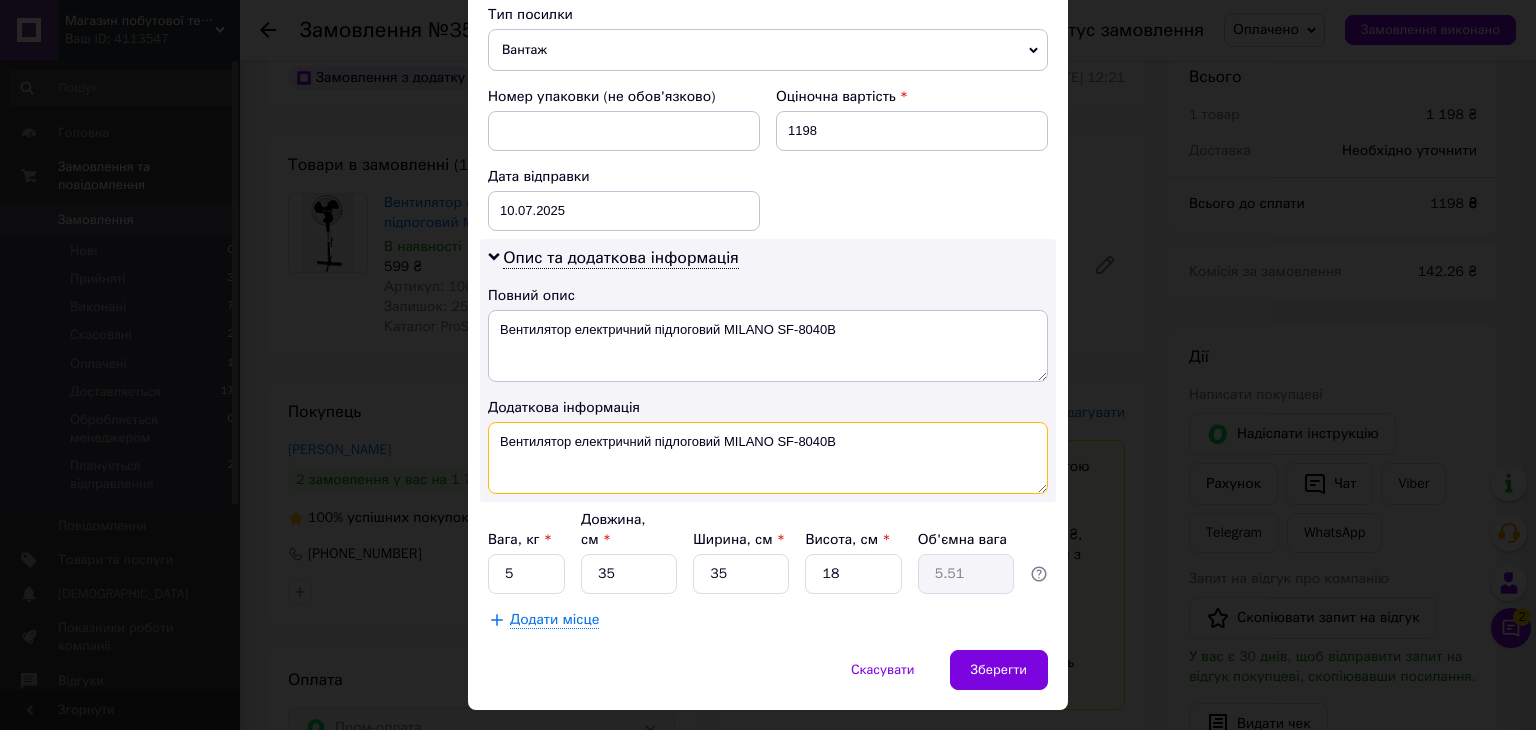 click on "Вентилятор електричний підлоговий MILANO SF-8040B" at bounding box center [768, 458] 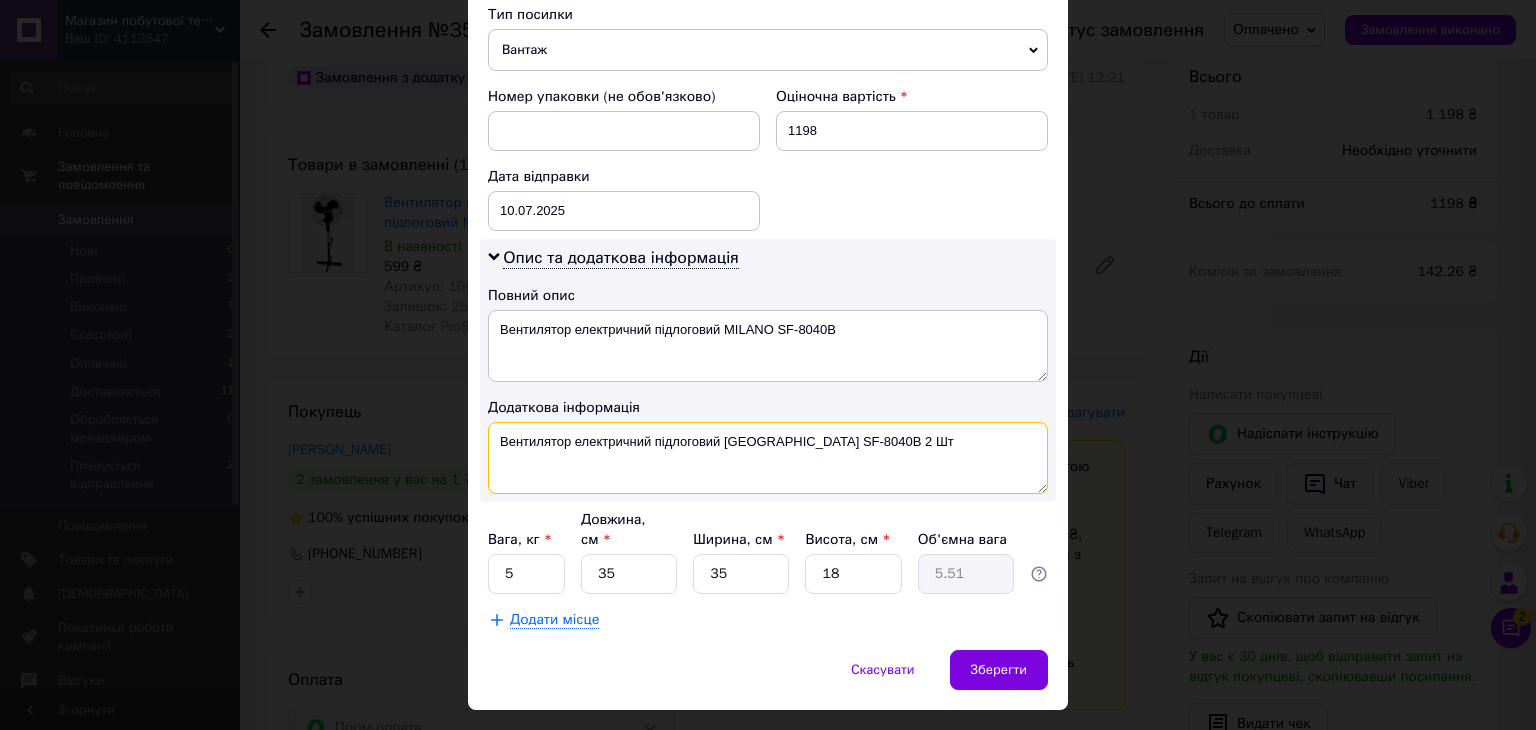 type on "Вентилятор електричний підлоговий MILANO SF-8040B 2 Шт" 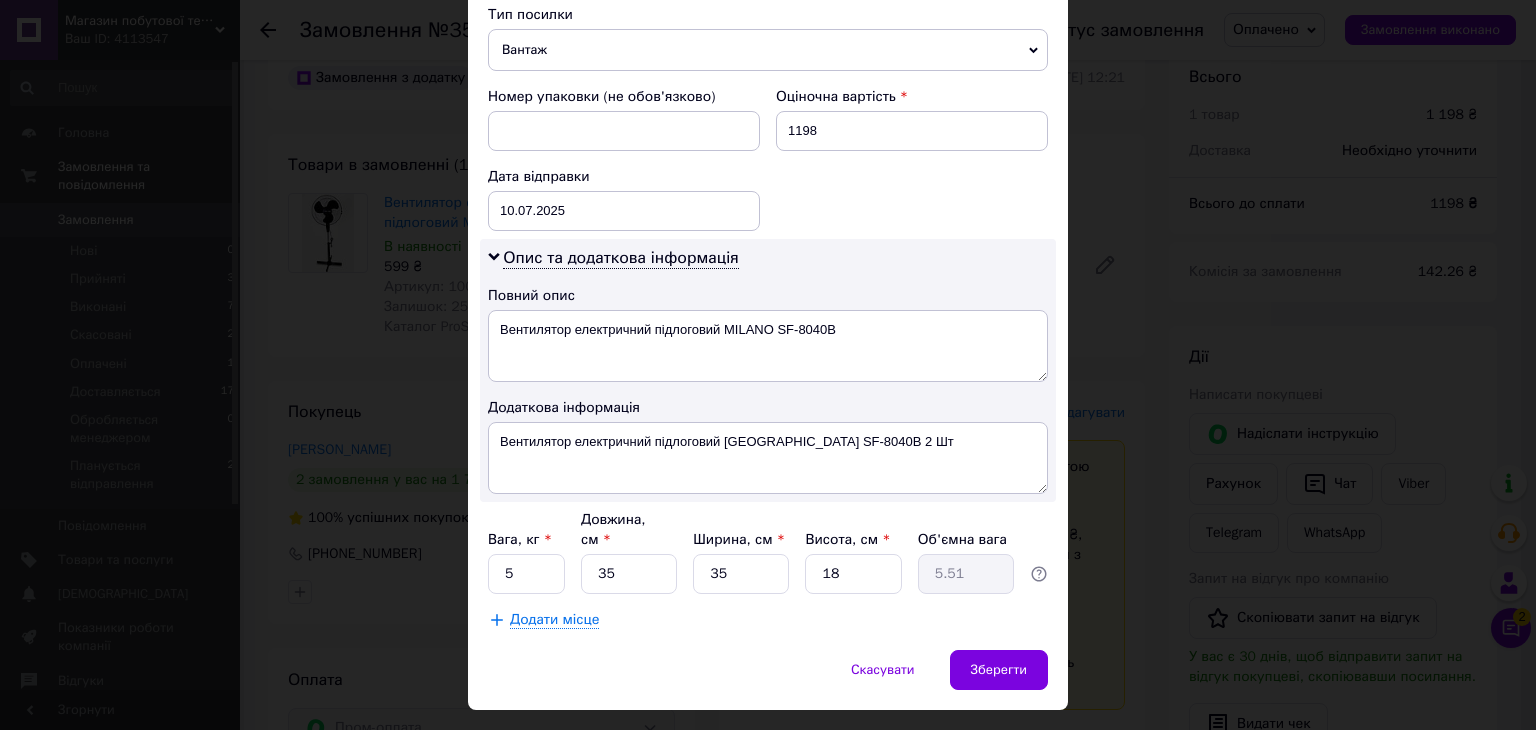 click on "Опис та додаткова інформація Повний опис Вентилятор електричний підлоговий MILANO SF-8040B Додаткова інформація Вентилятор електричний підлоговий MILANO SF-8040B 2 Шт" at bounding box center [768, 370] 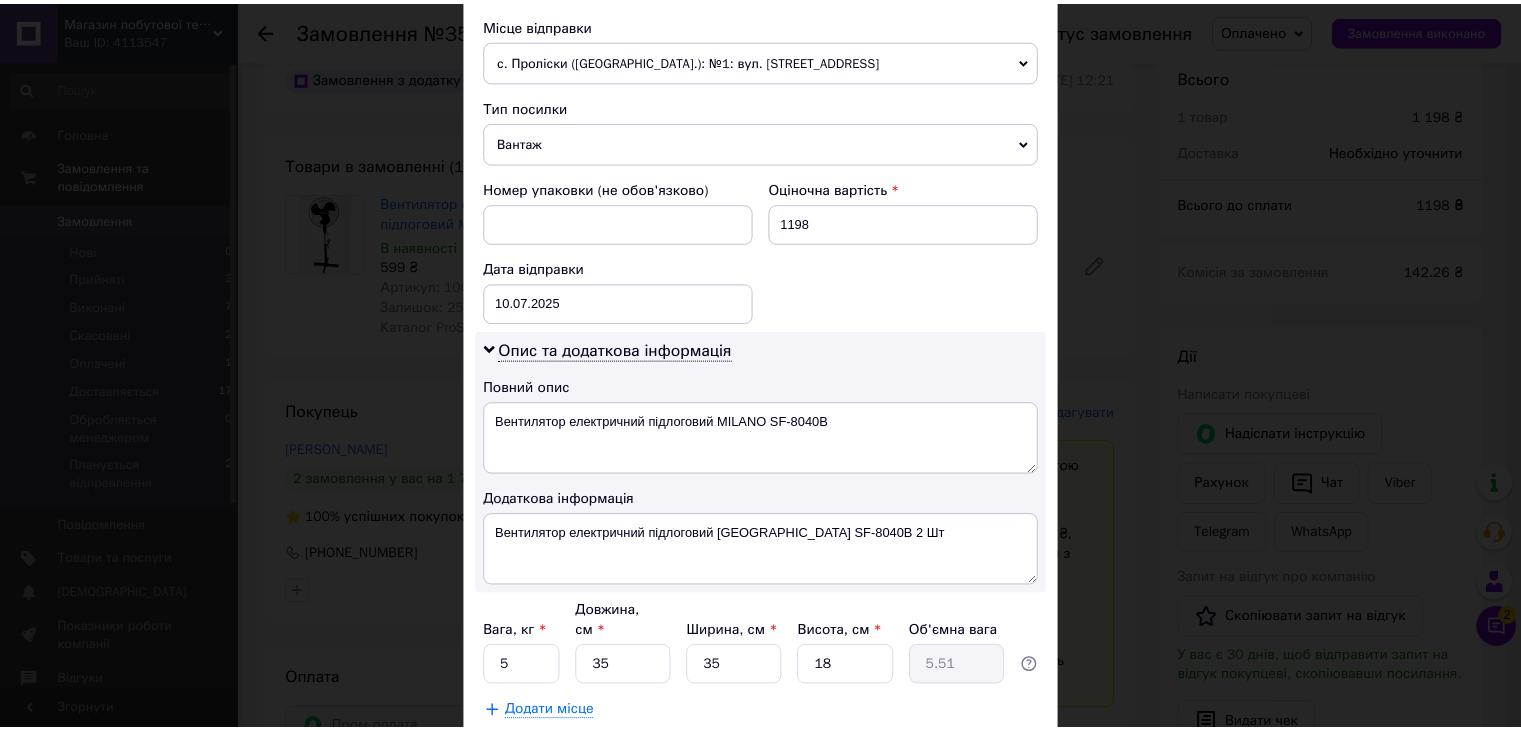 scroll, scrollTop: 816, scrollLeft: 0, axis: vertical 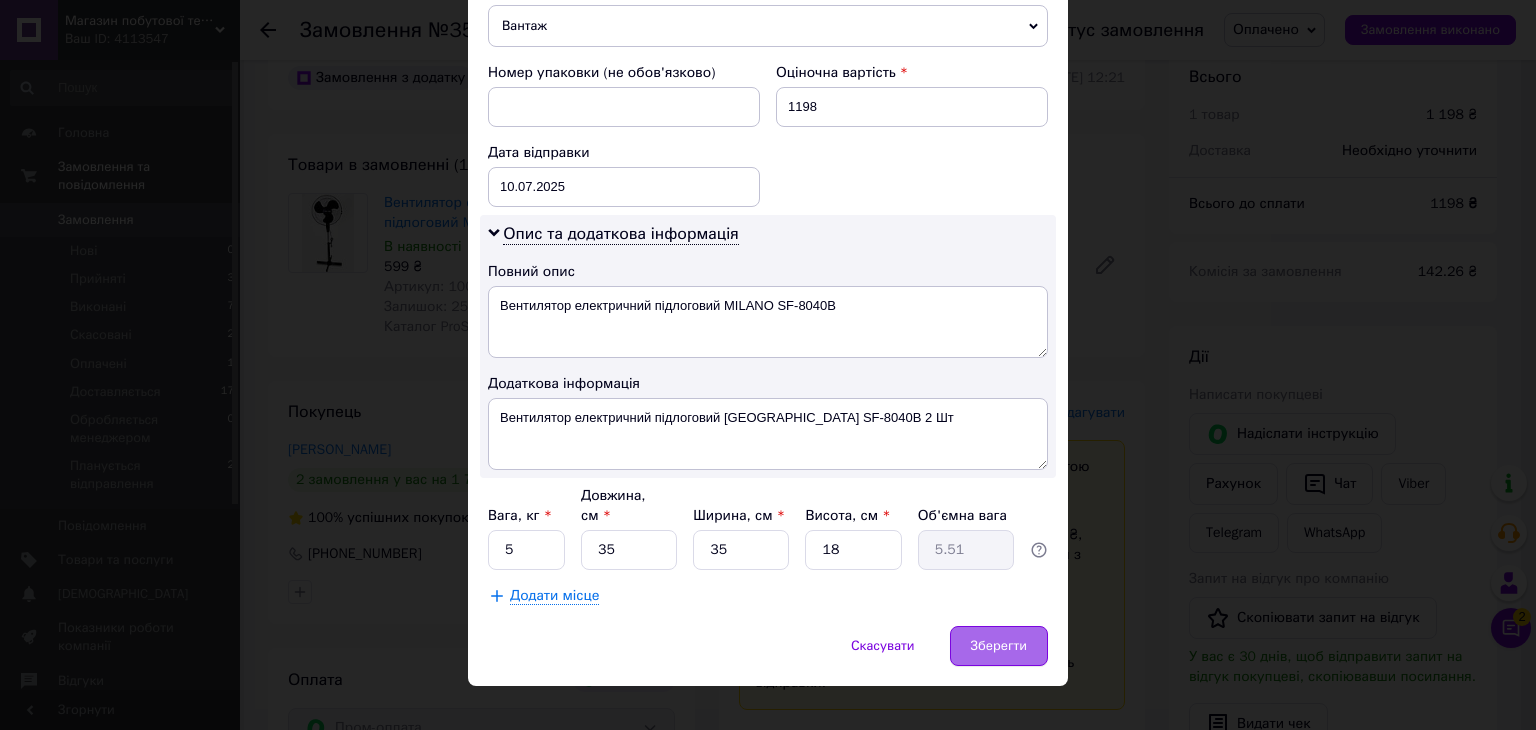 click on "Зберегти" at bounding box center [999, 646] 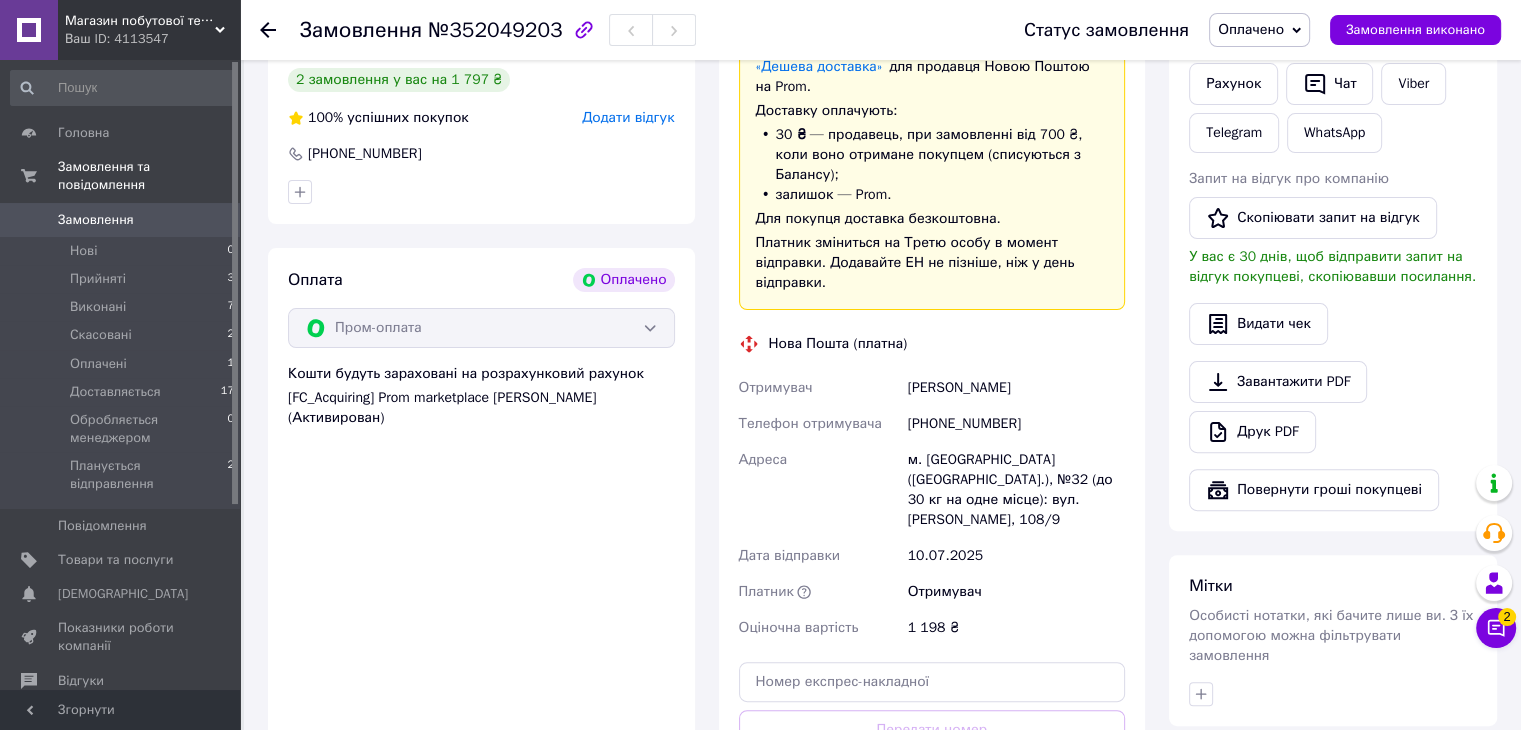 scroll, scrollTop: 700, scrollLeft: 0, axis: vertical 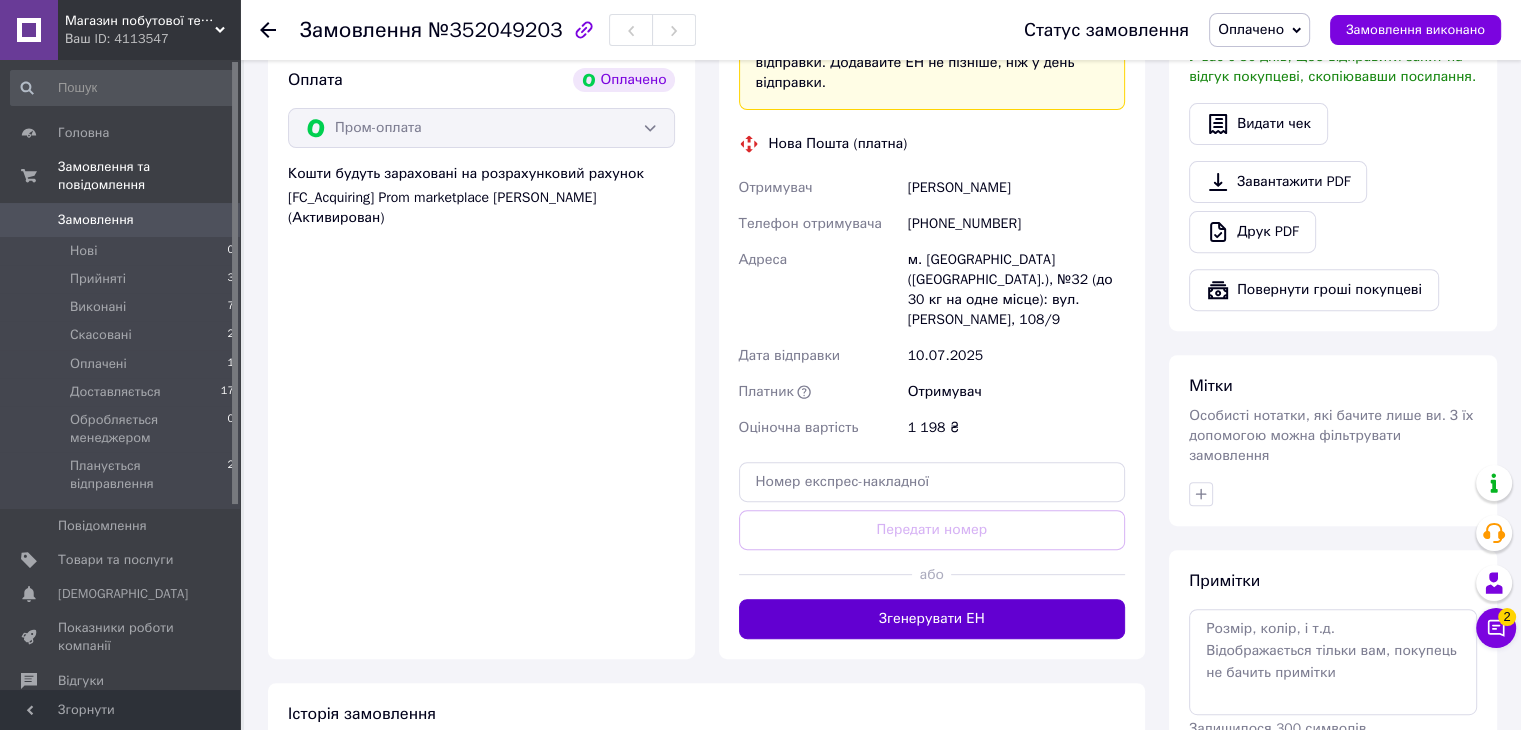 click on "Згенерувати ЕН" at bounding box center (932, 619) 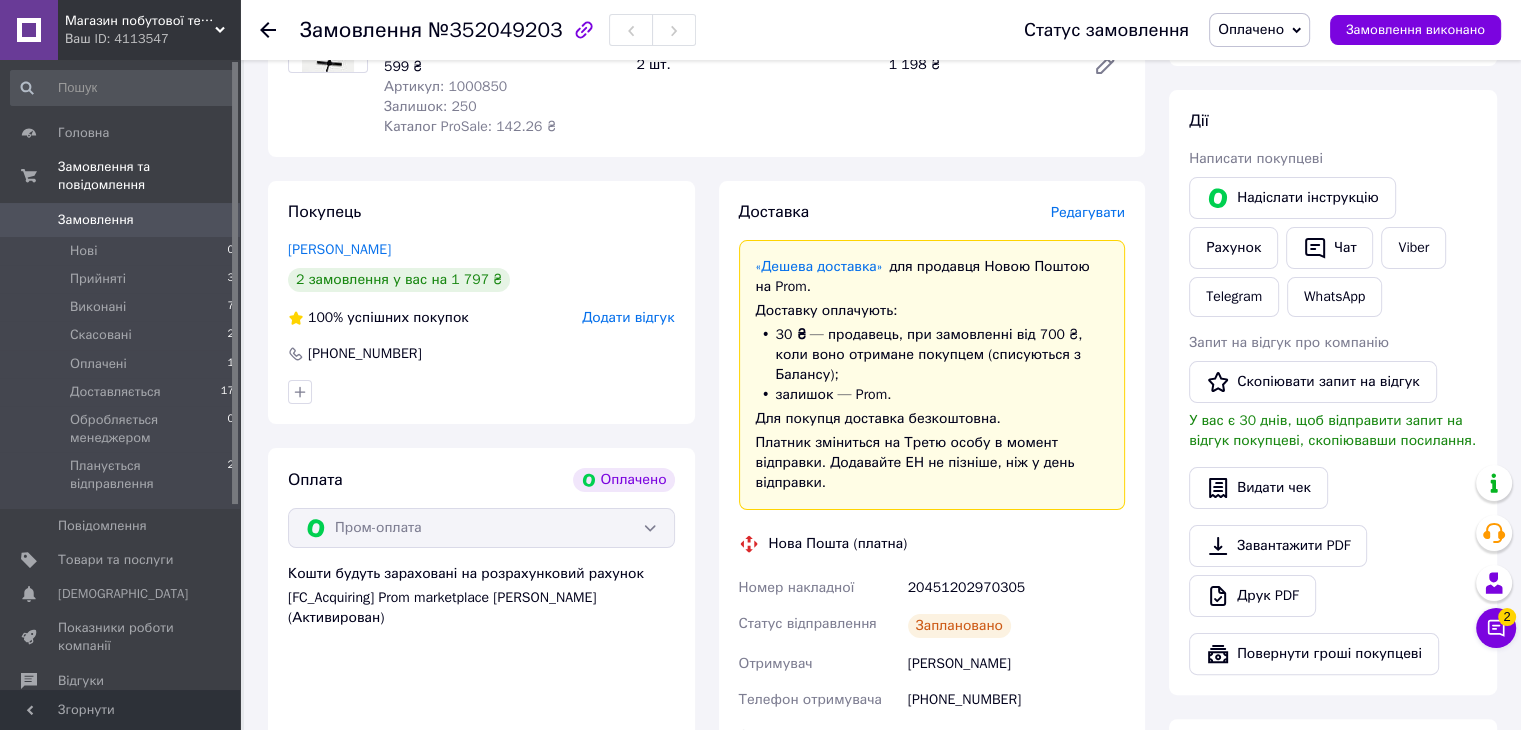 scroll, scrollTop: 400, scrollLeft: 0, axis: vertical 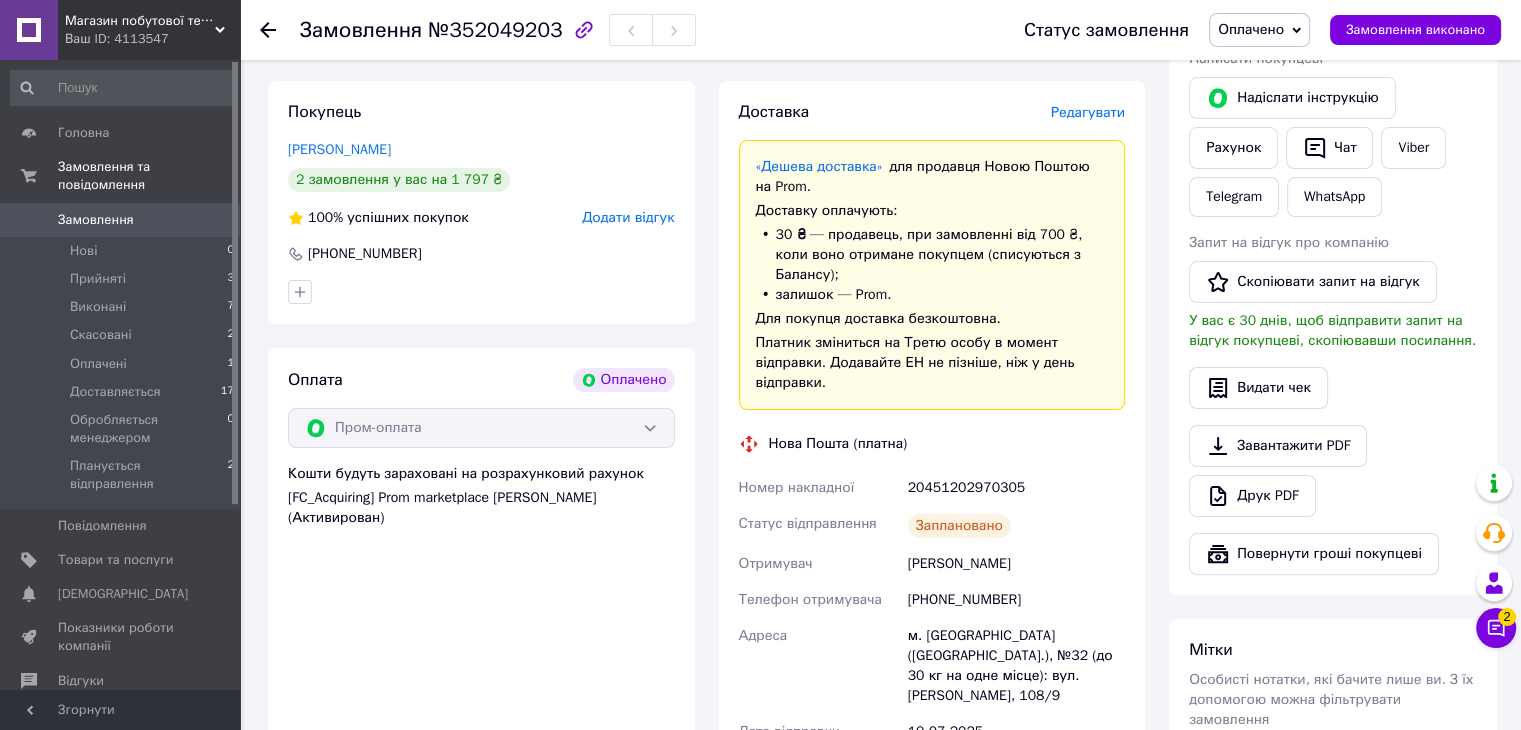 click on "Оплачено" at bounding box center [1259, 30] 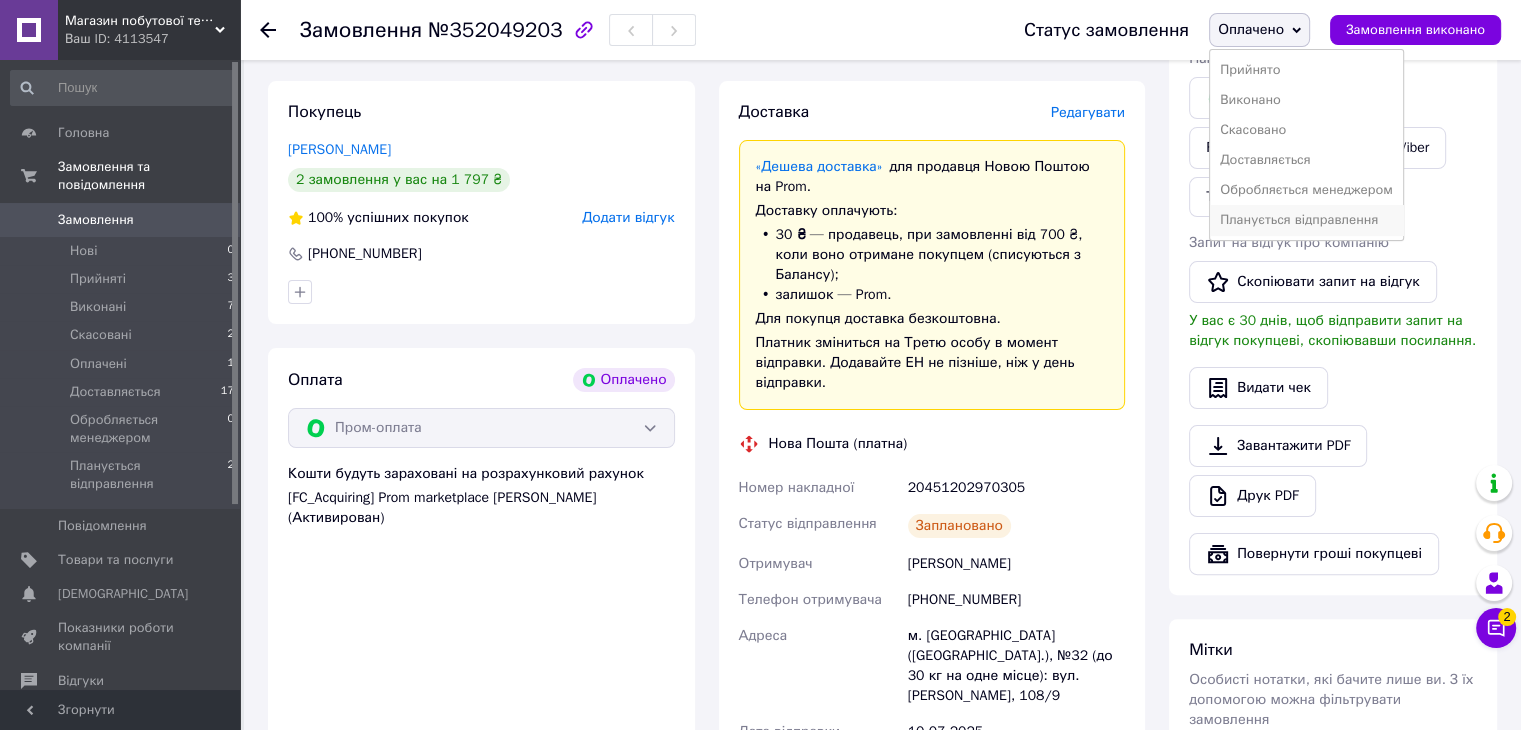 click on "Планується відправлення" at bounding box center [1306, 220] 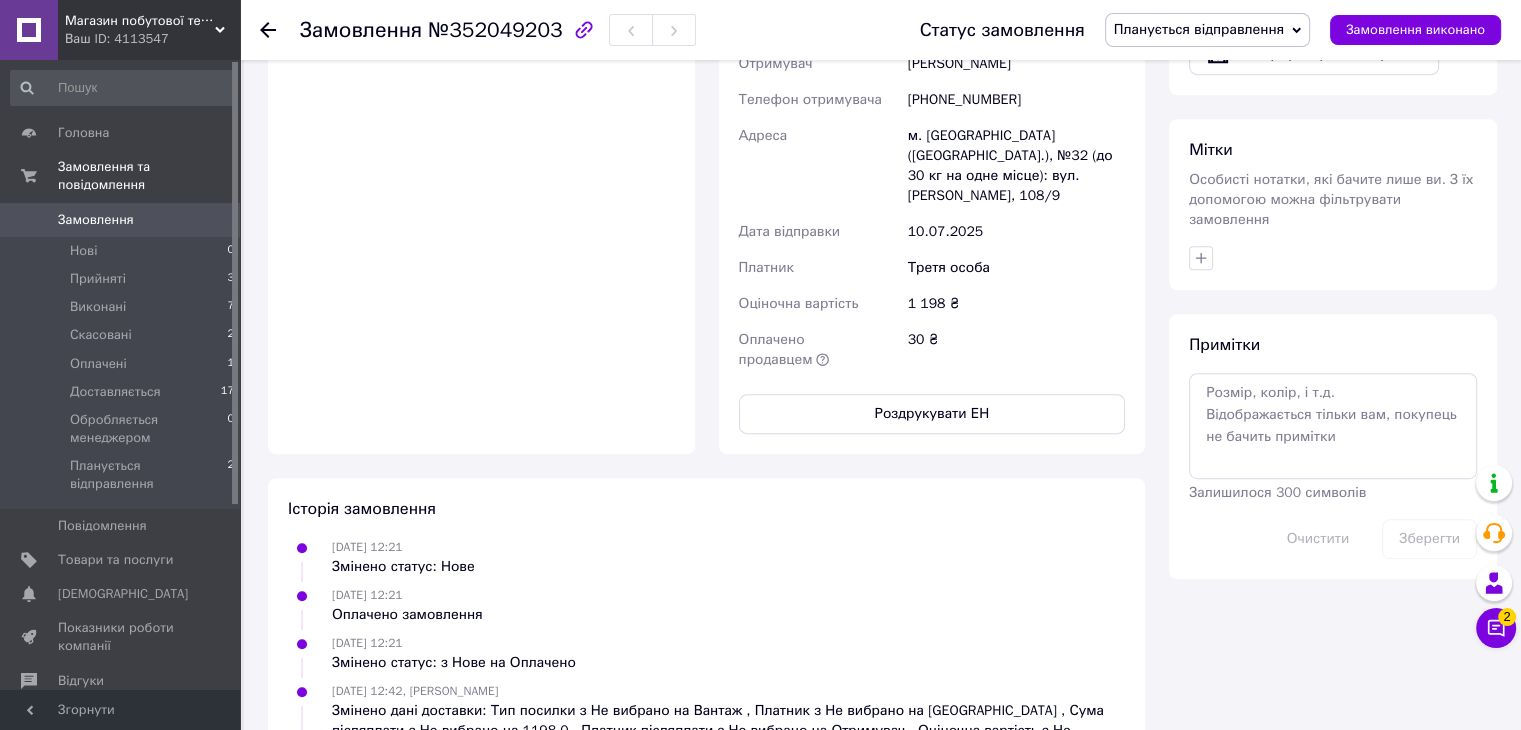scroll, scrollTop: 1103, scrollLeft: 0, axis: vertical 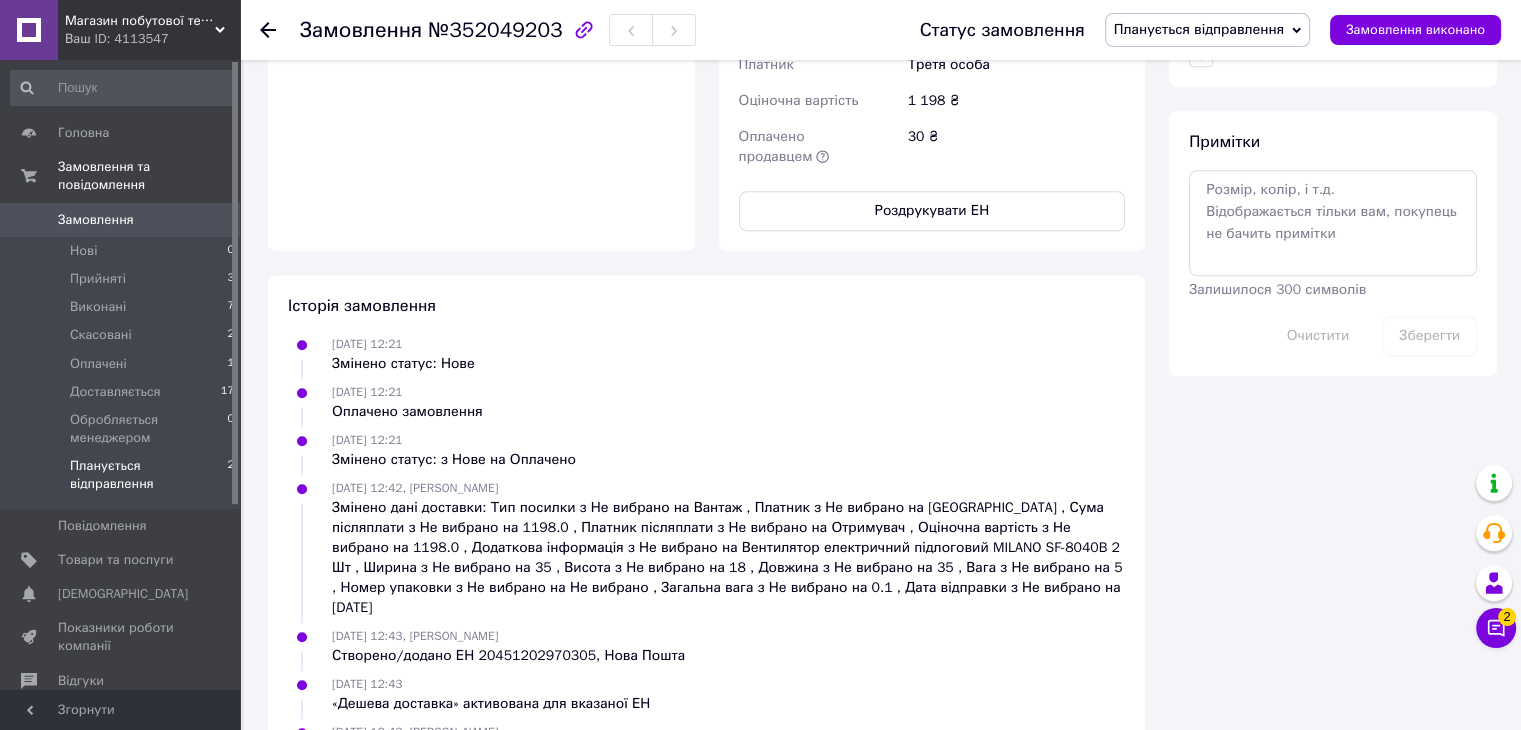 click on "Планується відправлення" at bounding box center (148, 475) 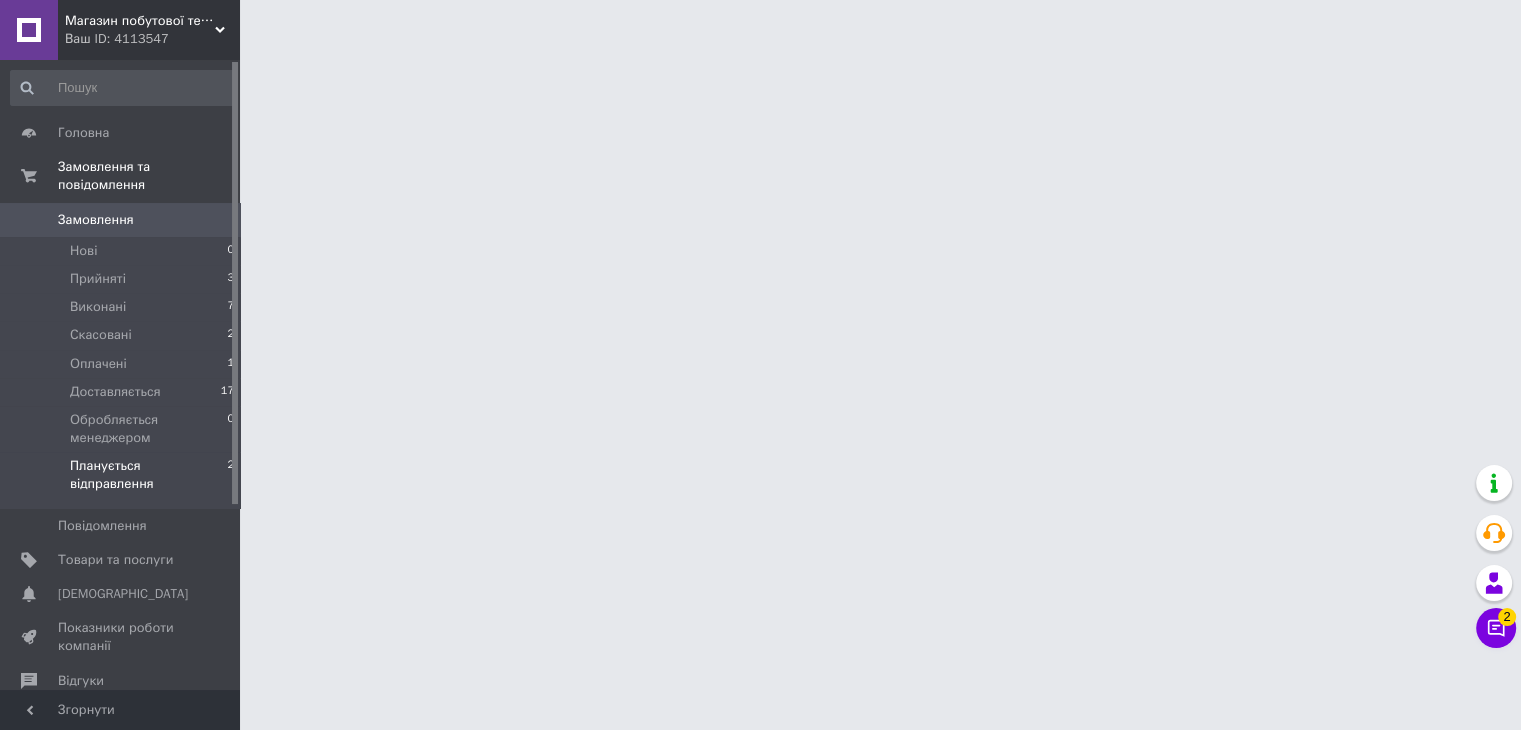 scroll, scrollTop: 0, scrollLeft: 0, axis: both 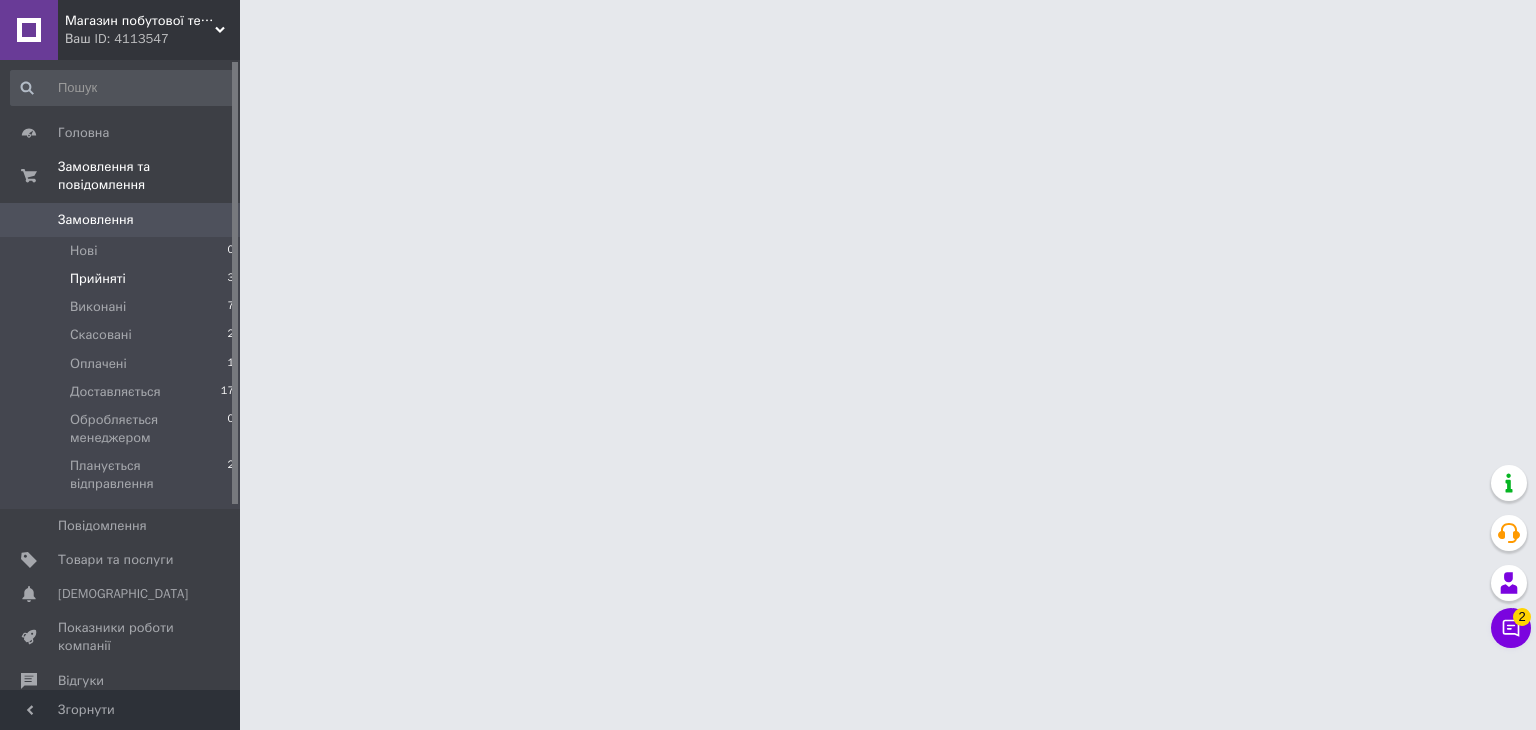 click on "Прийняті" at bounding box center (98, 279) 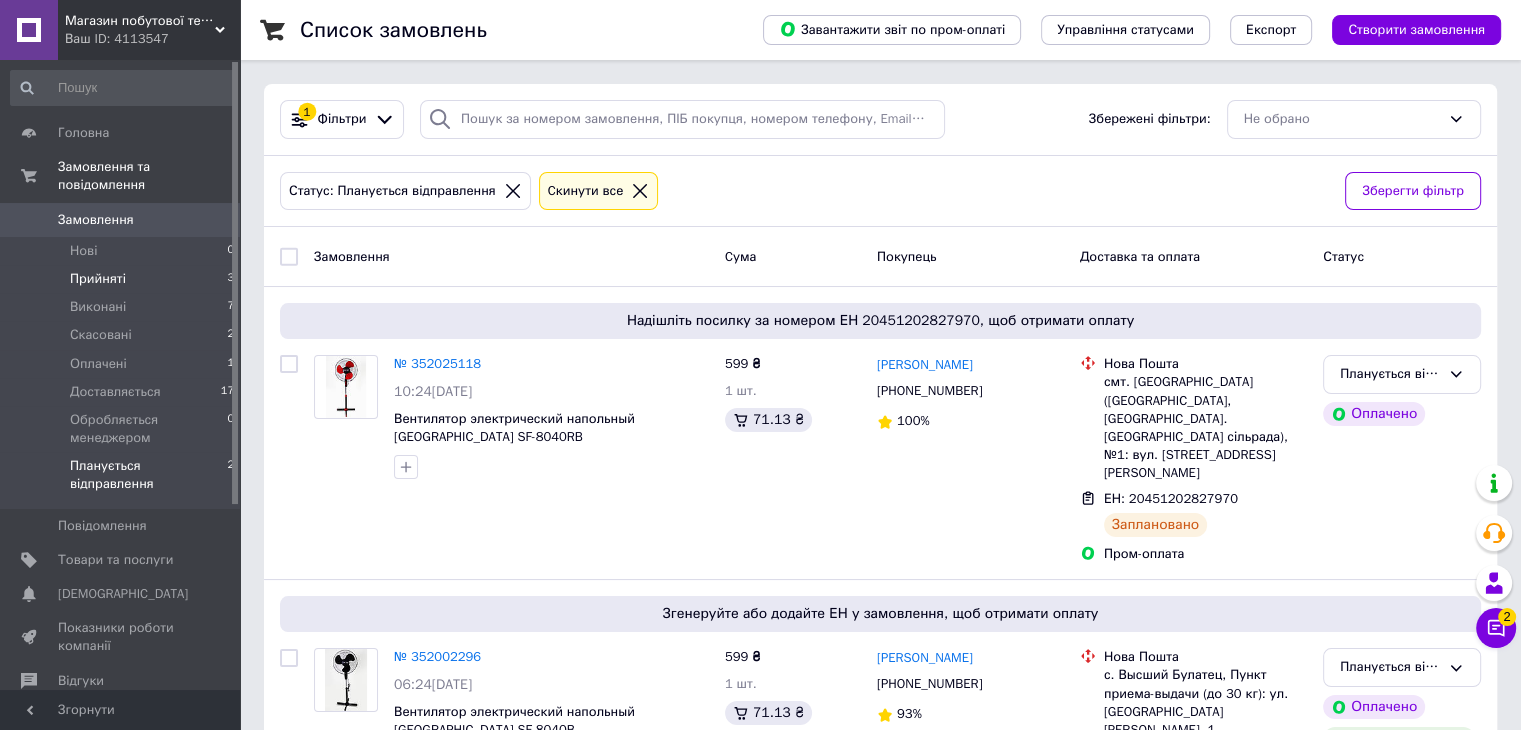 click on "Прийняті" at bounding box center (98, 279) 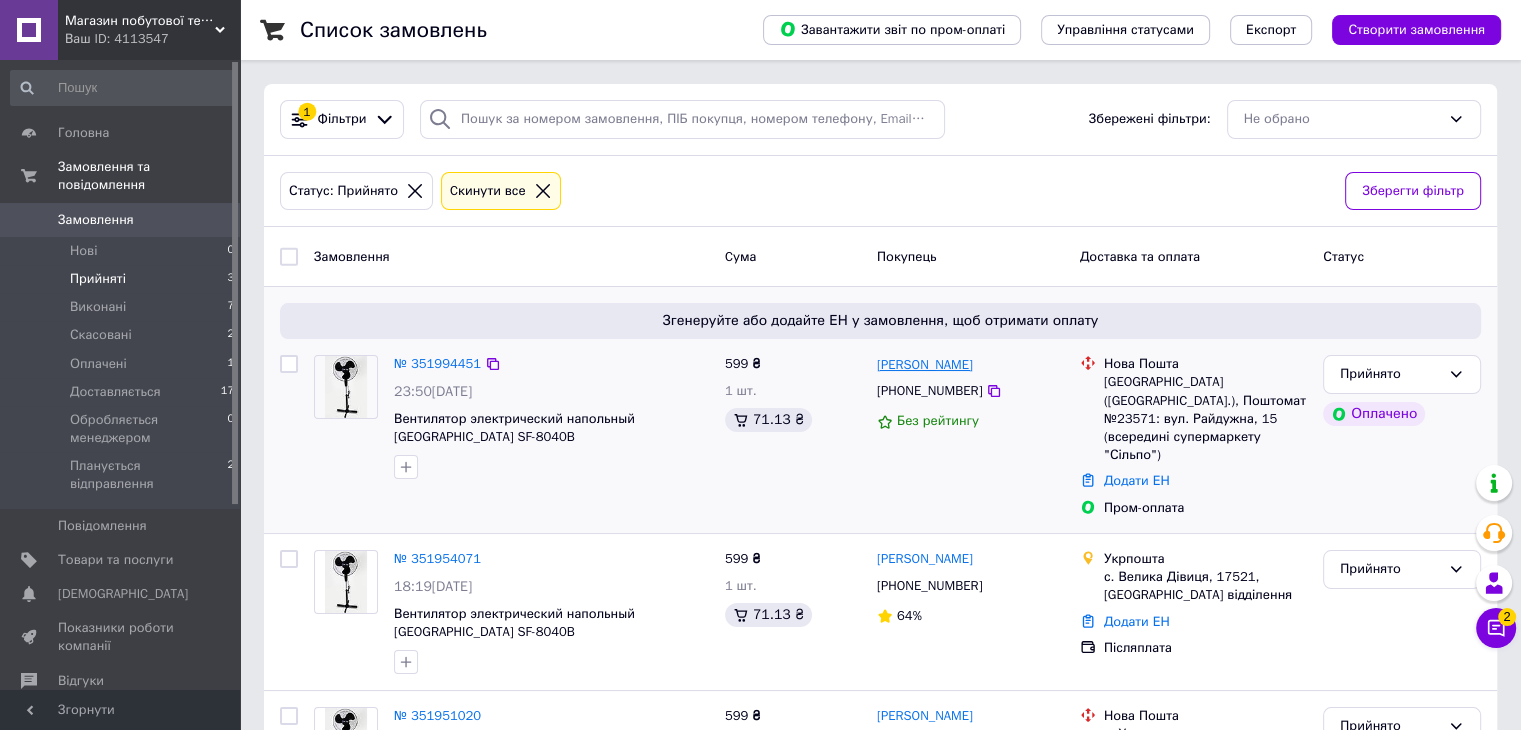 scroll, scrollTop: 141, scrollLeft: 0, axis: vertical 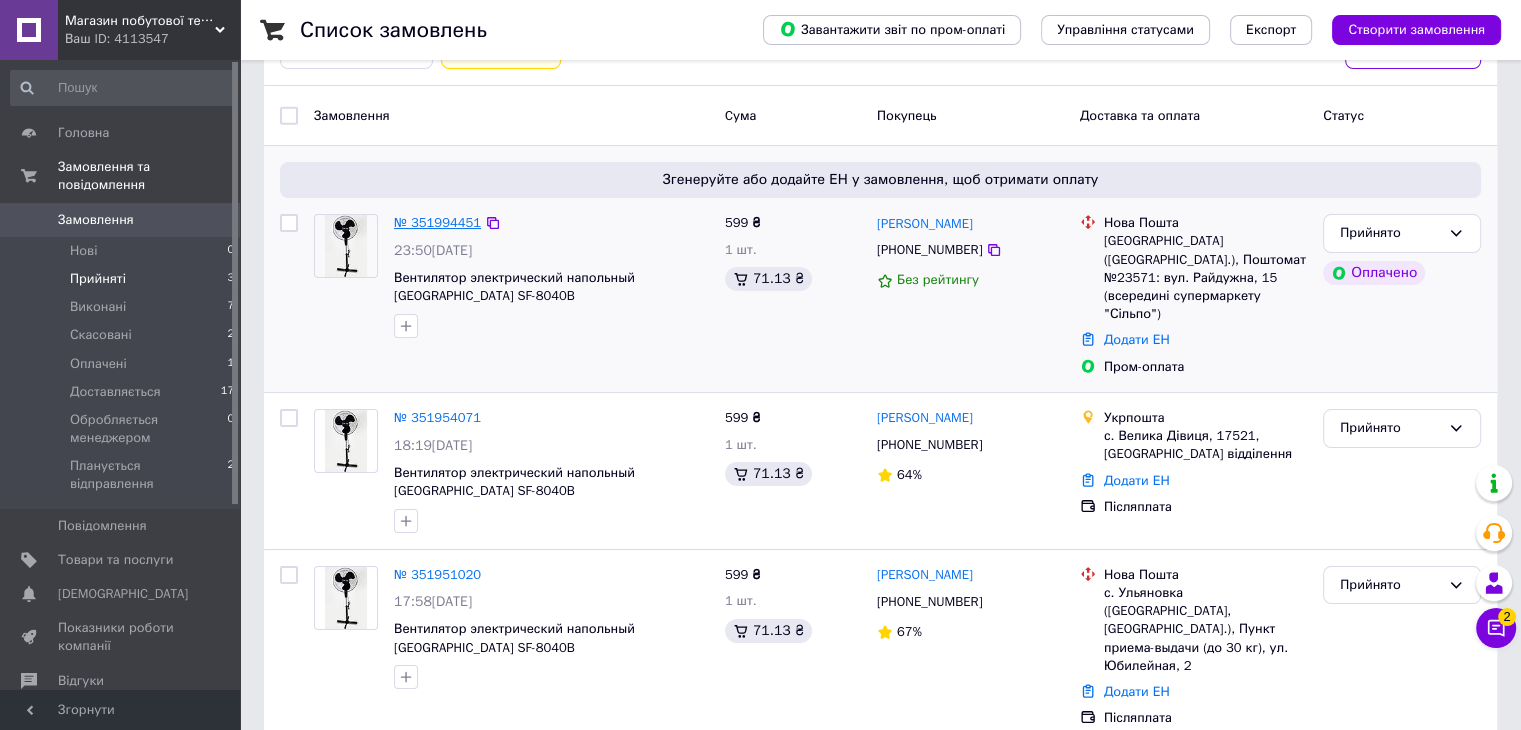 click on "№ 351994451" at bounding box center (437, 222) 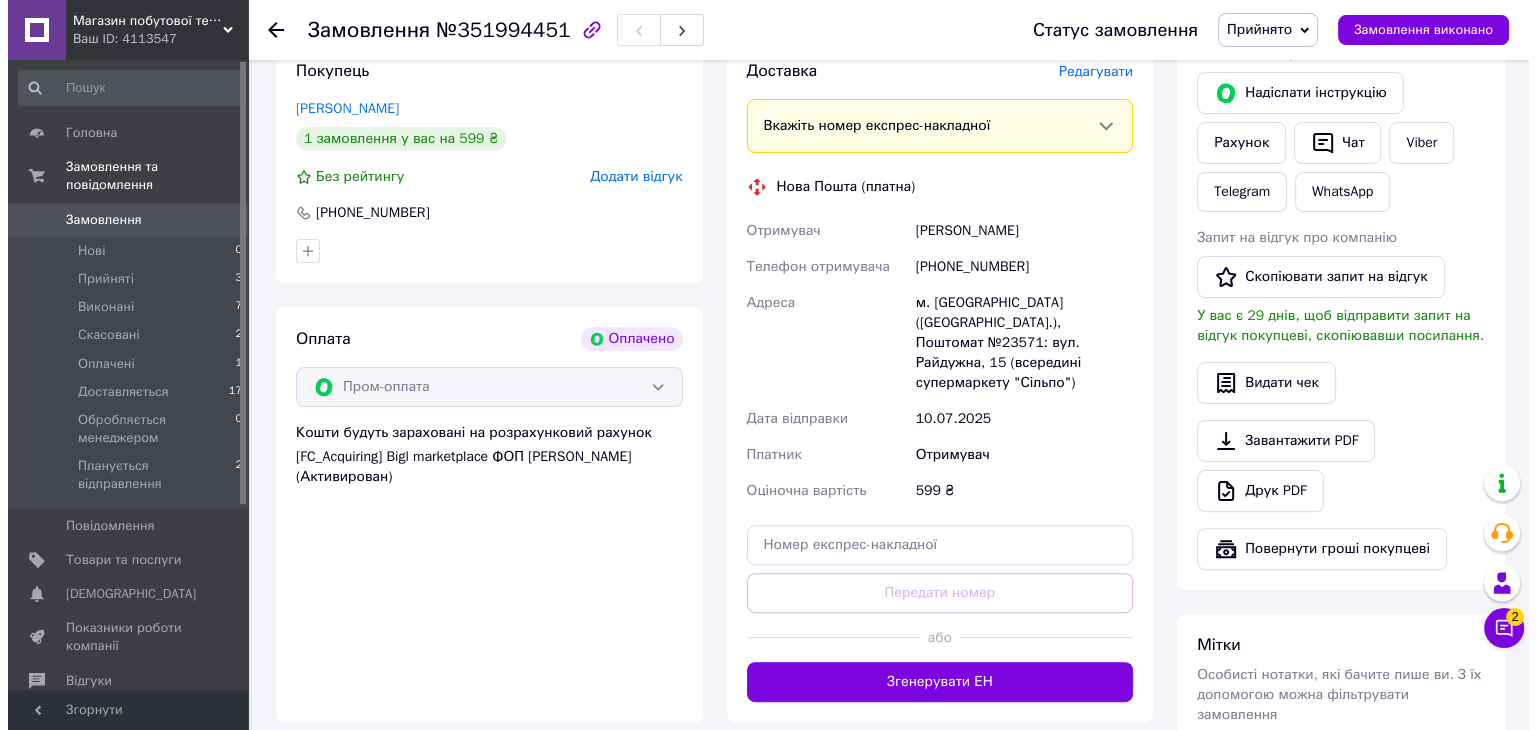 scroll, scrollTop: 341, scrollLeft: 0, axis: vertical 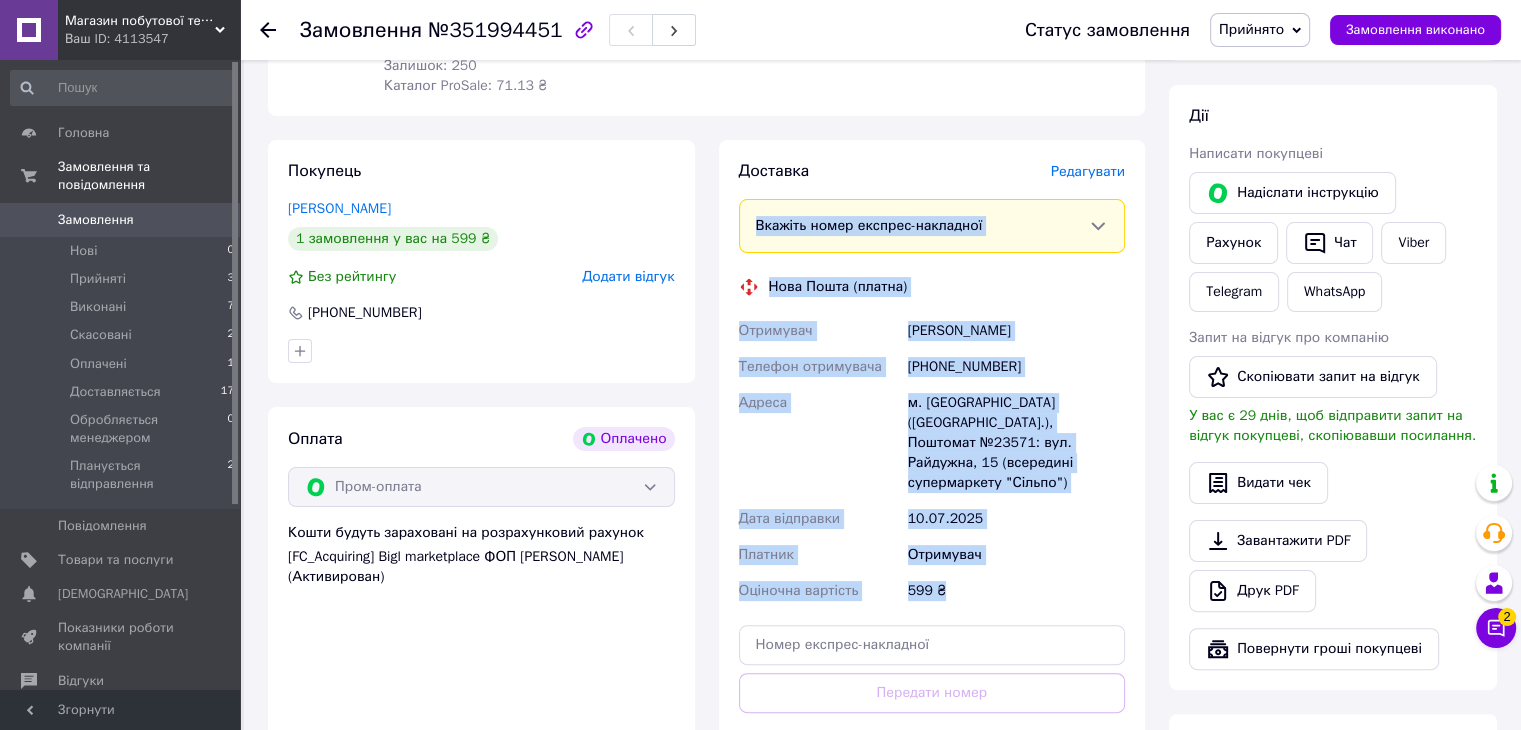 drag, startPoint x: 956, startPoint y: 568, endPoint x: 724, endPoint y: 165, distance: 465.0086 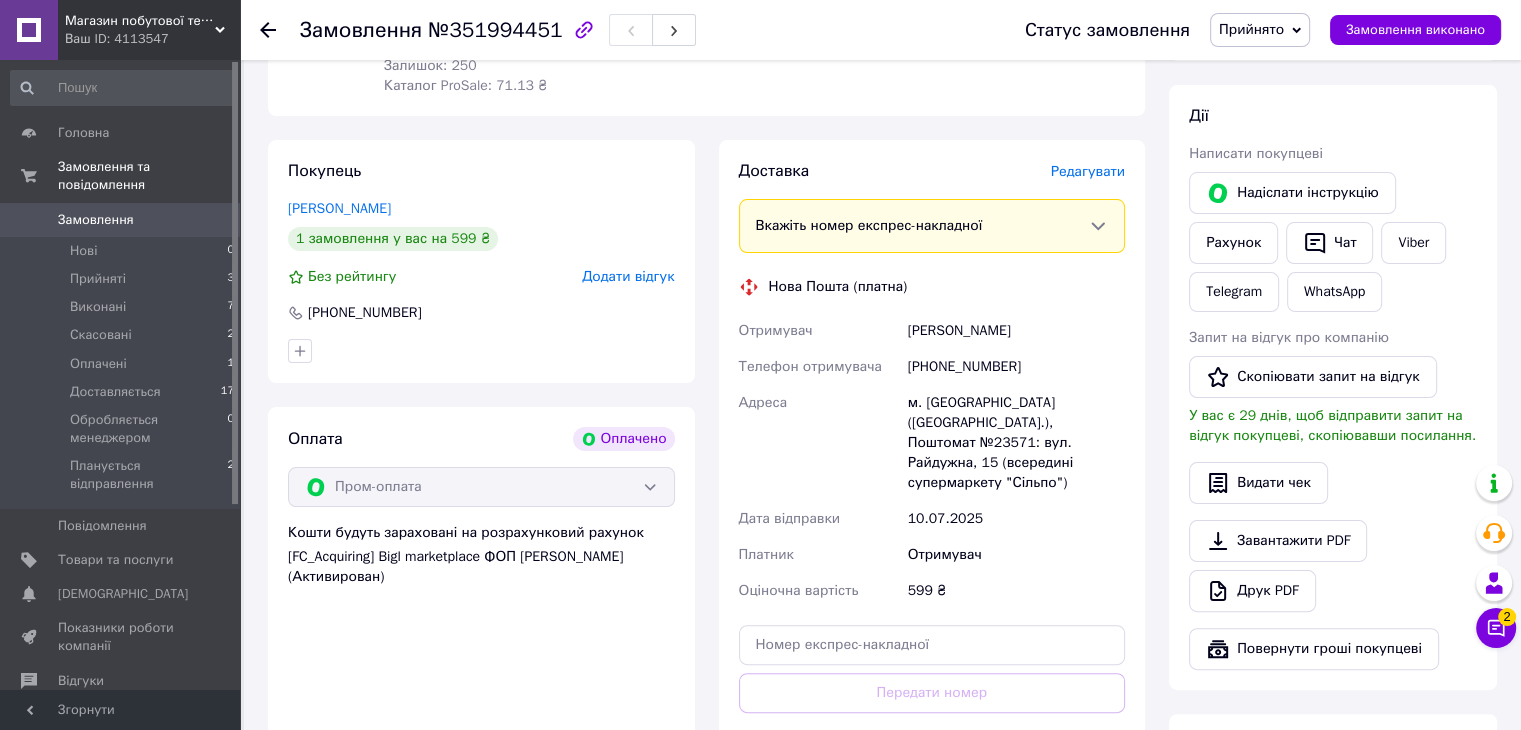 click on "Доставка Редагувати Вкажіть номер експрес-накладної Обов'язково введіть номер експрес-накладної,
якщо створювали її не на цій сторінці. У разі,
якщо номер ЕН не буде доданий, ми не зможемо
виплатити гроші за замовлення Мобільний номер покупця (із замовлення) повинен відповідати номеру отримувача за накладною Нова Пошта (платна) Отримувач Болдирєва Ірина Телефон отримувача +380665307794 Адреса м. Київ (Київська обл.), Поштомат №23571: вул. Райдужна, 15 (всередині супермаркету "Сільпо") Дата відправки 10.07.2025 Платник Отримувач Оціночна вартість 599 ₴ Передати номер або" at bounding box center [932, 481] 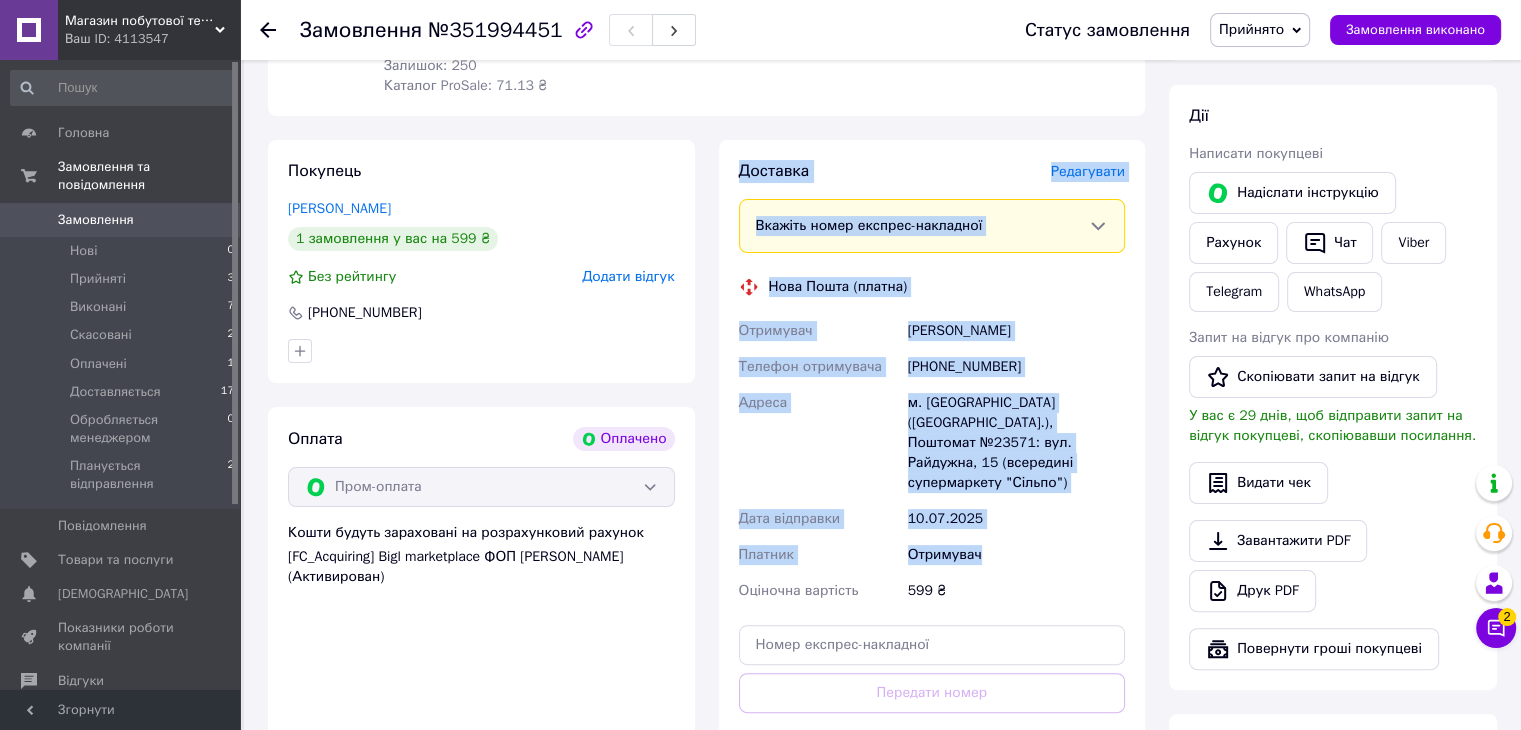 drag, startPoint x: 740, startPoint y: 169, endPoint x: 1003, endPoint y: 541, distance: 455.57986 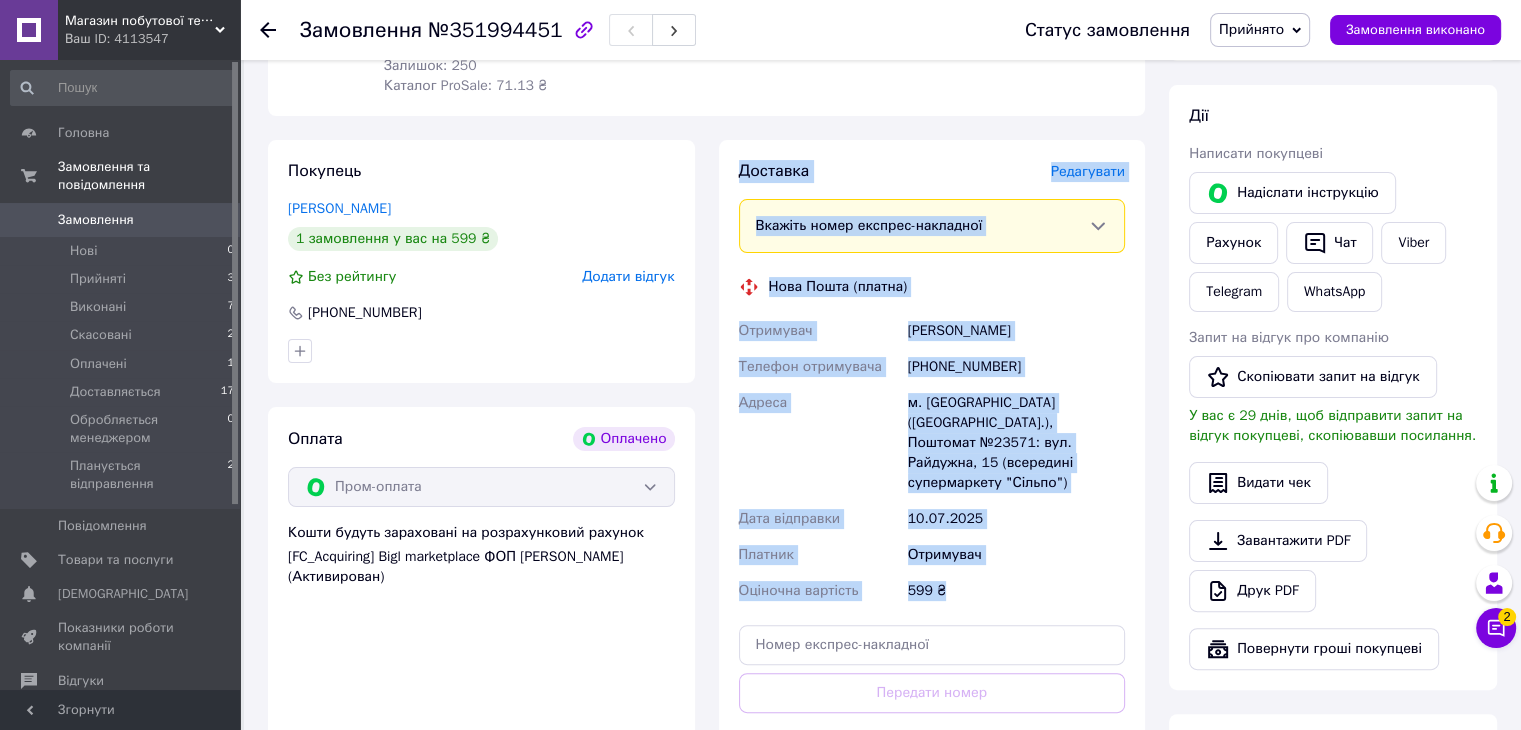 drag, startPoint x: 973, startPoint y: 577, endPoint x: 720, endPoint y: 152, distance: 494.6049 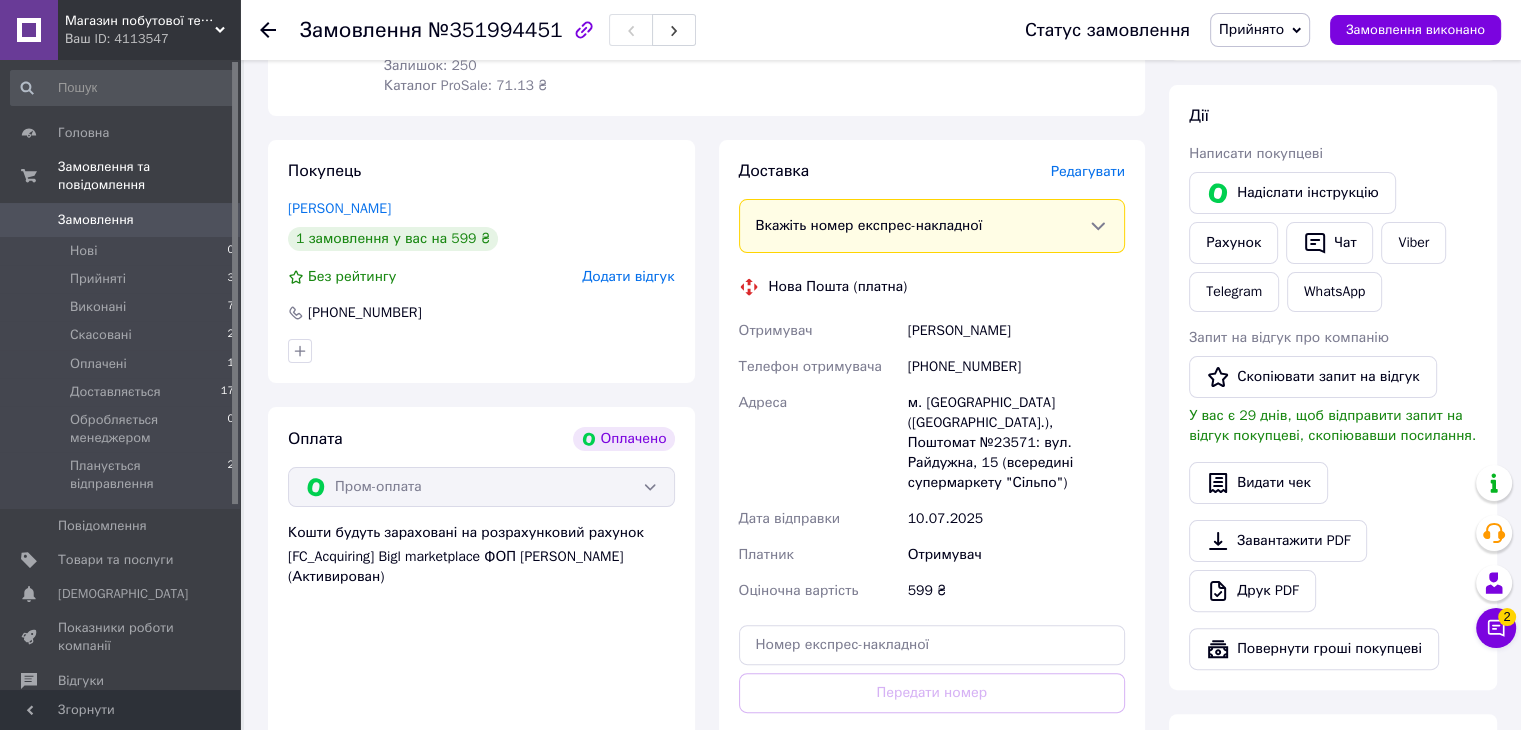click on "Редагувати" at bounding box center [1088, 171] 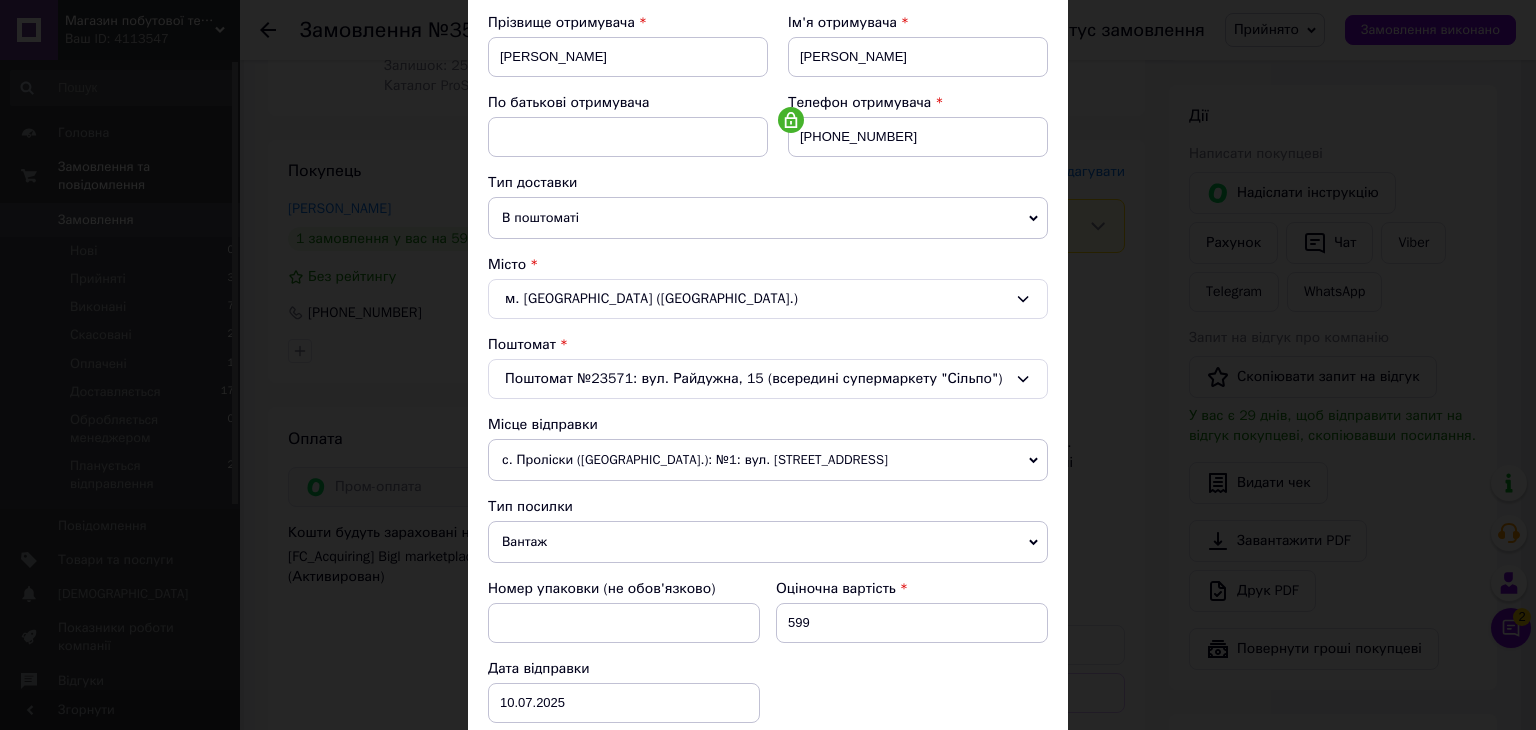 scroll, scrollTop: 400, scrollLeft: 0, axis: vertical 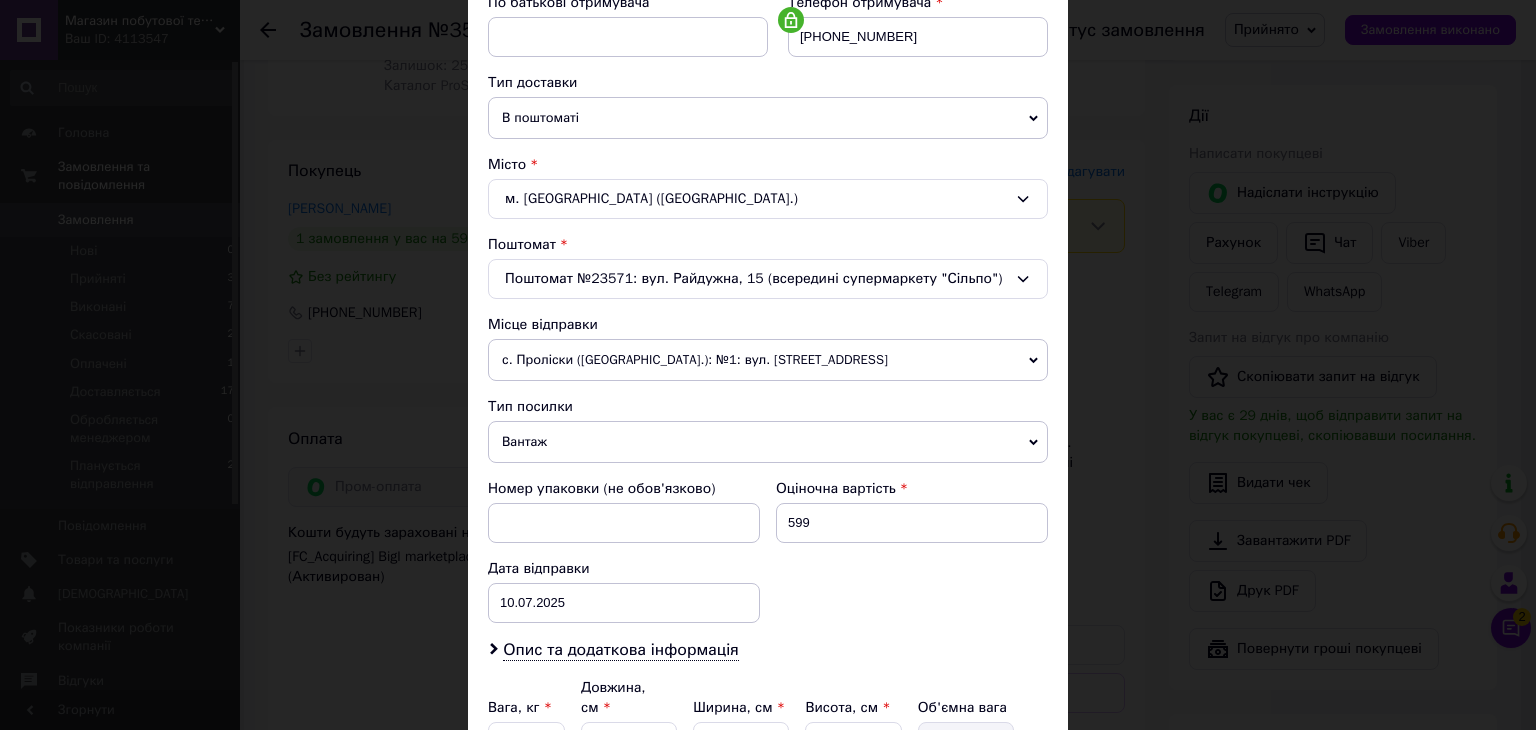 click on "В поштоматі" at bounding box center [768, 118] 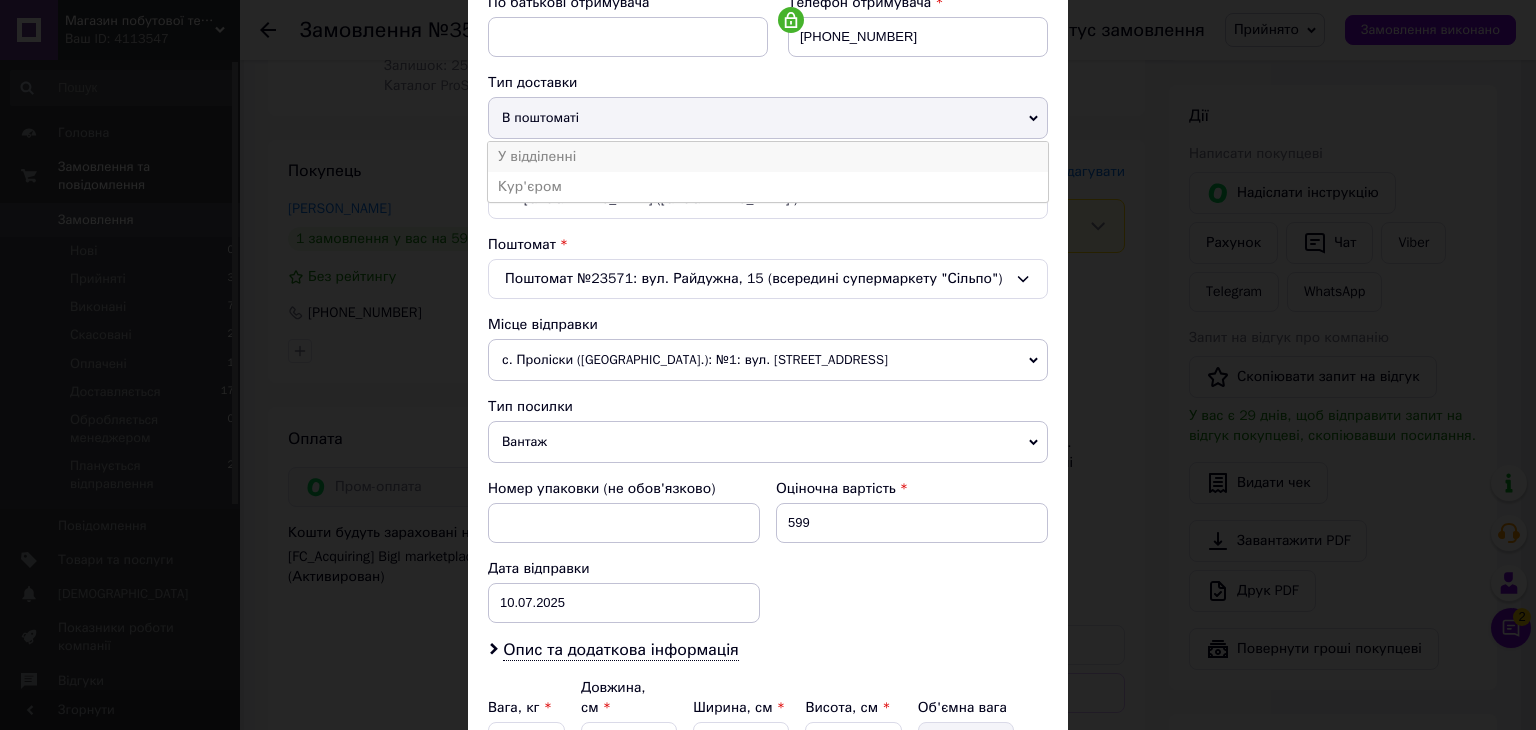 click on "У відділенні" at bounding box center (768, 157) 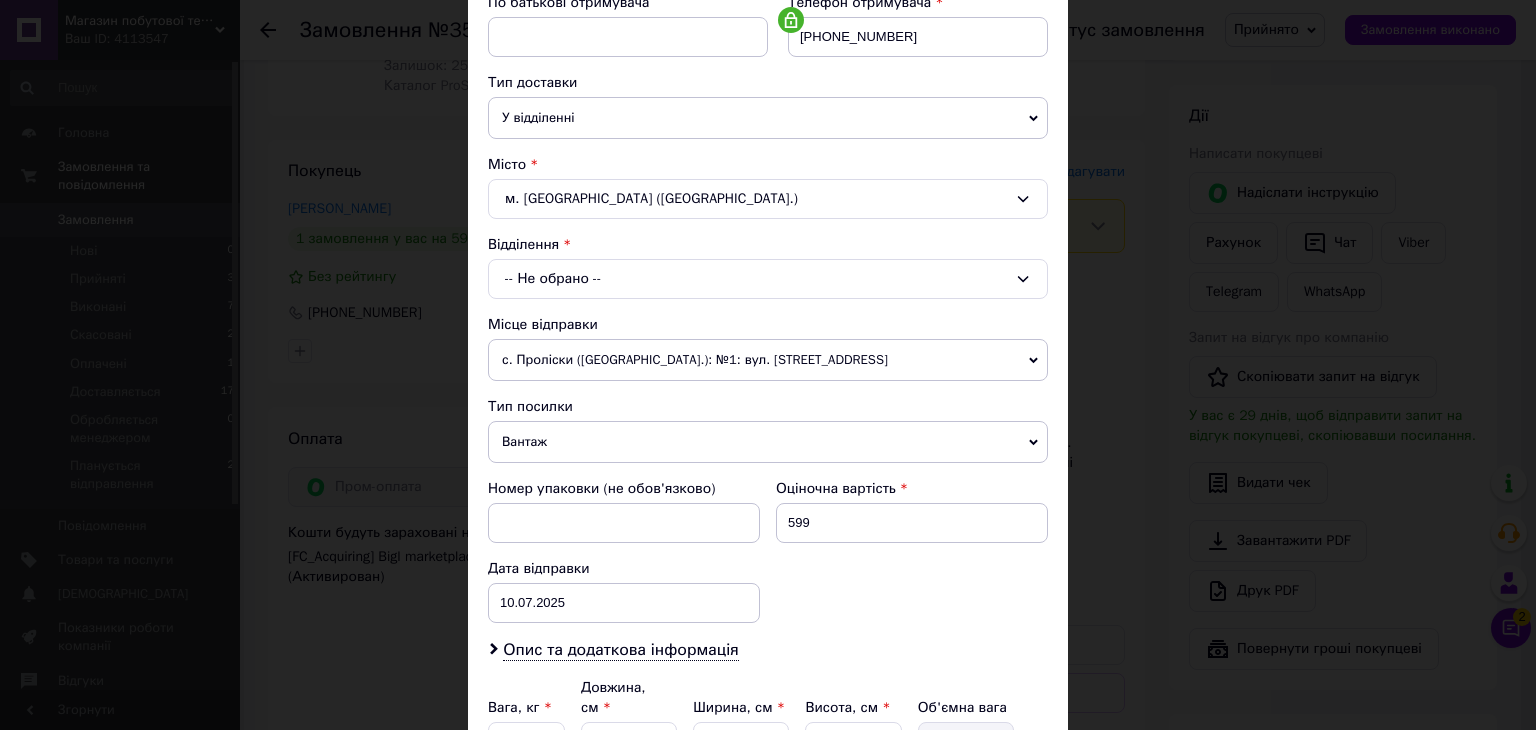 click on "-- Не обрано --" at bounding box center (768, 279) 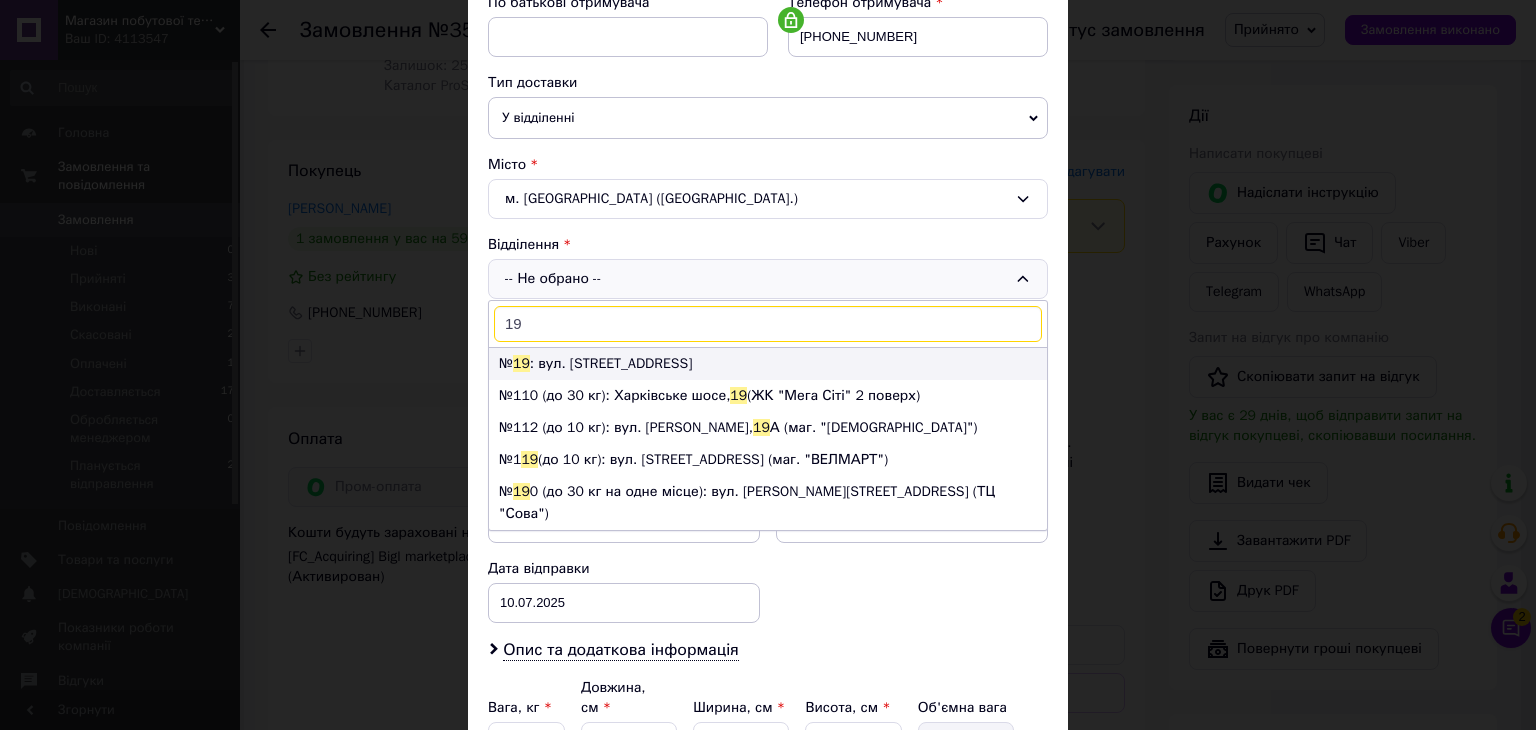 type on "19" 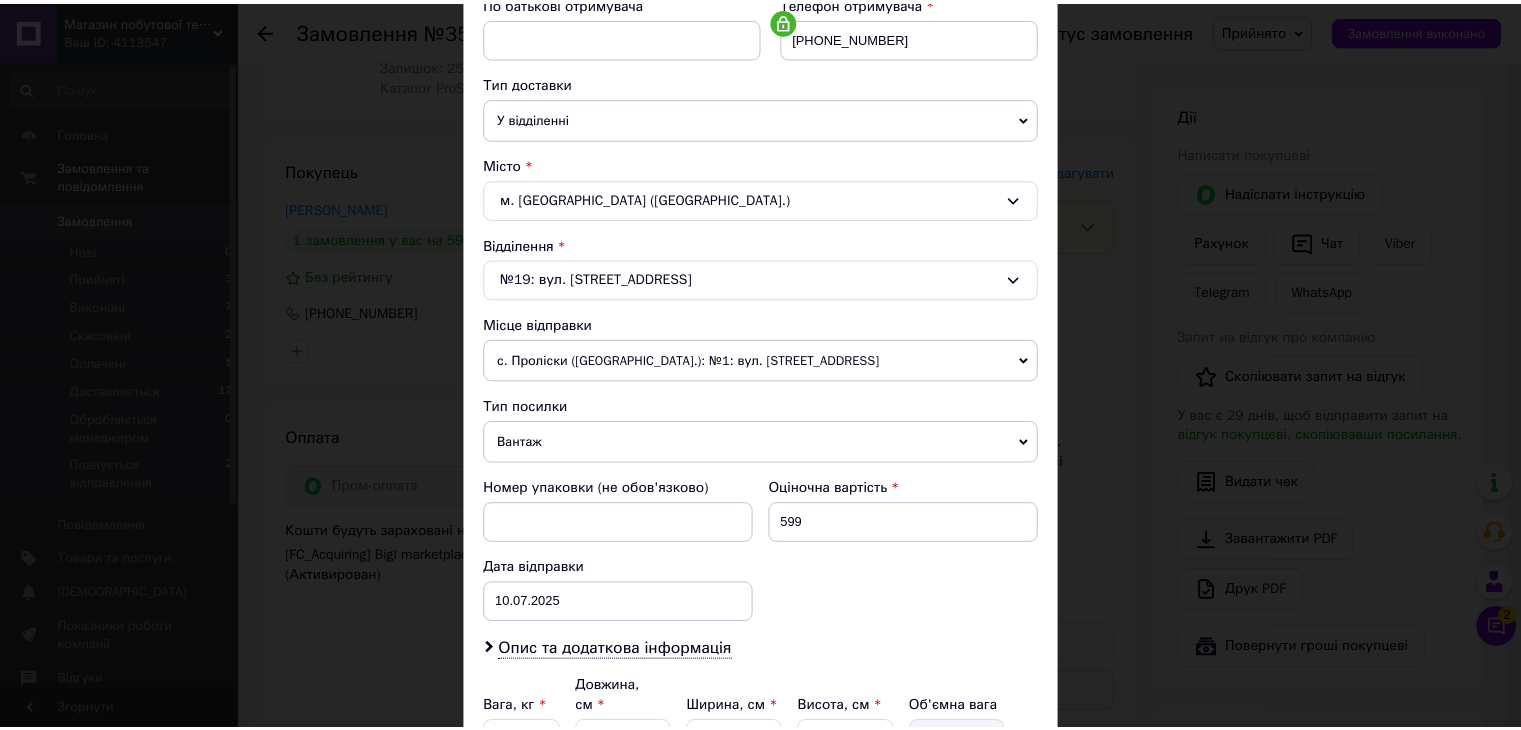 scroll, scrollTop: 592, scrollLeft: 0, axis: vertical 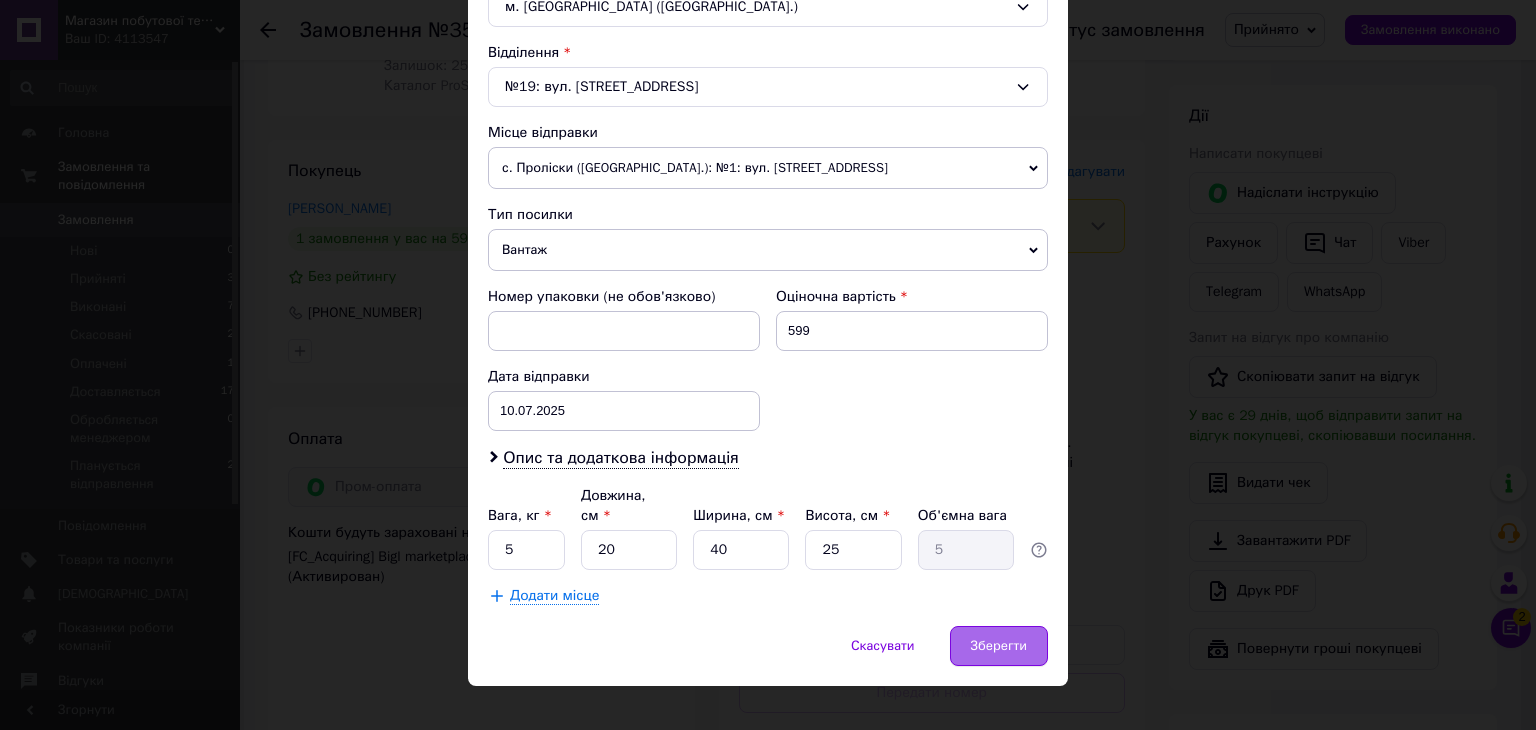 click on "Зберегти" at bounding box center (999, 646) 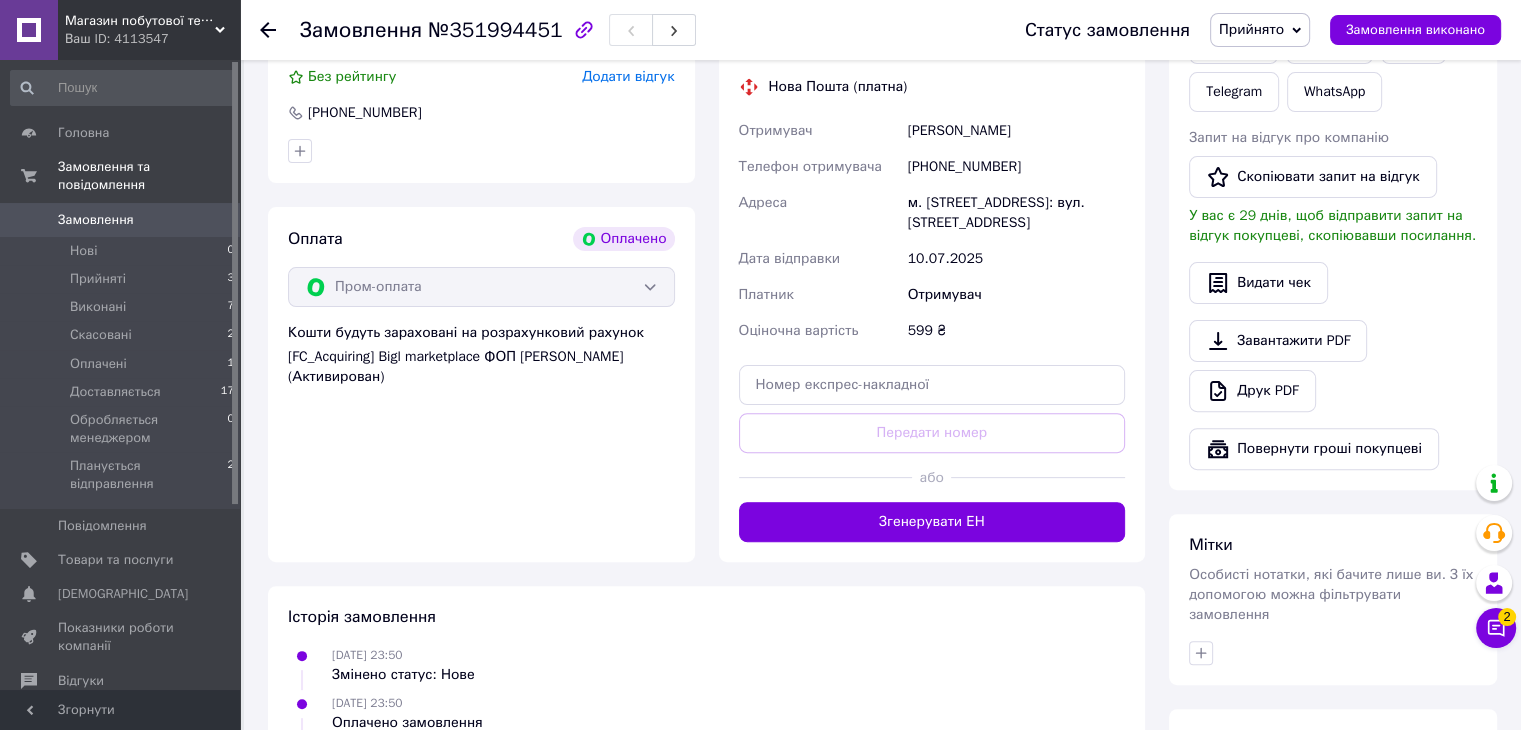 scroll, scrollTop: 141, scrollLeft: 0, axis: vertical 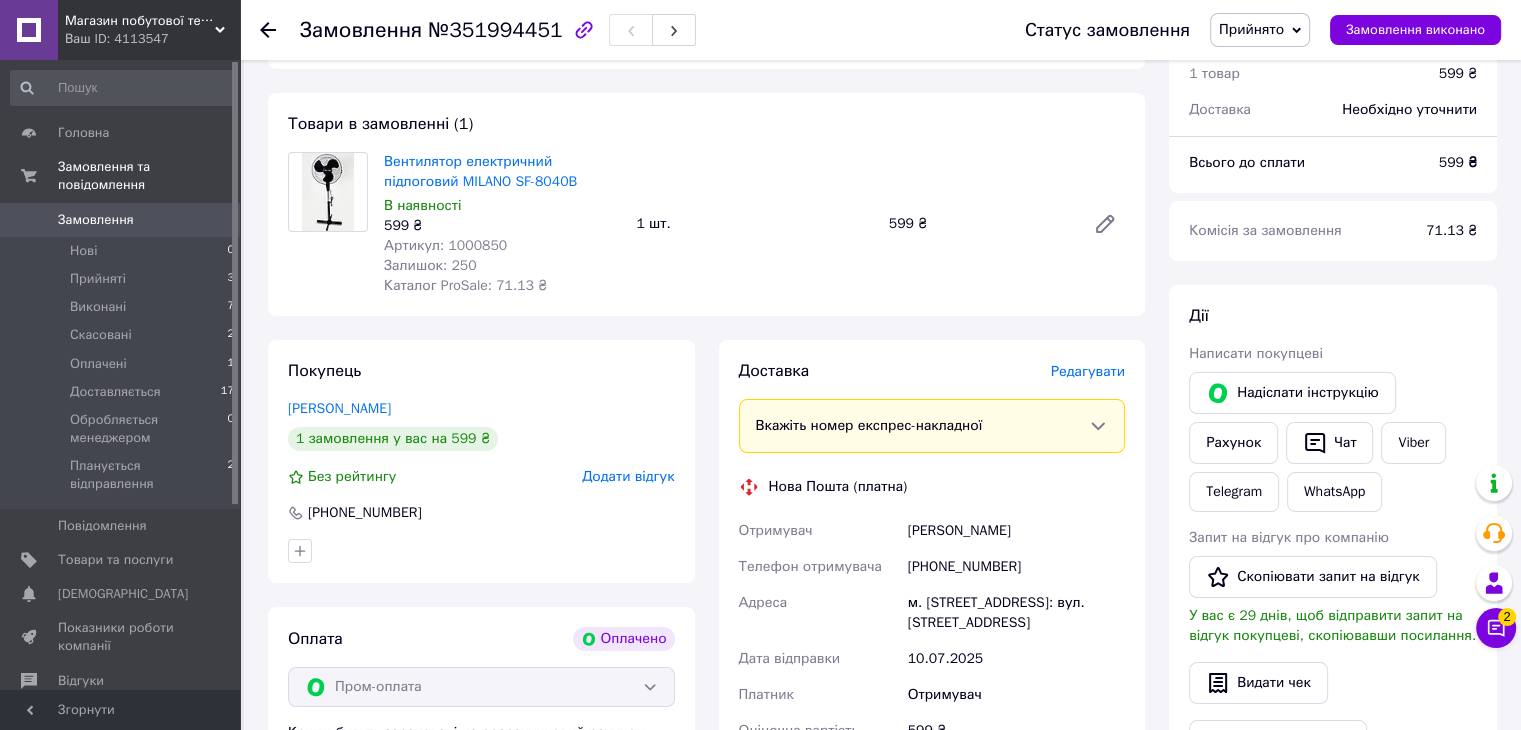 click on "Прийнято" at bounding box center [1260, 30] 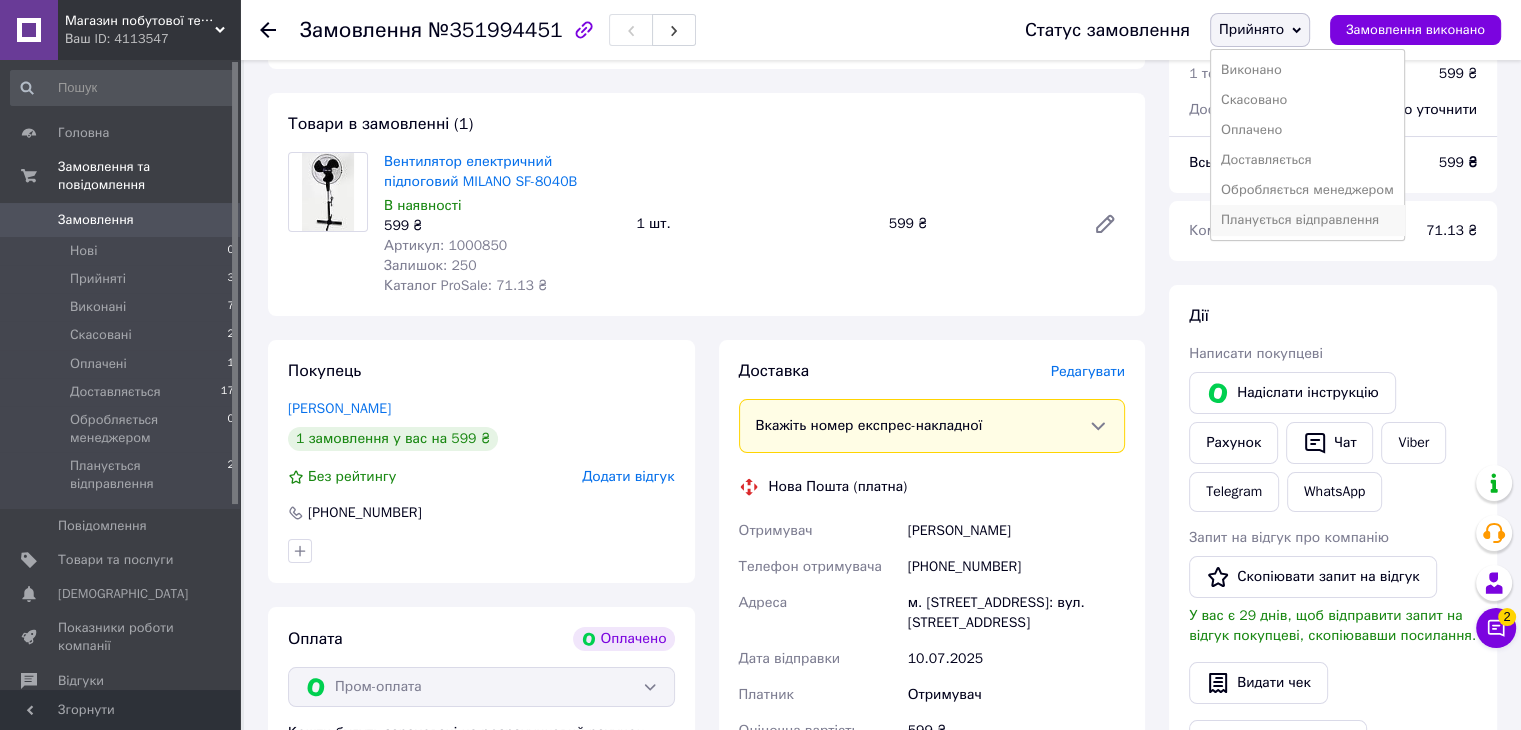 click on "Планується відправлення" at bounding box center [1307, 220] 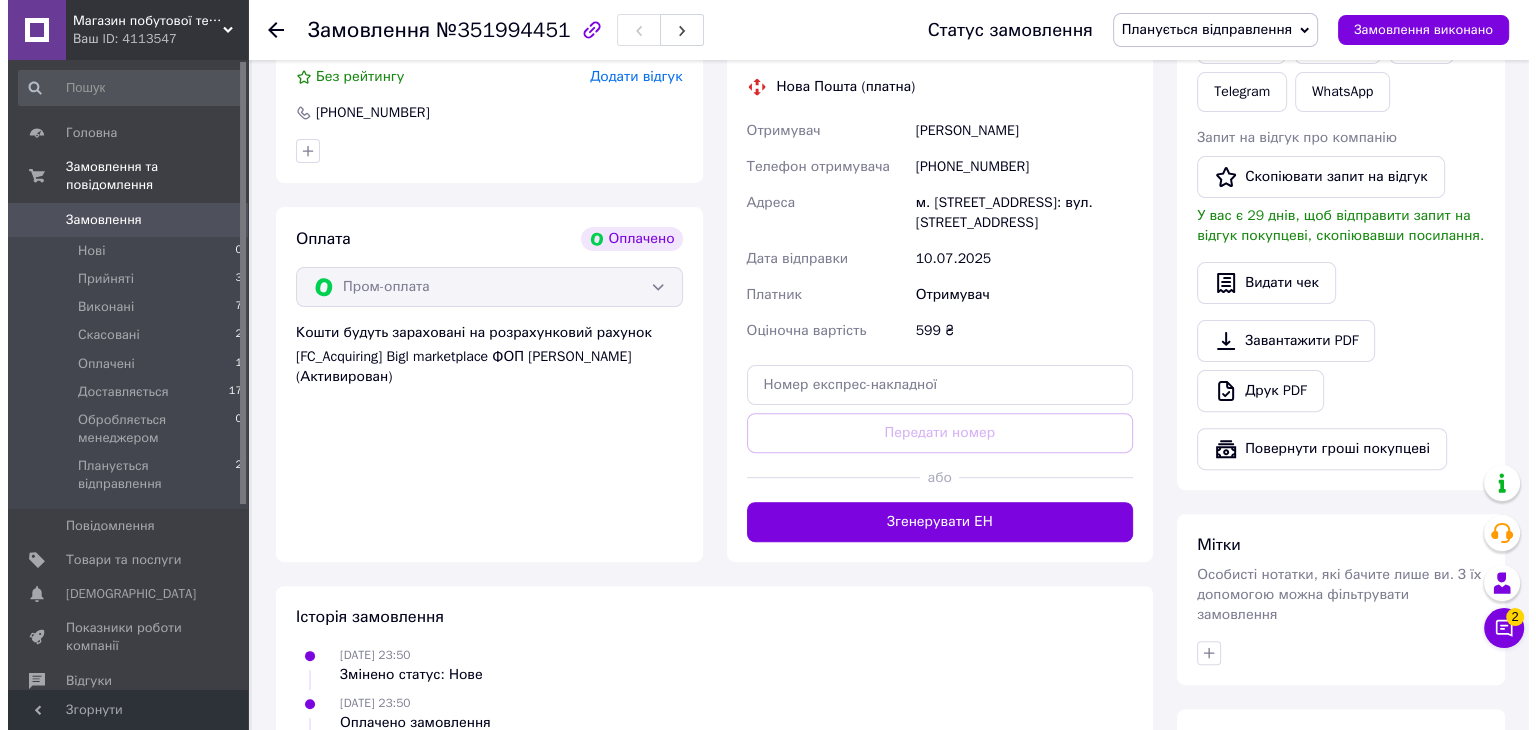 scroll, scrollTop: 241, scrollLeft: 0, axis: vertical 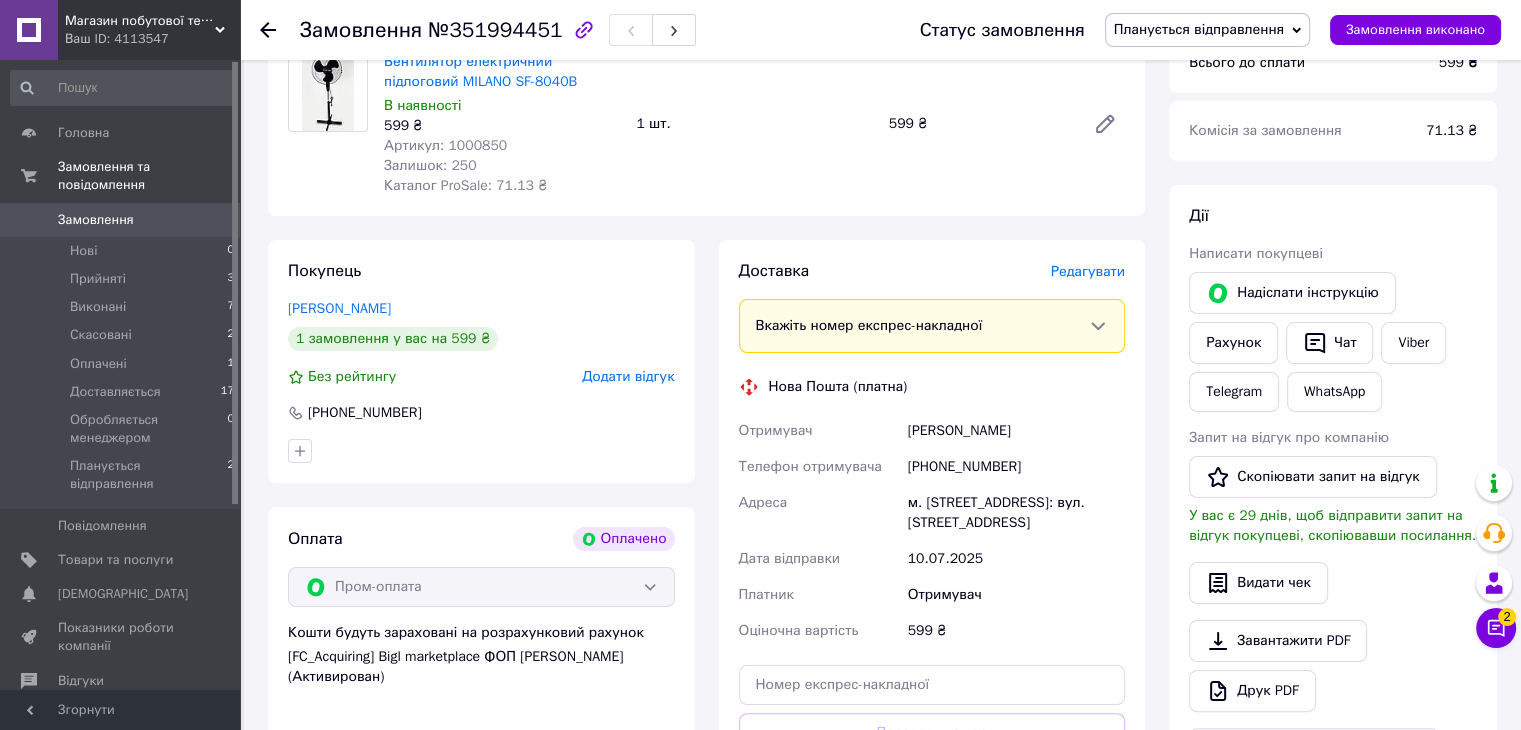 click on "Редагувати" at bounding box center [1088, 271] 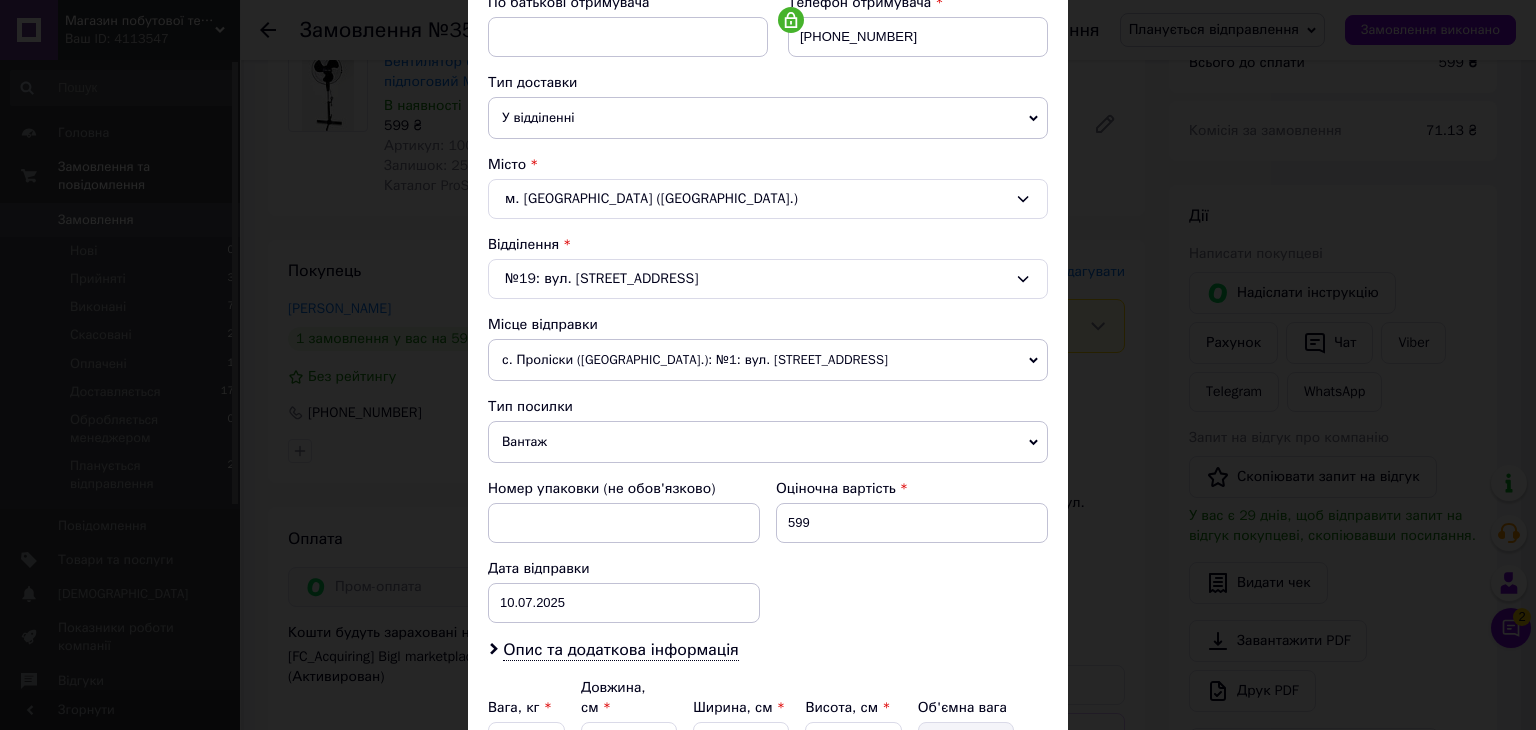 scroll, scrollTop: 592, scrollLeft: 0, axis: vertical 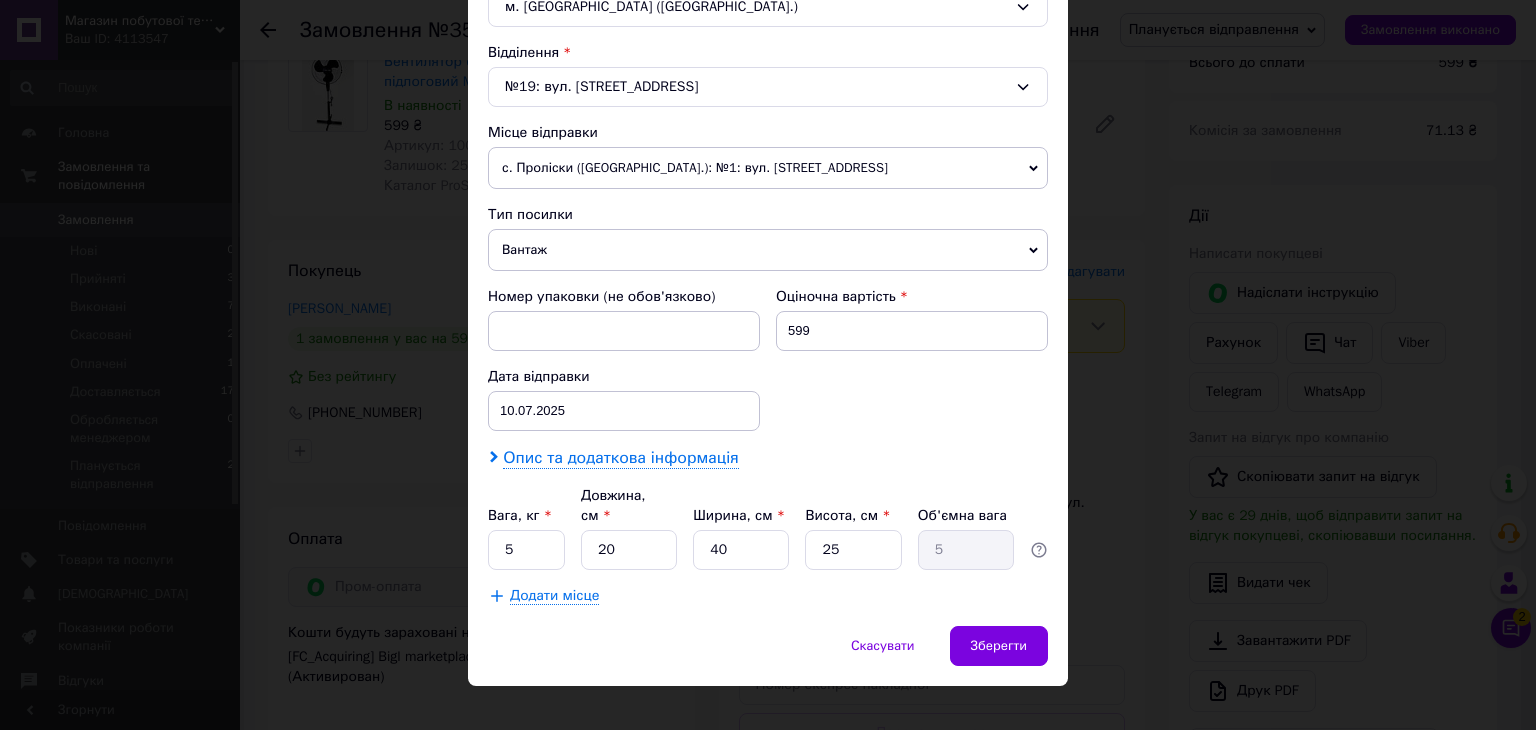 click on "Опис та додаткова інформація" at bounding box center (620, 458) 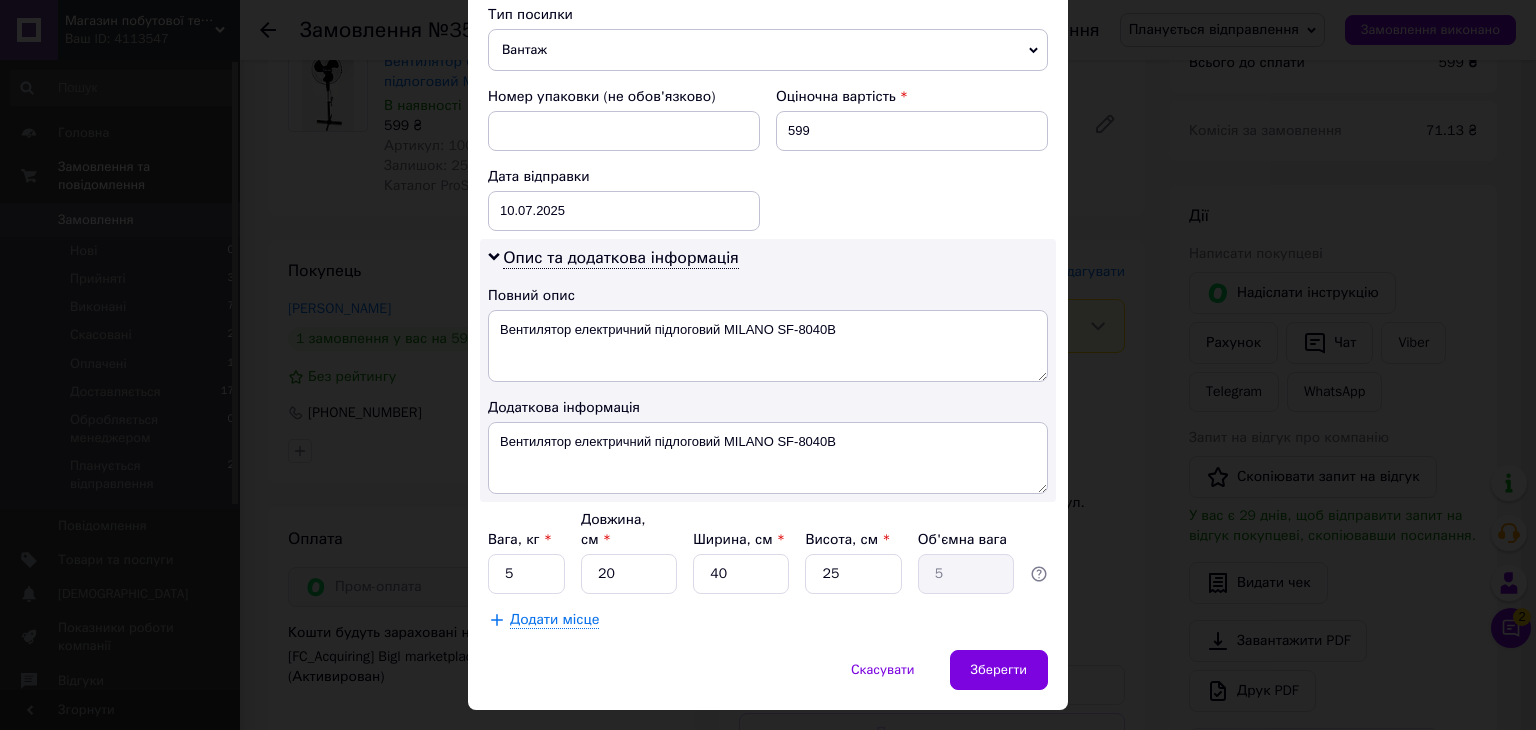 scroll, scrollTop: 816, scrollLeft: 0, axis: vertical 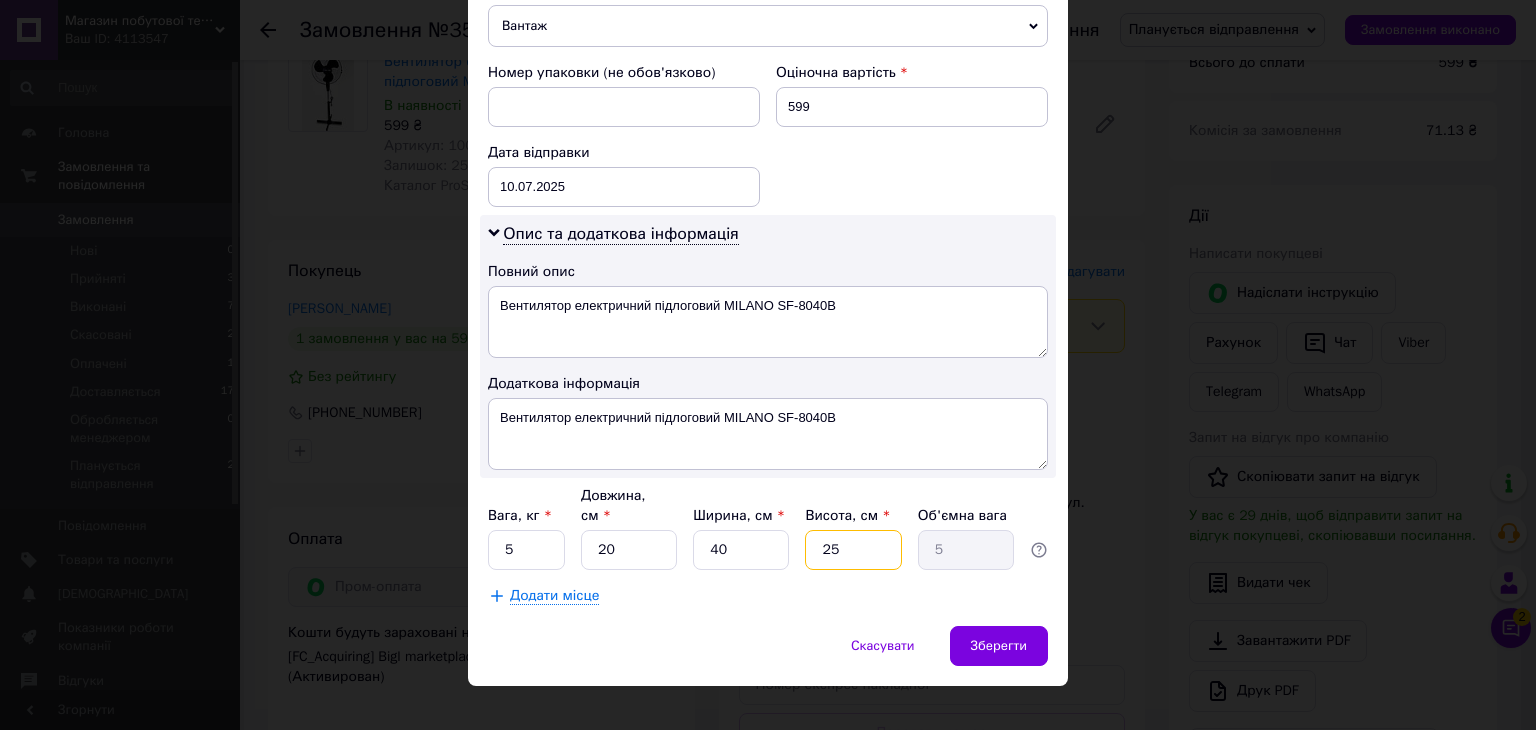click on "25" at bounding box center (853, 550) 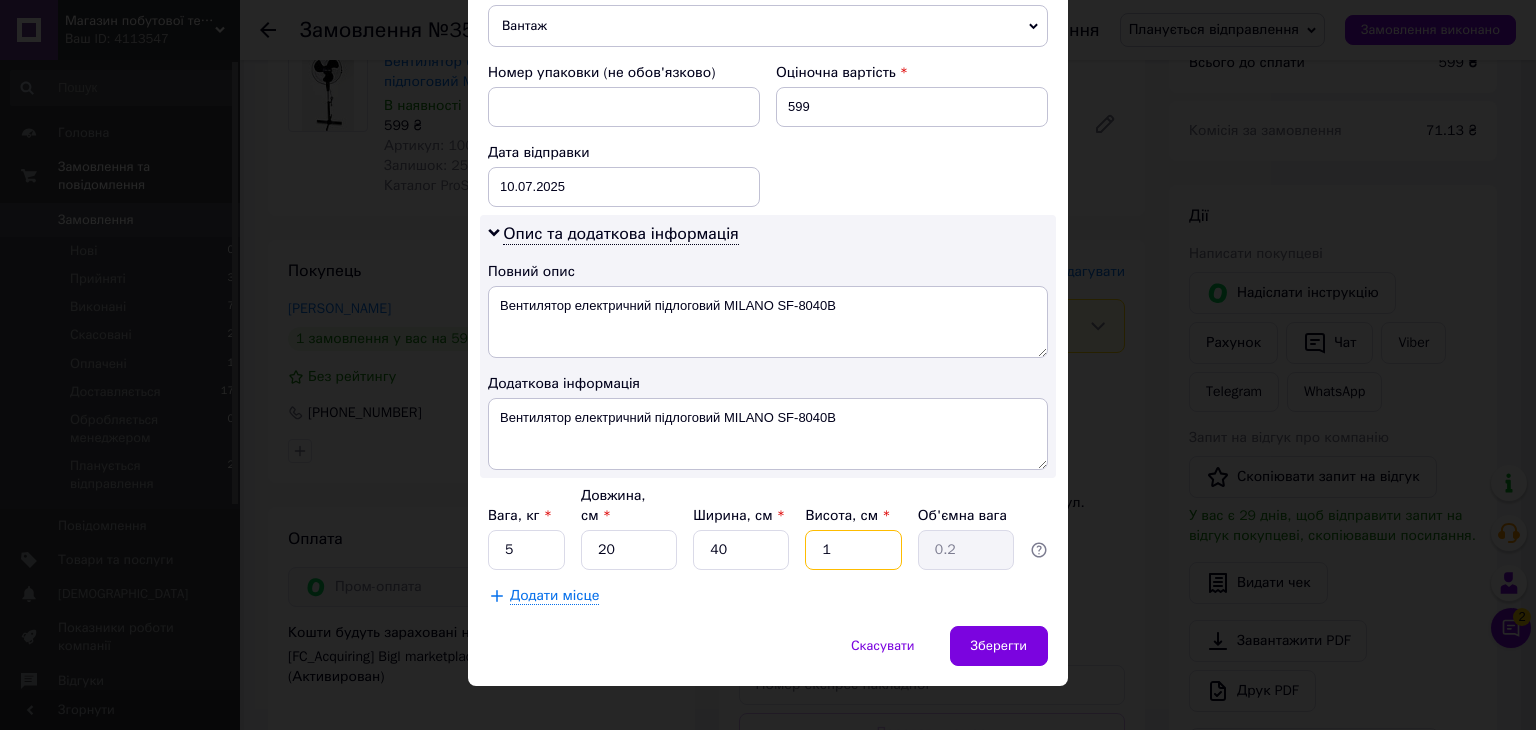 type on "18" 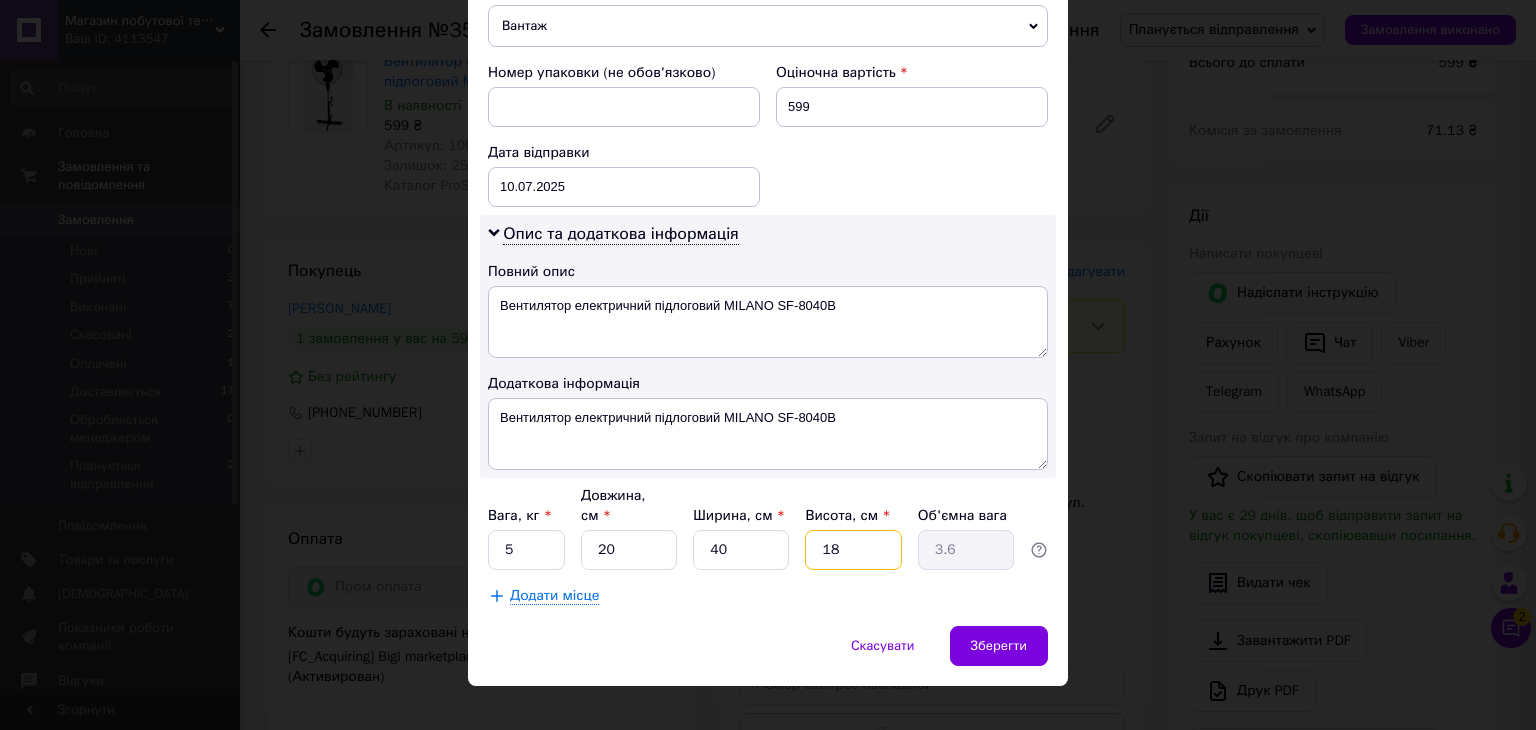 type on "18" 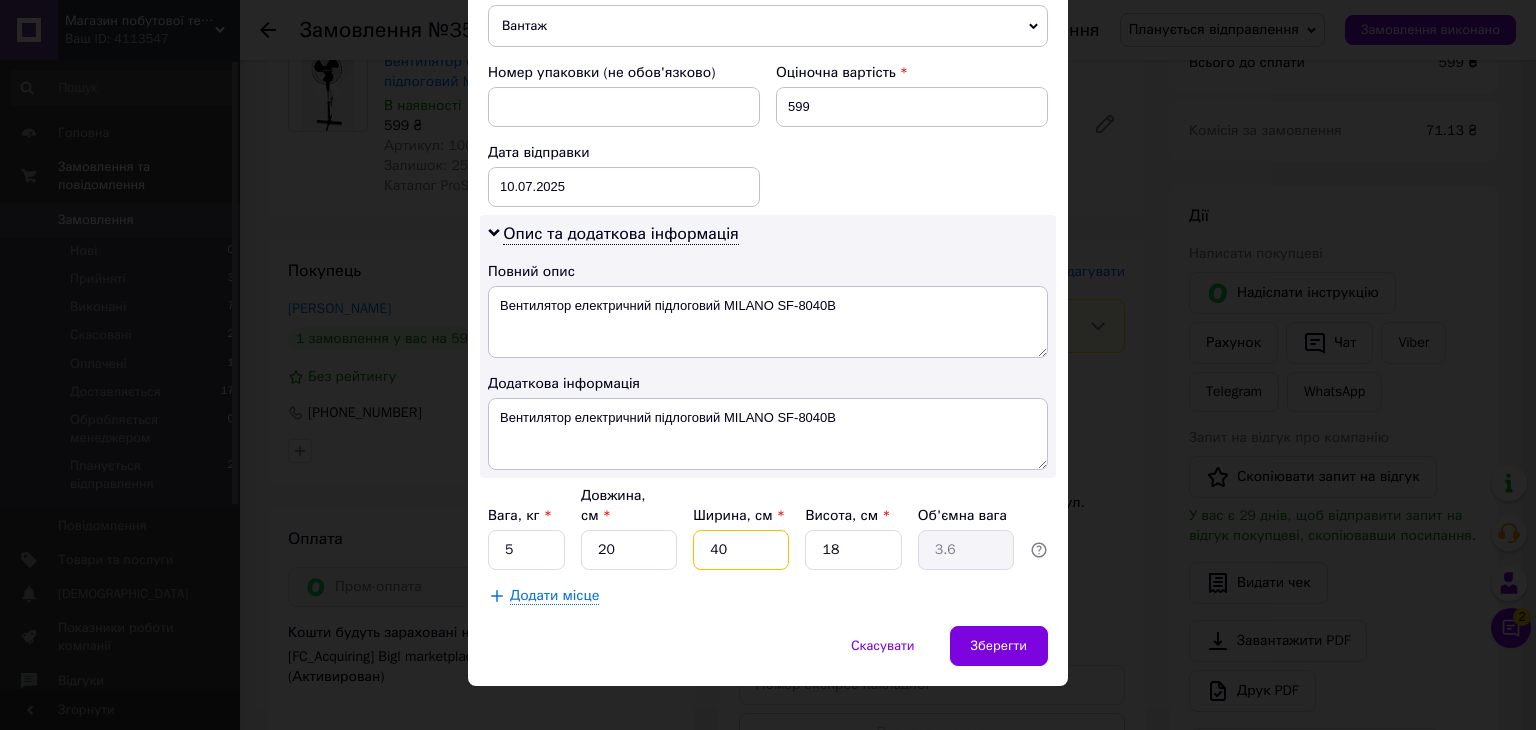 click on "40" at bounding box center [741, 550] 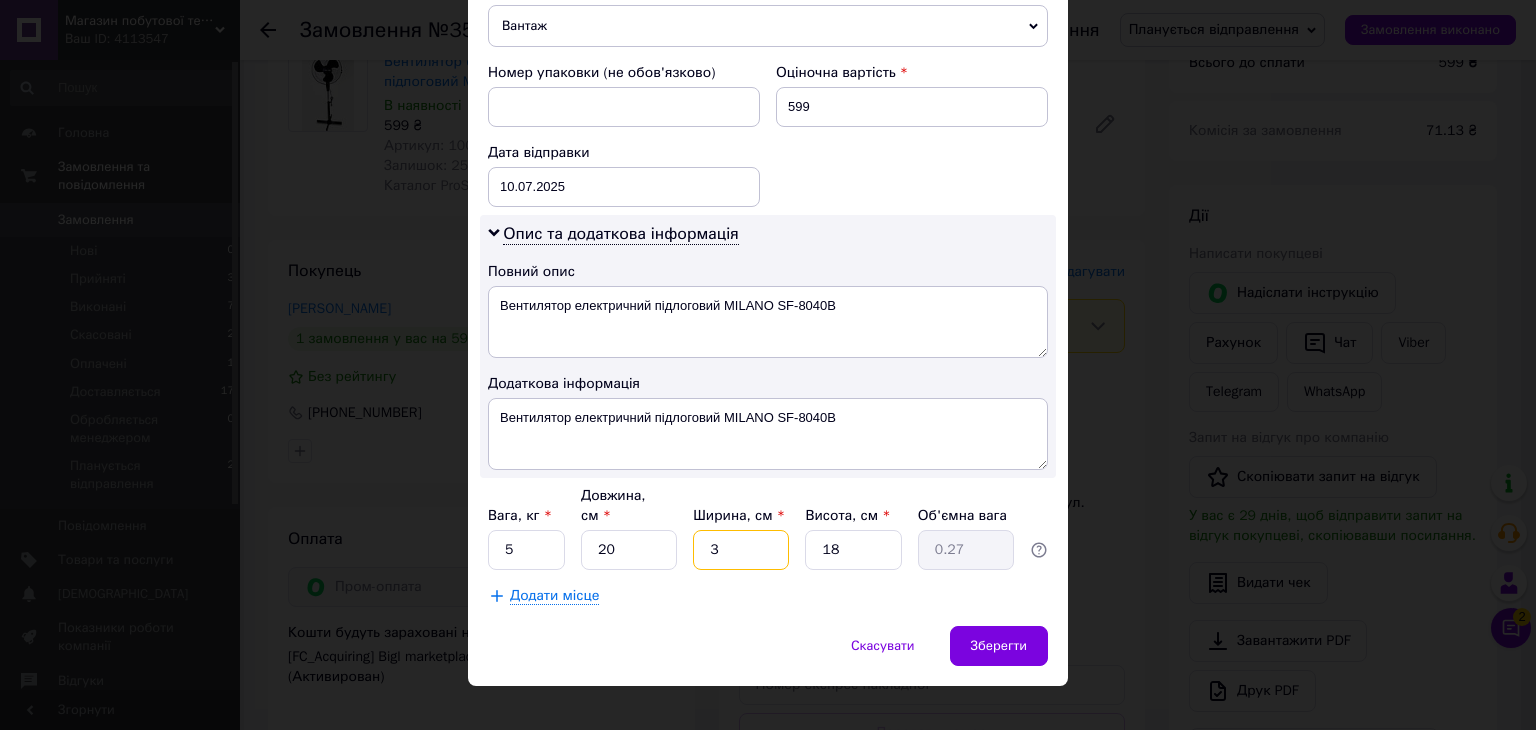 type on "35" 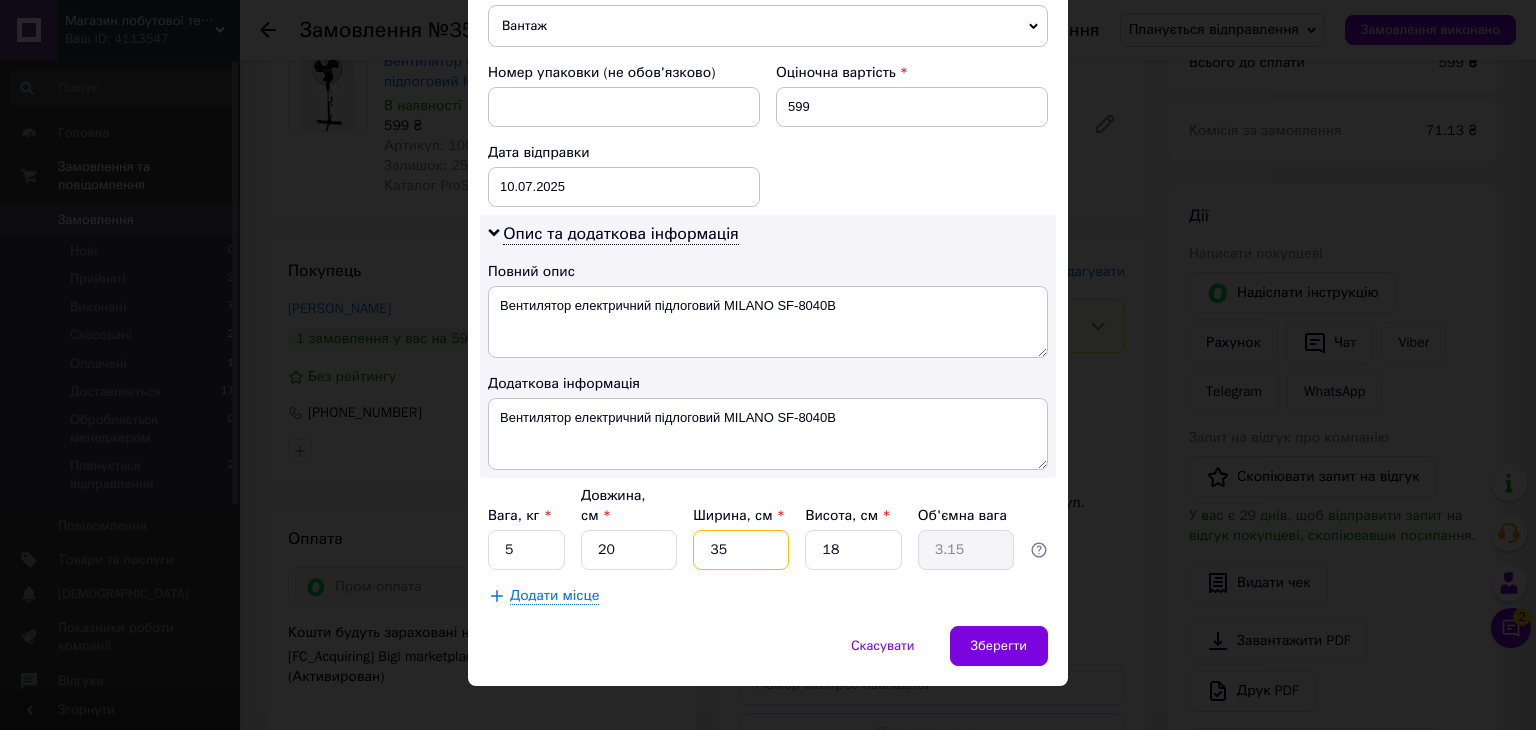 type on "35" 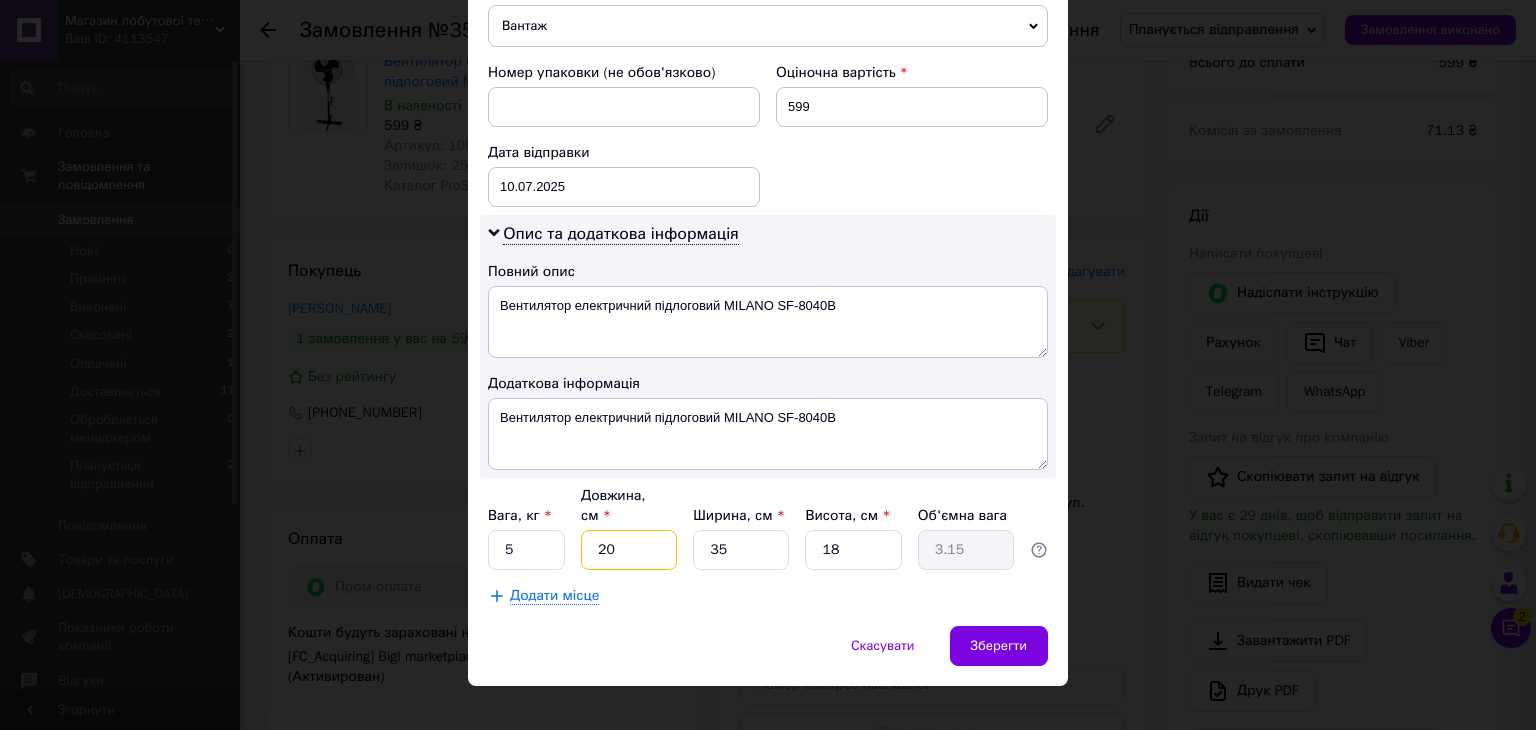 click on "20" at bounding box center (629, 550) 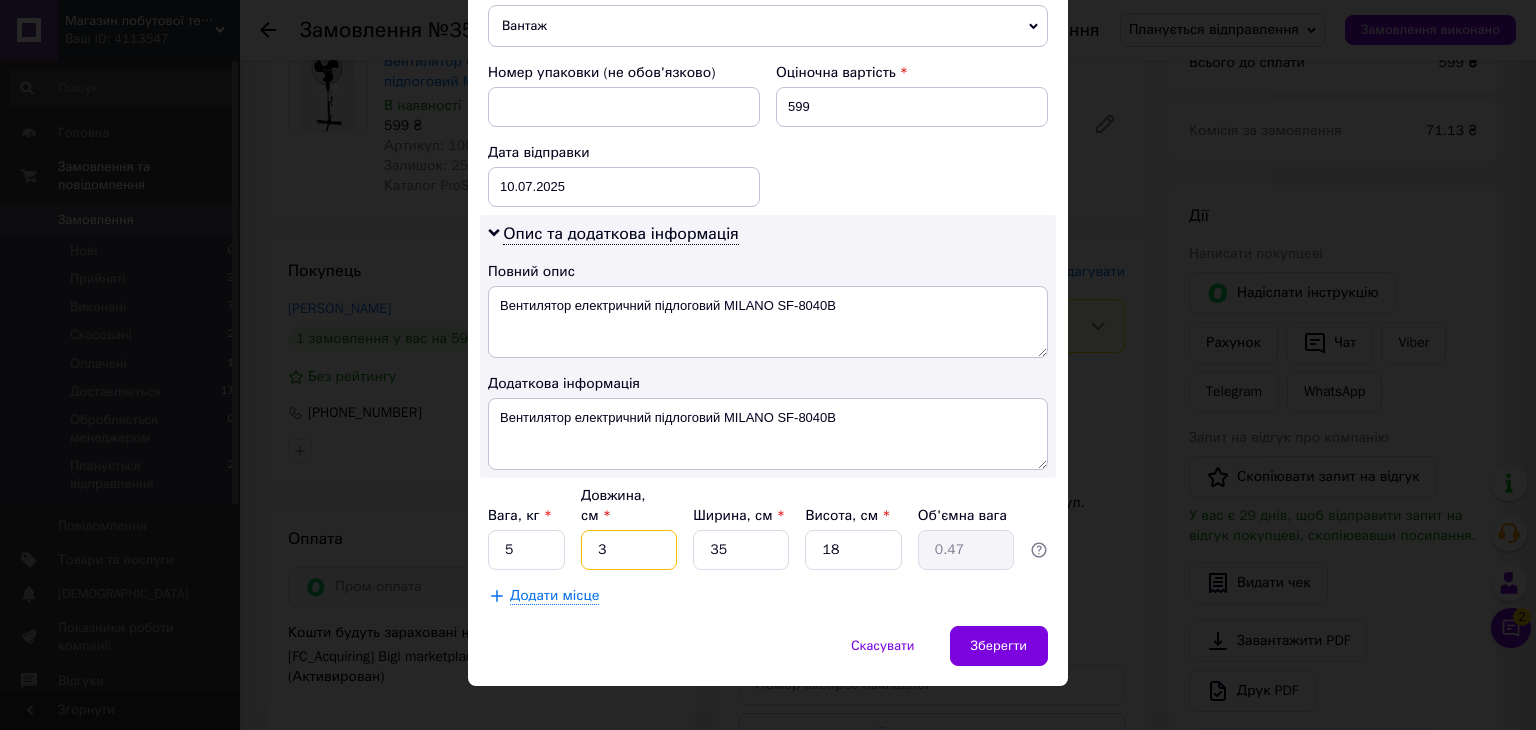 type on "35" 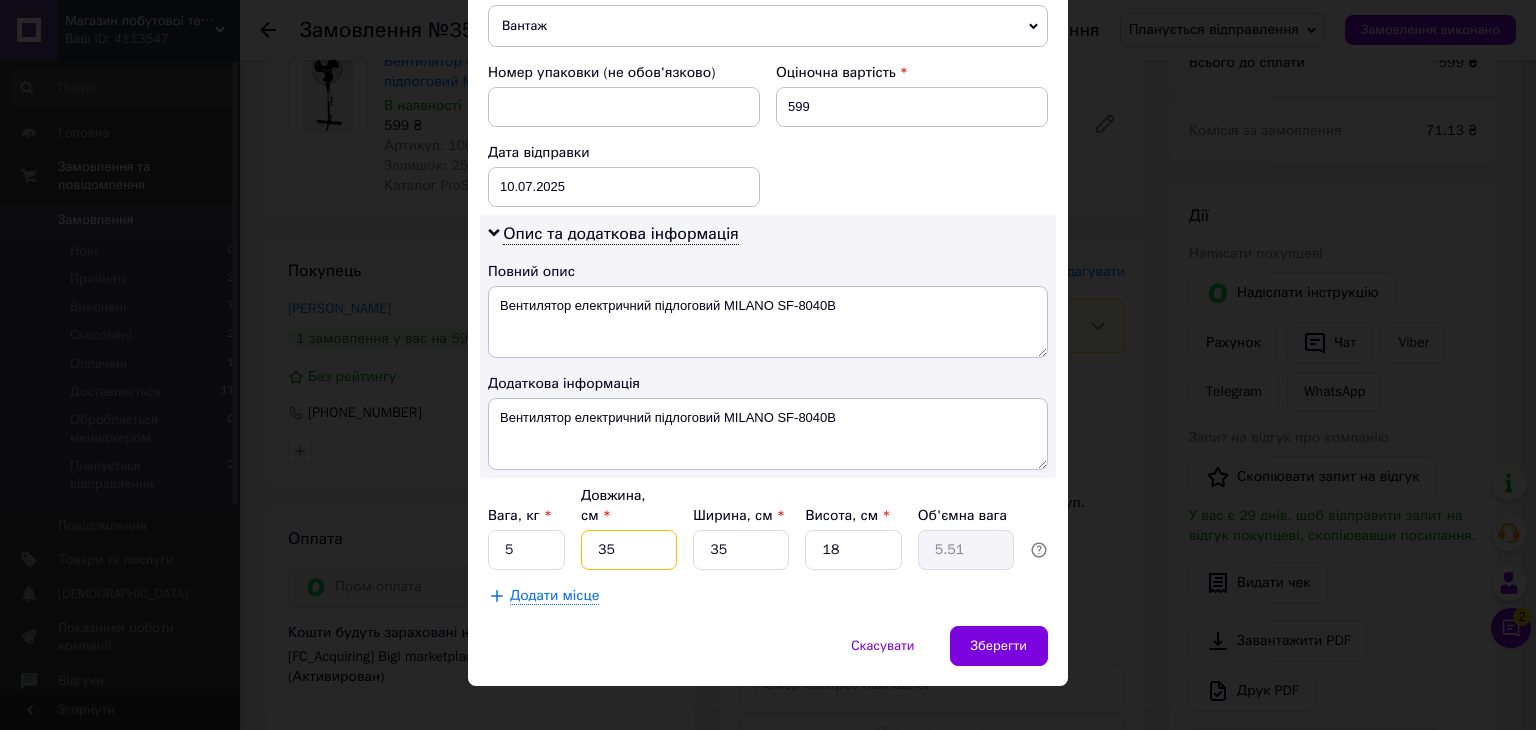 type on "35" 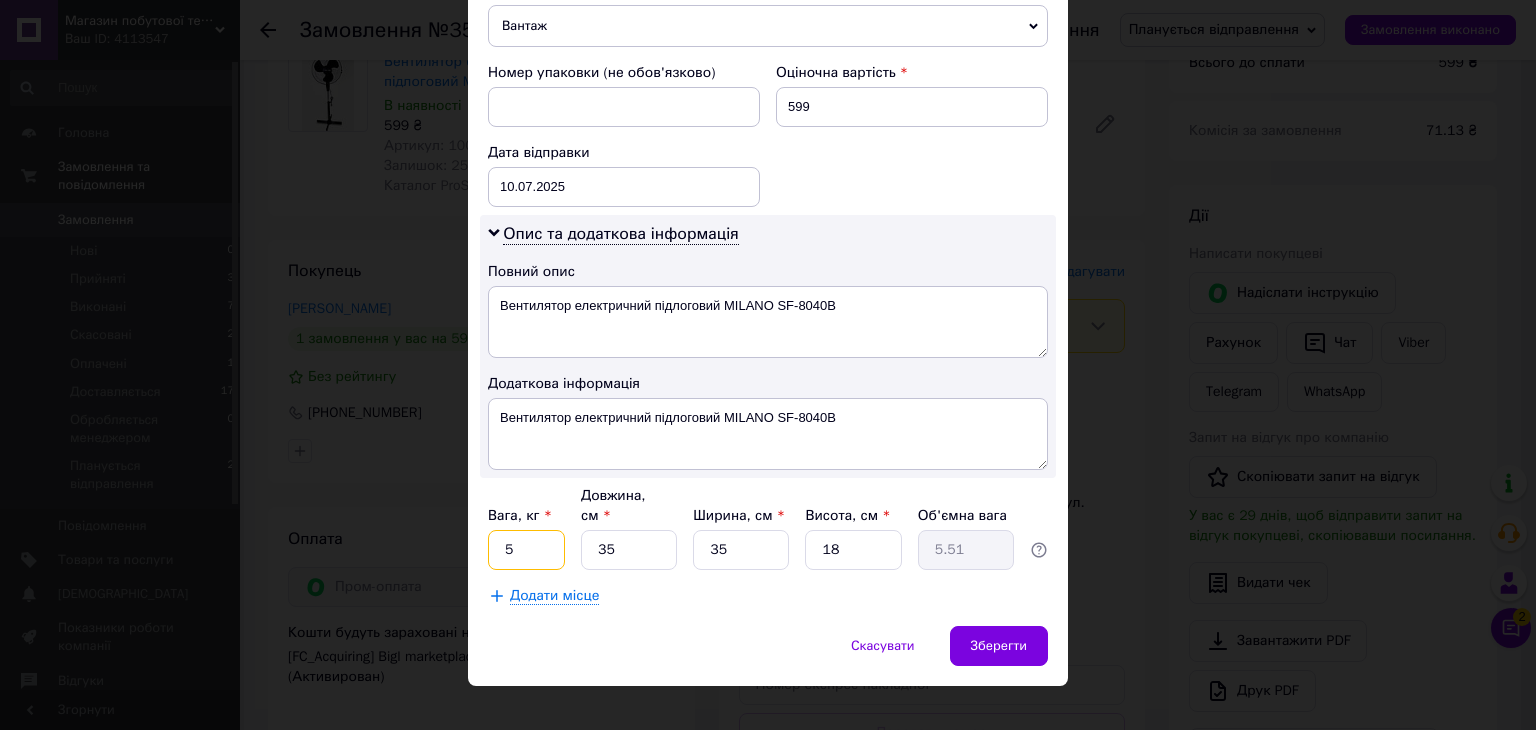 click on "5" at bounding box center (526, 550) 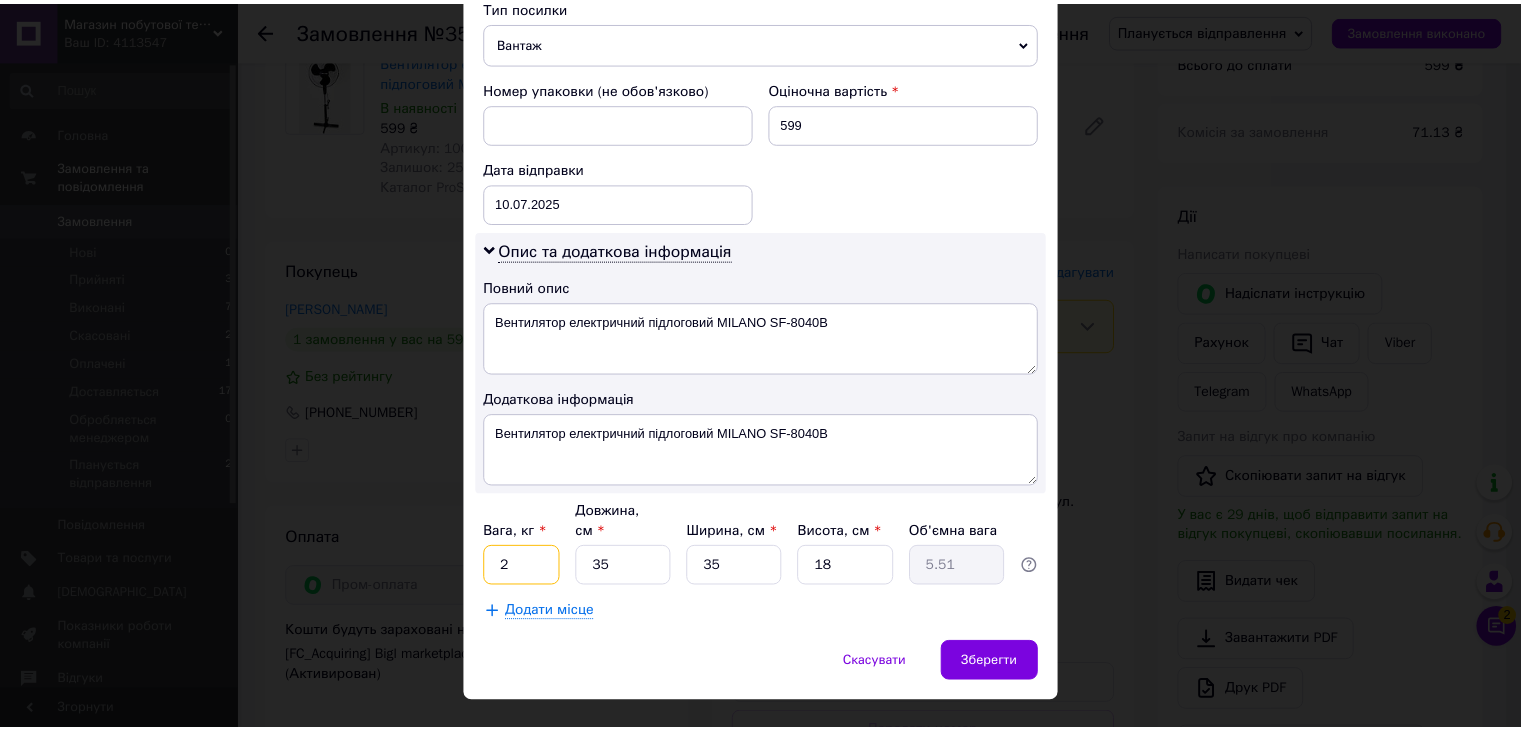 scroll, scrollTop: 816, scrollLeft: 0, axis: vertical 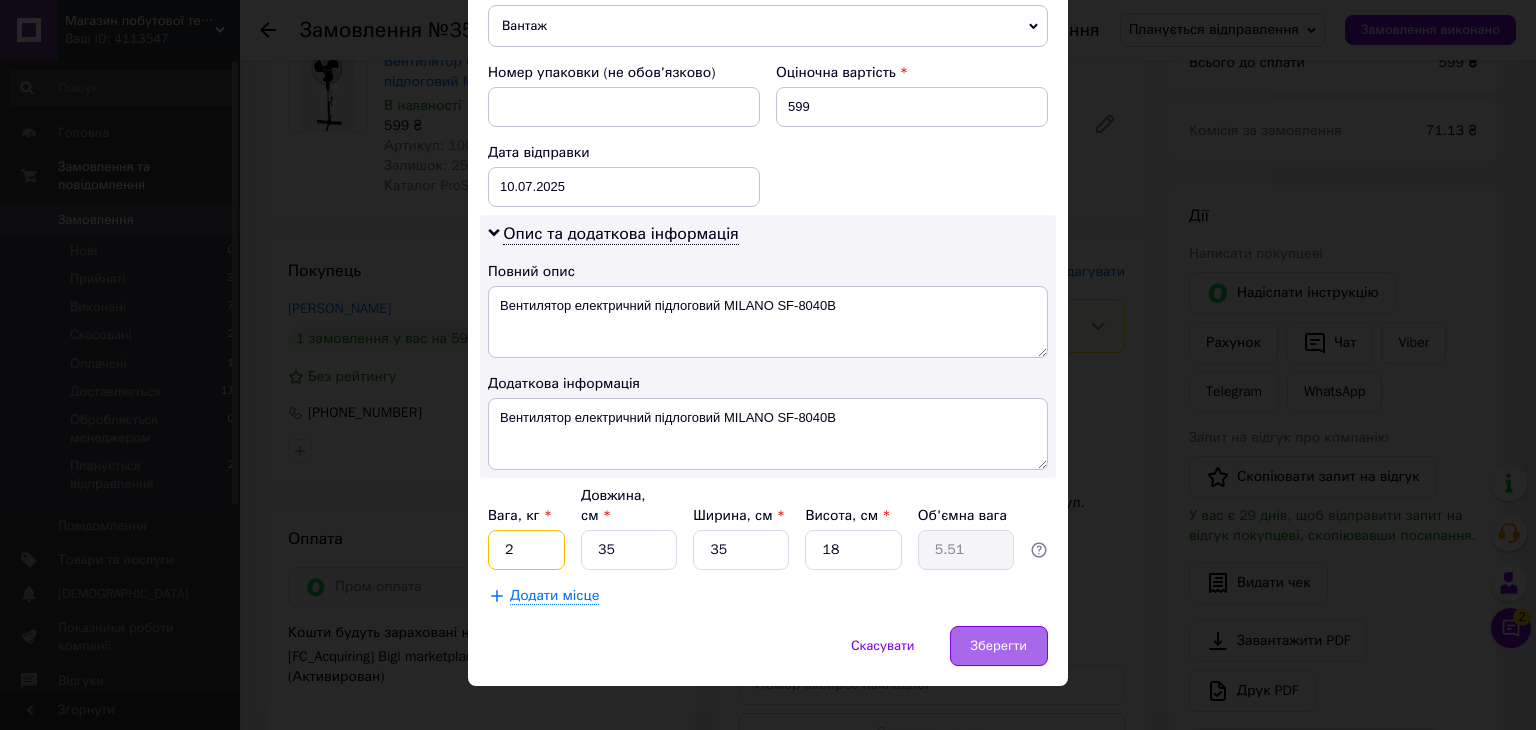 type on "2" 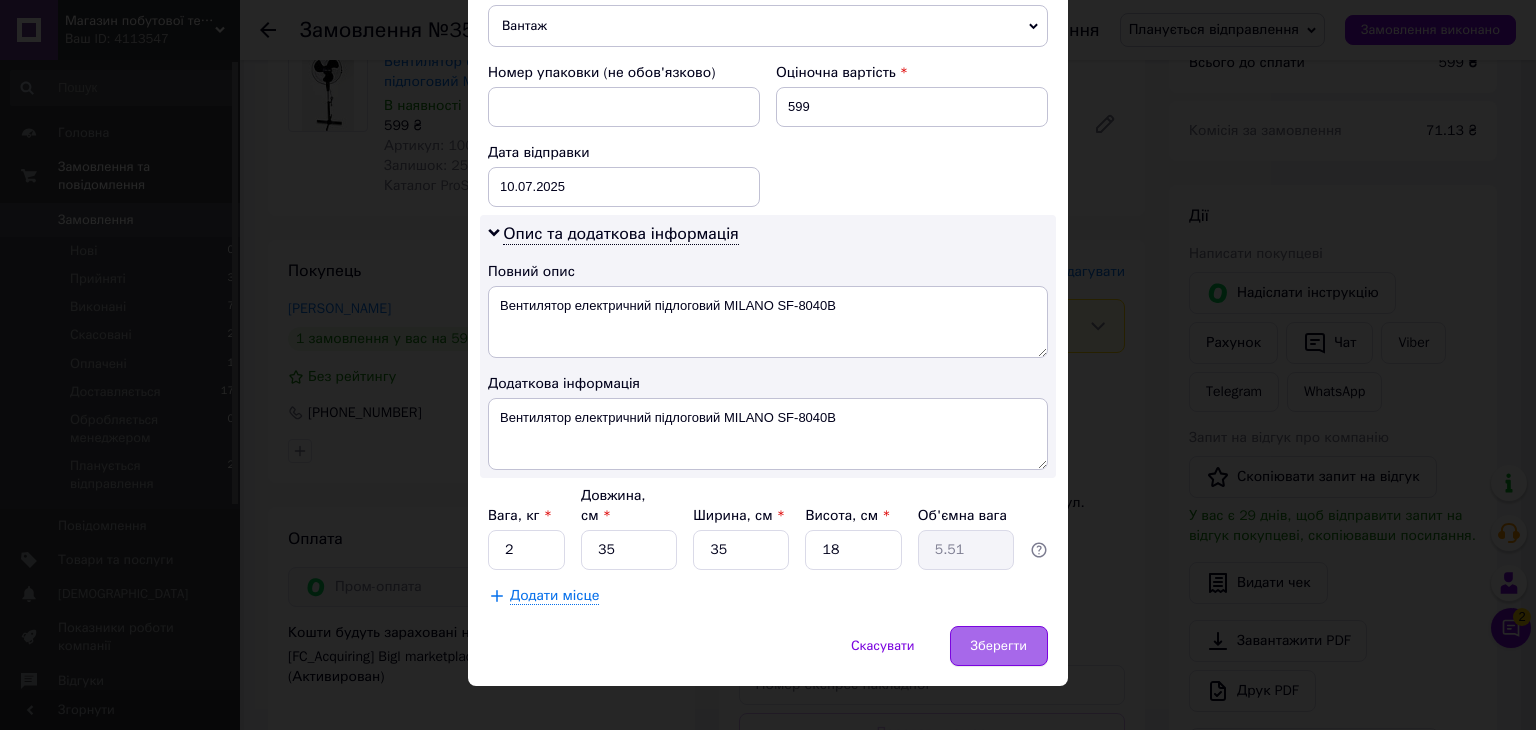 click on "Зберегти" at bounding box center (999, 646) 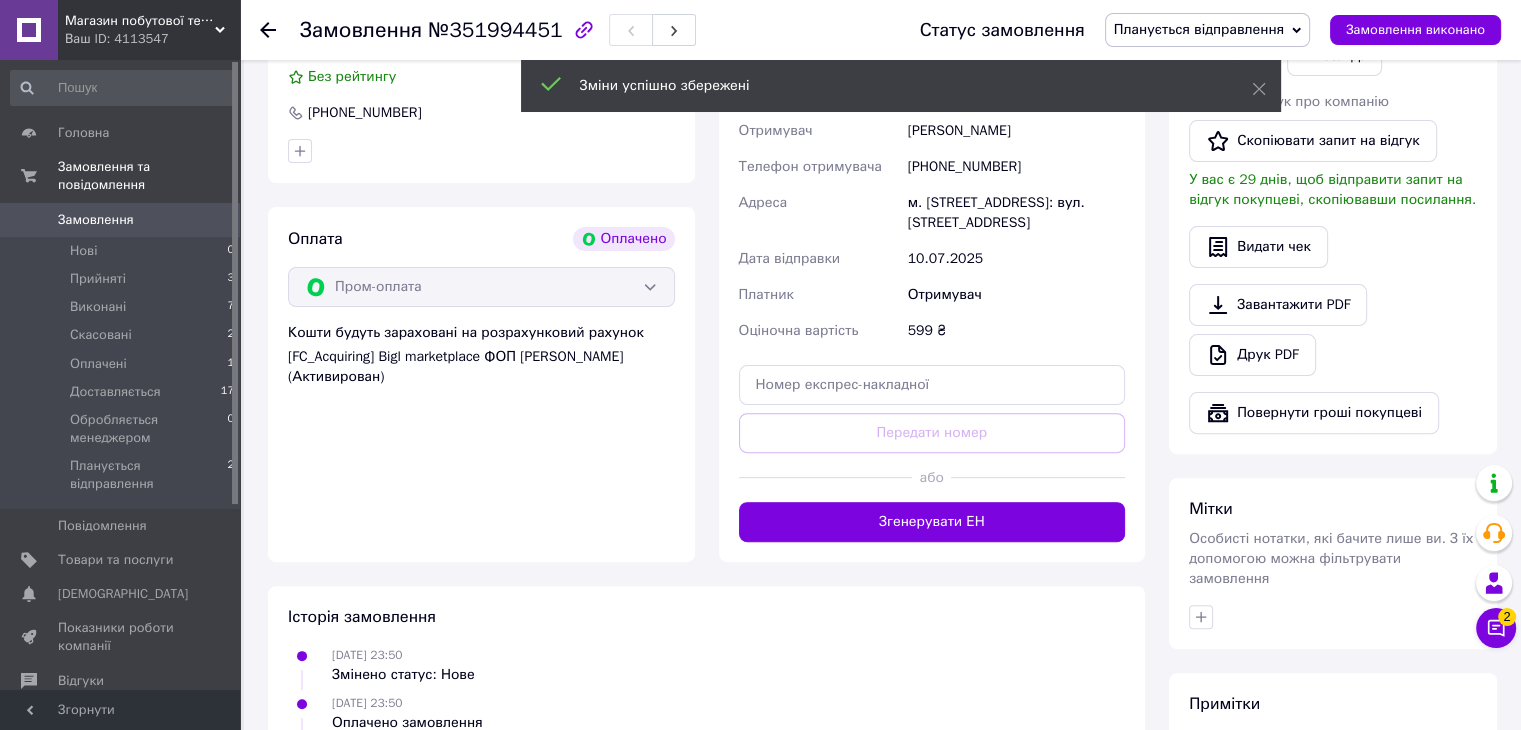 scroll, scrollTop: 641, scrollLeft: 0, axis: vertical 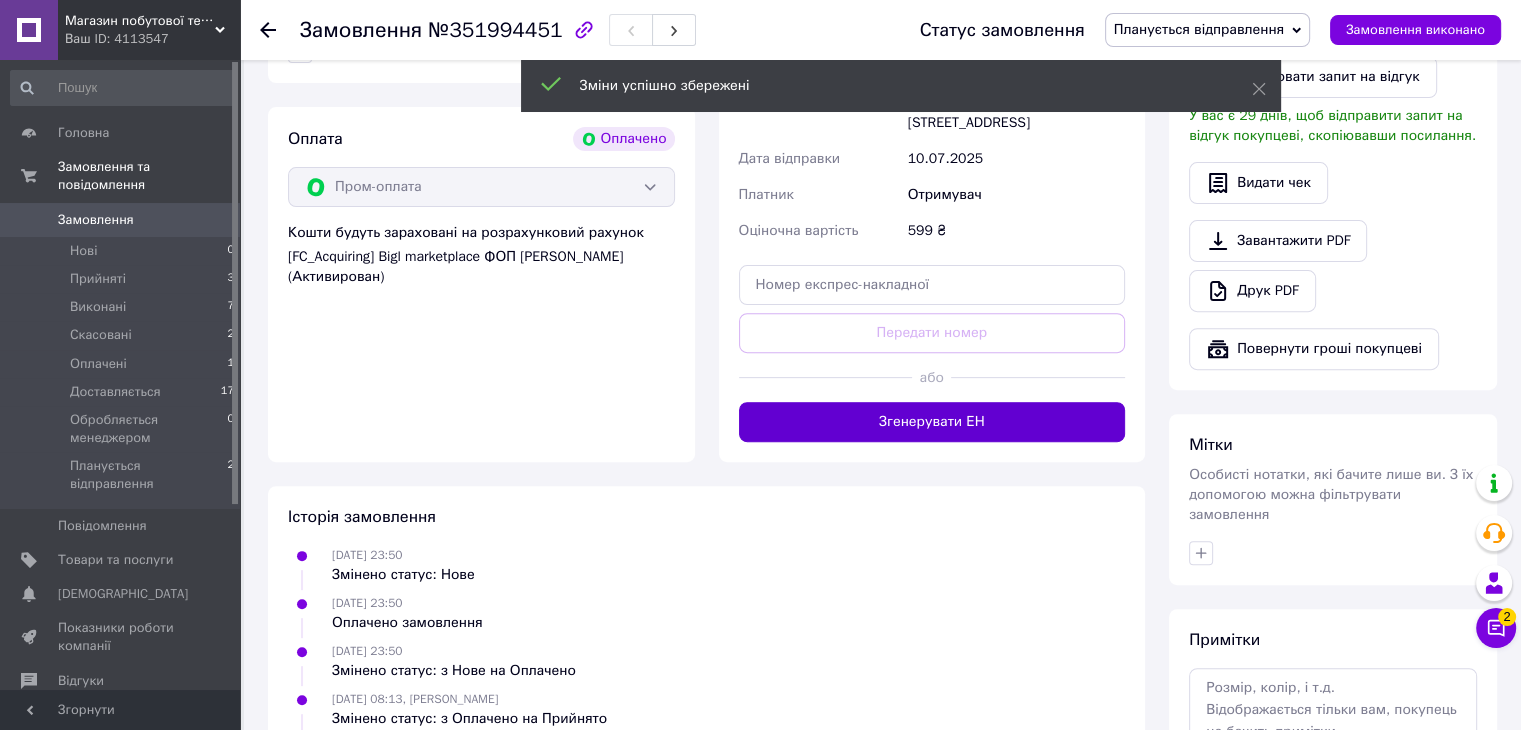 click on "Згенерувати ЕН" at bounding box center [932, 422] 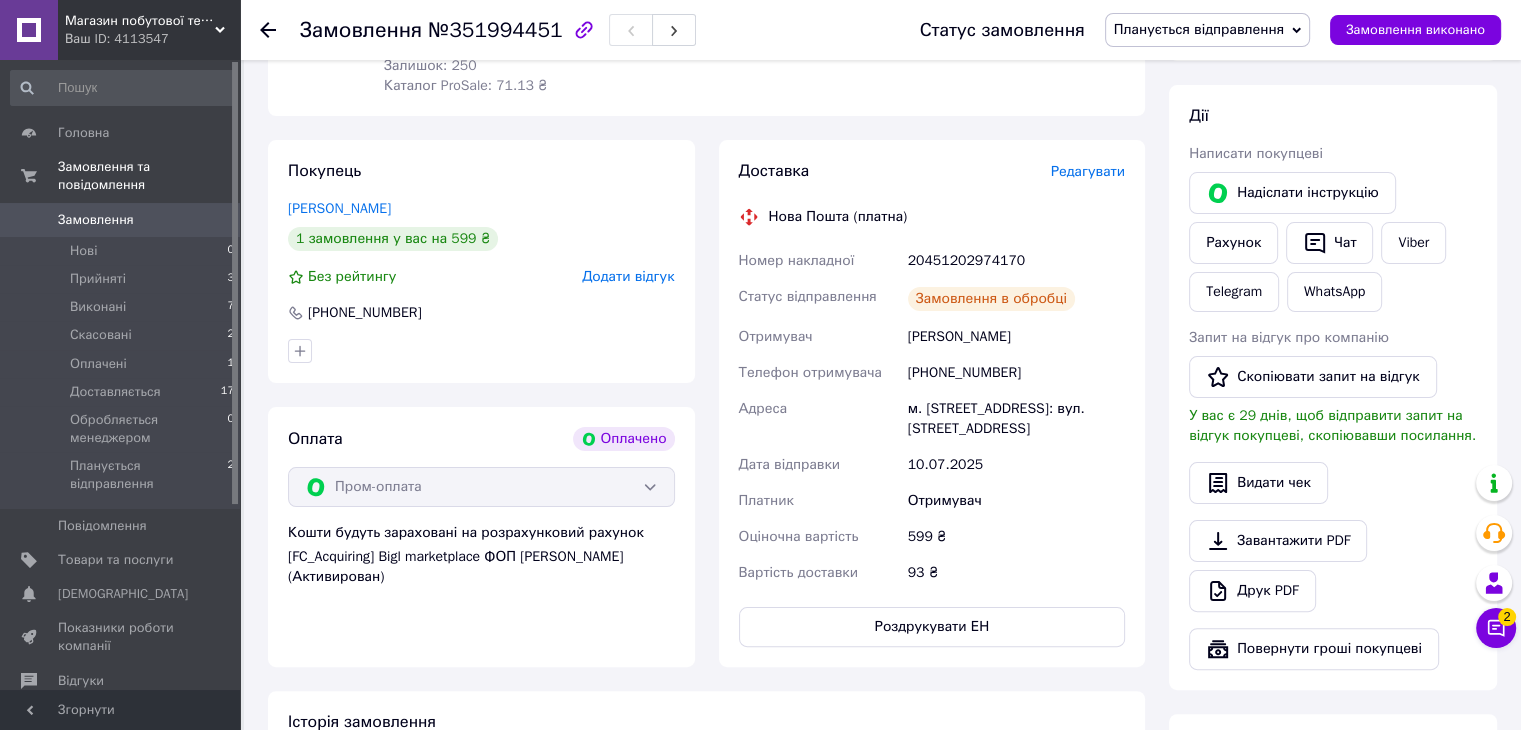 scroll, scrollTop: 0, scrollLeft: 0, axis: both 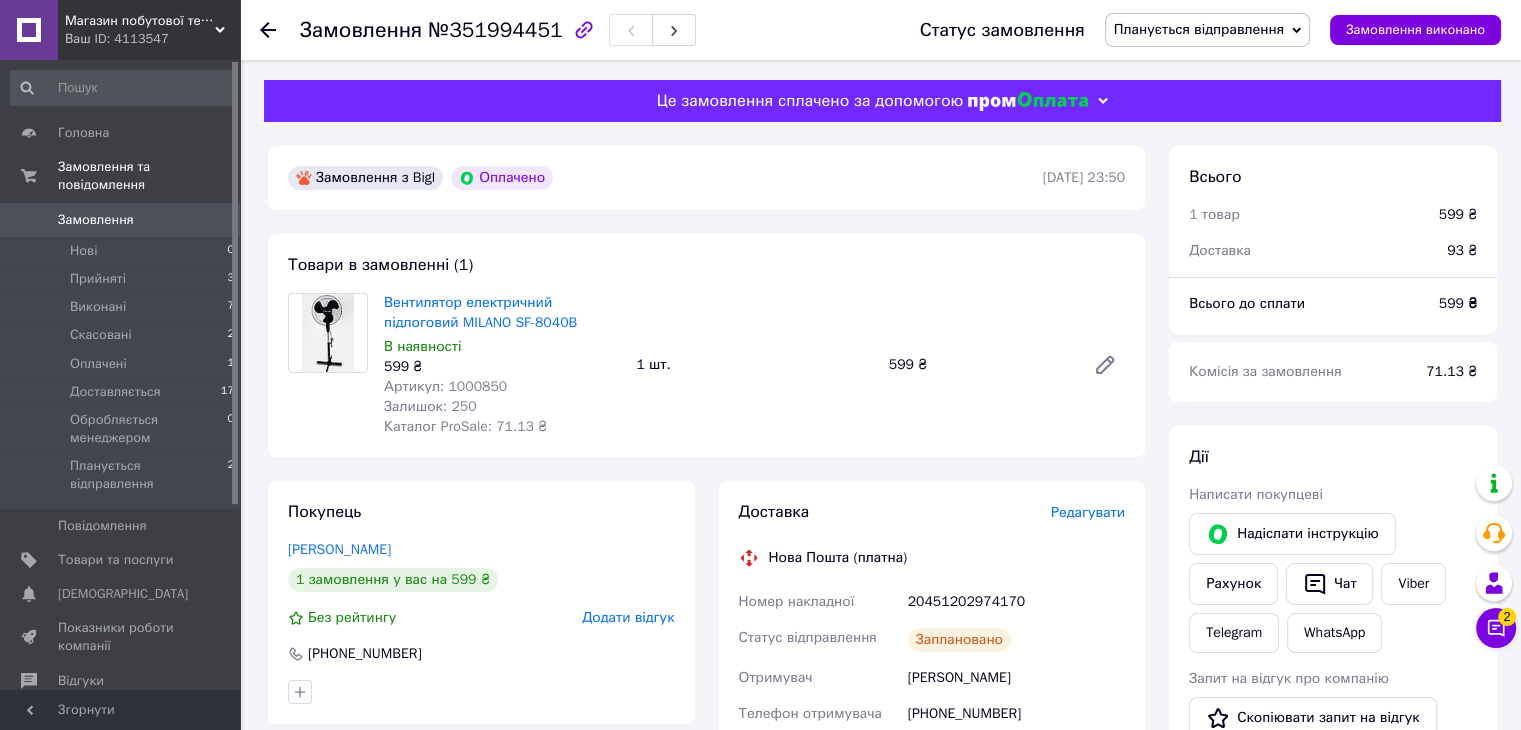 click 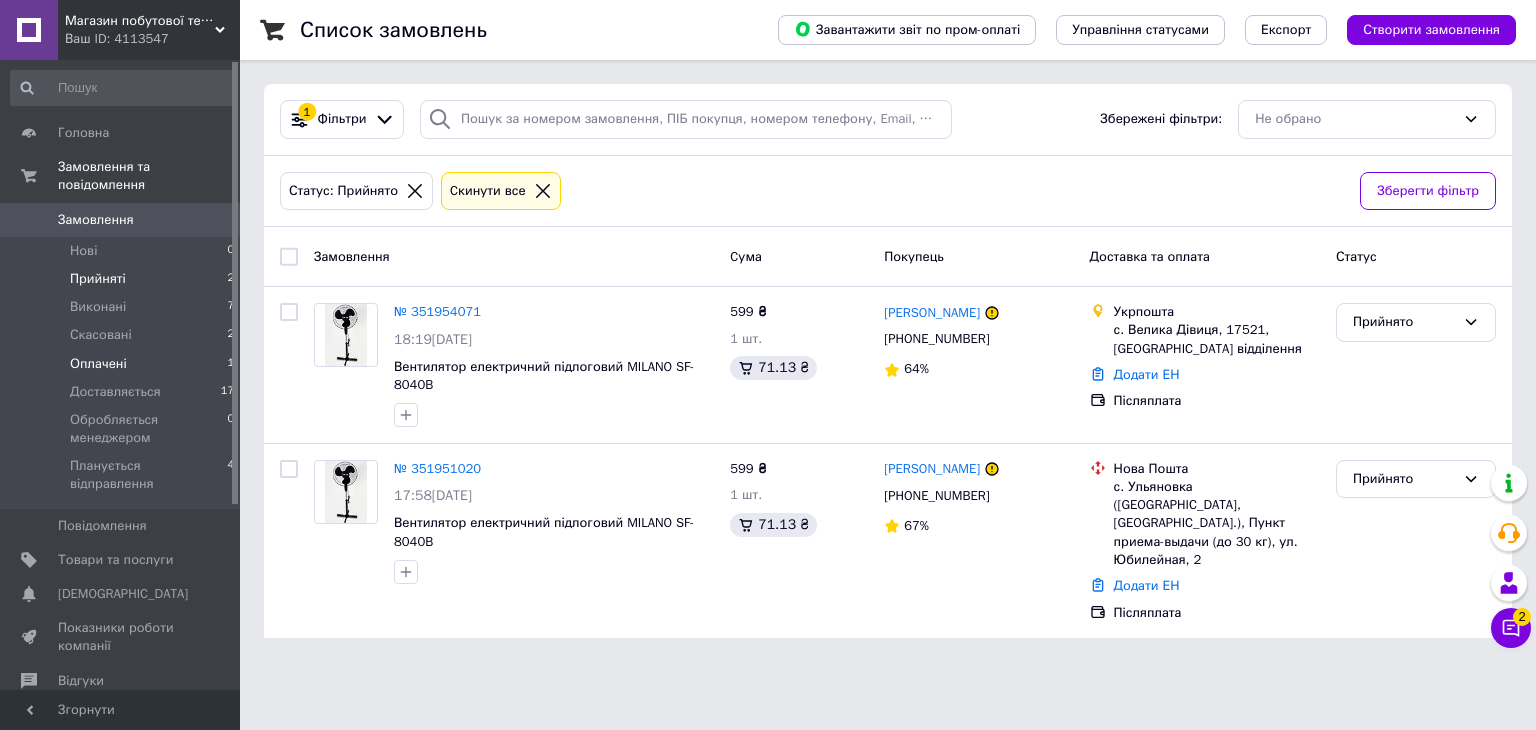 click on "Оплачені" at bounding box center [98, 364] 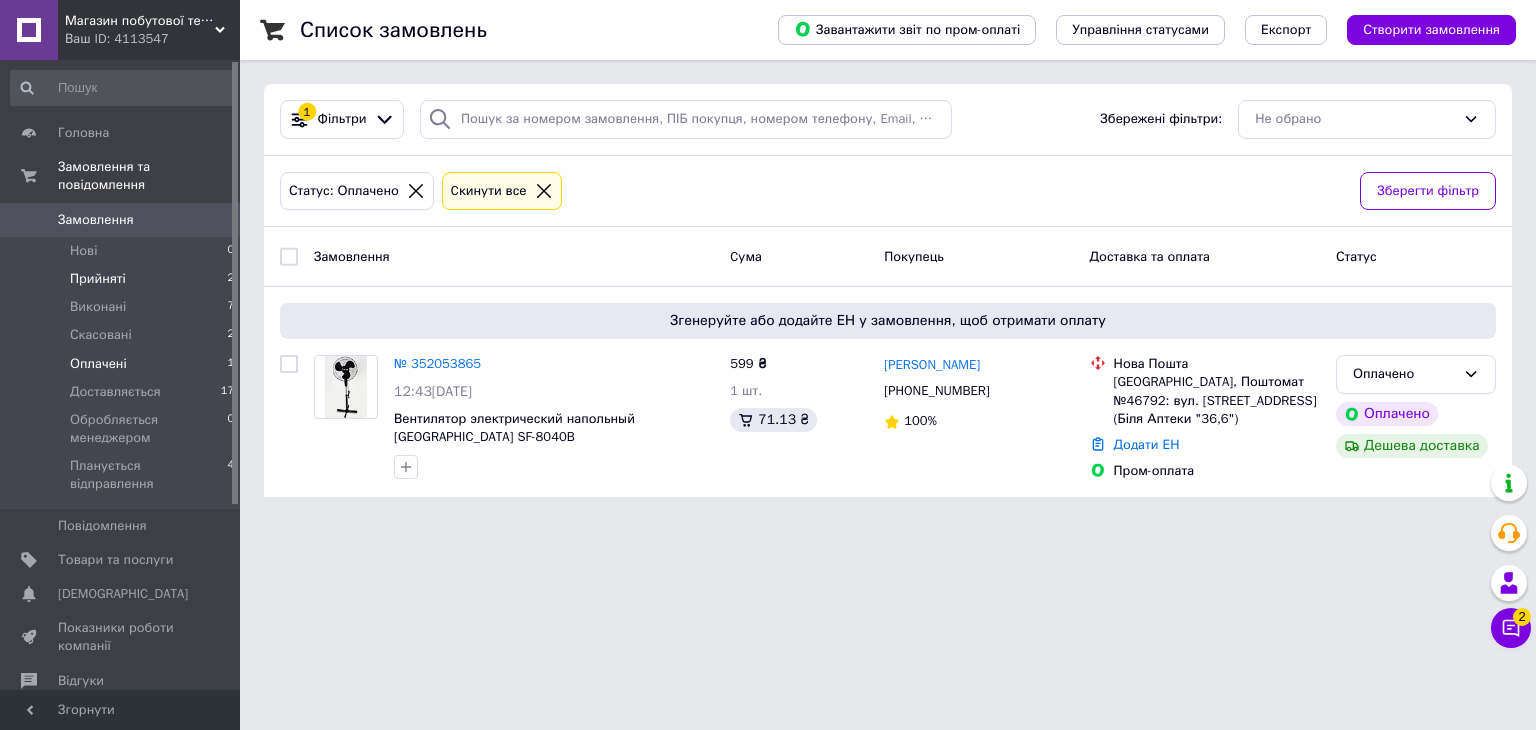 click on "Прийняті" at bounding box center [98, 279] 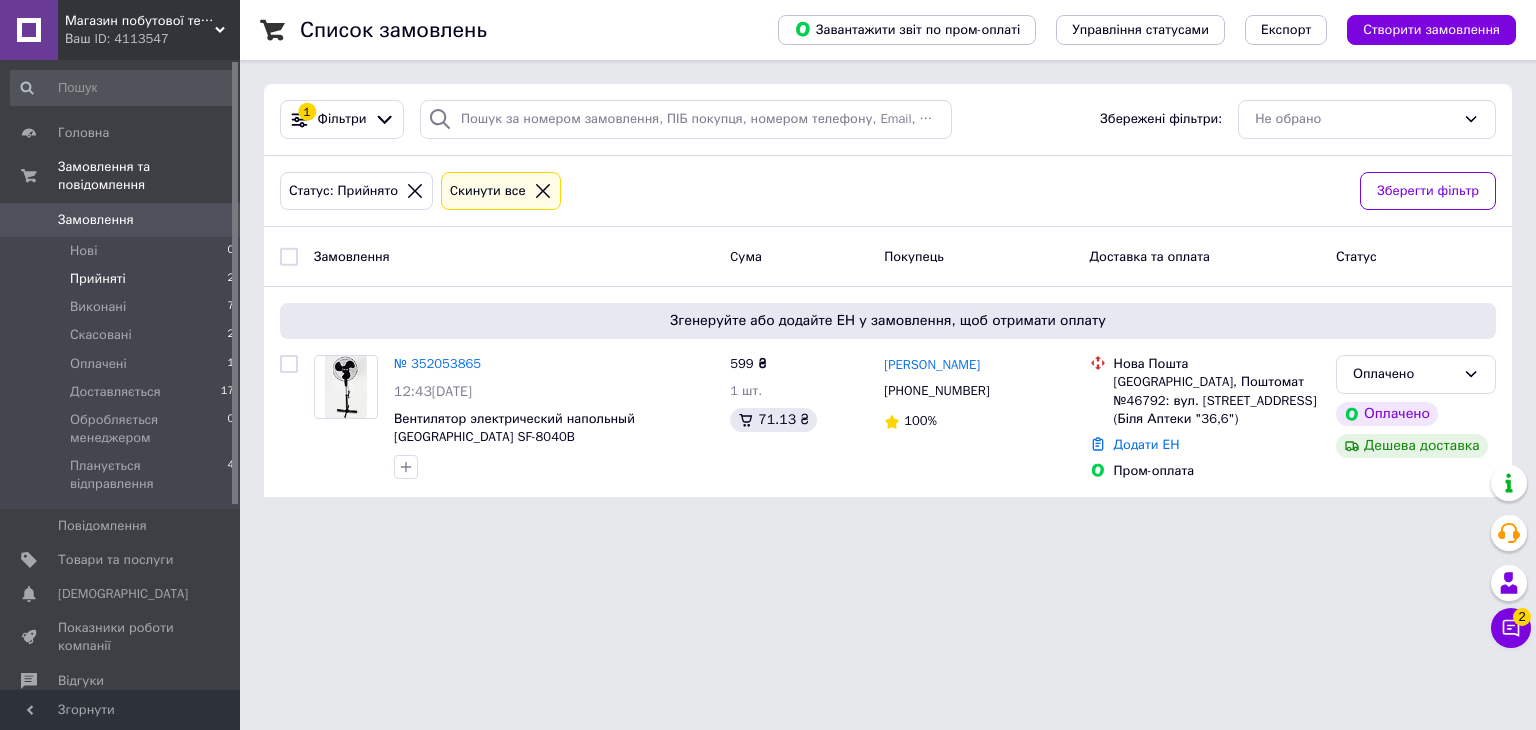 click on "Прийняті" at bounding box center [98, 279] 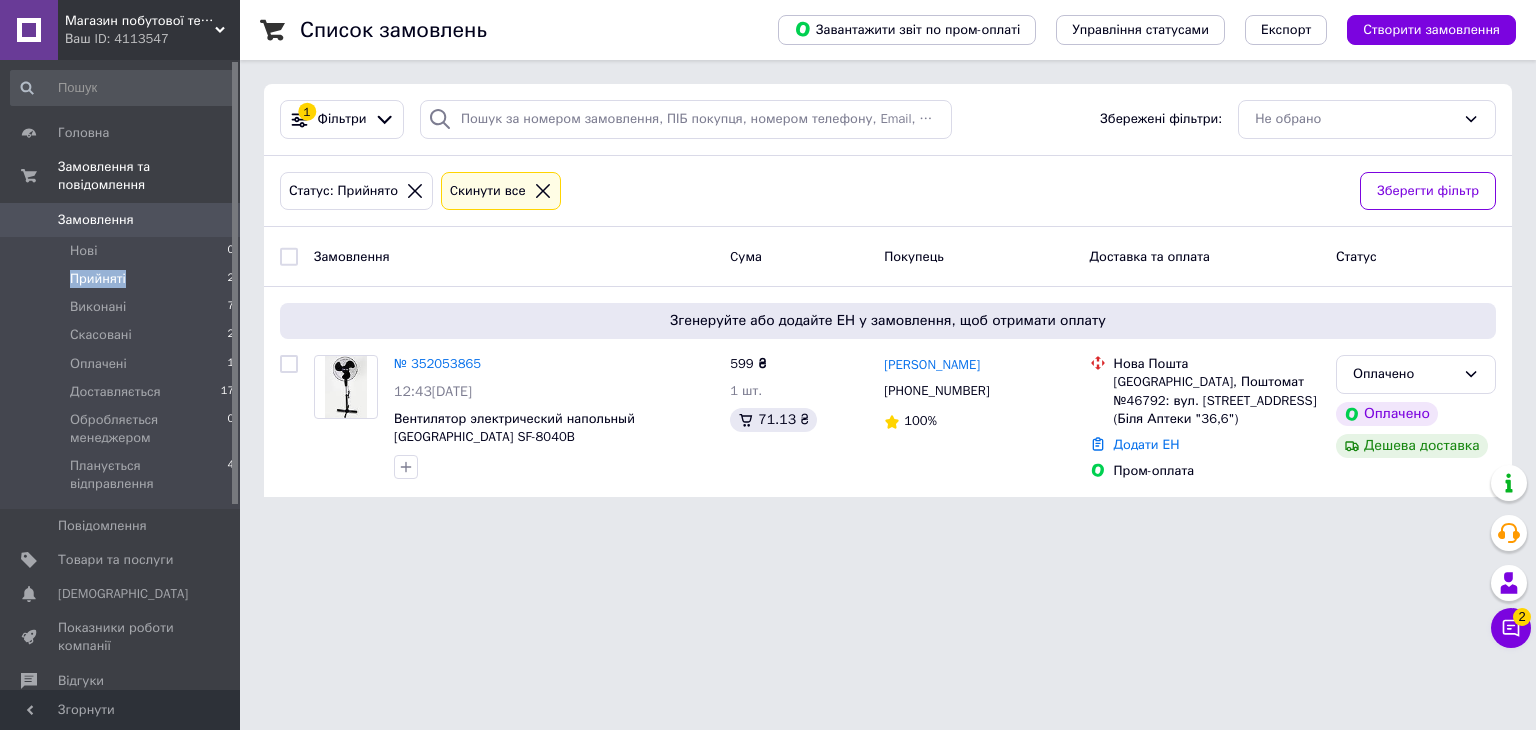 click on "Прийняті" at bounding box center [98, 279] 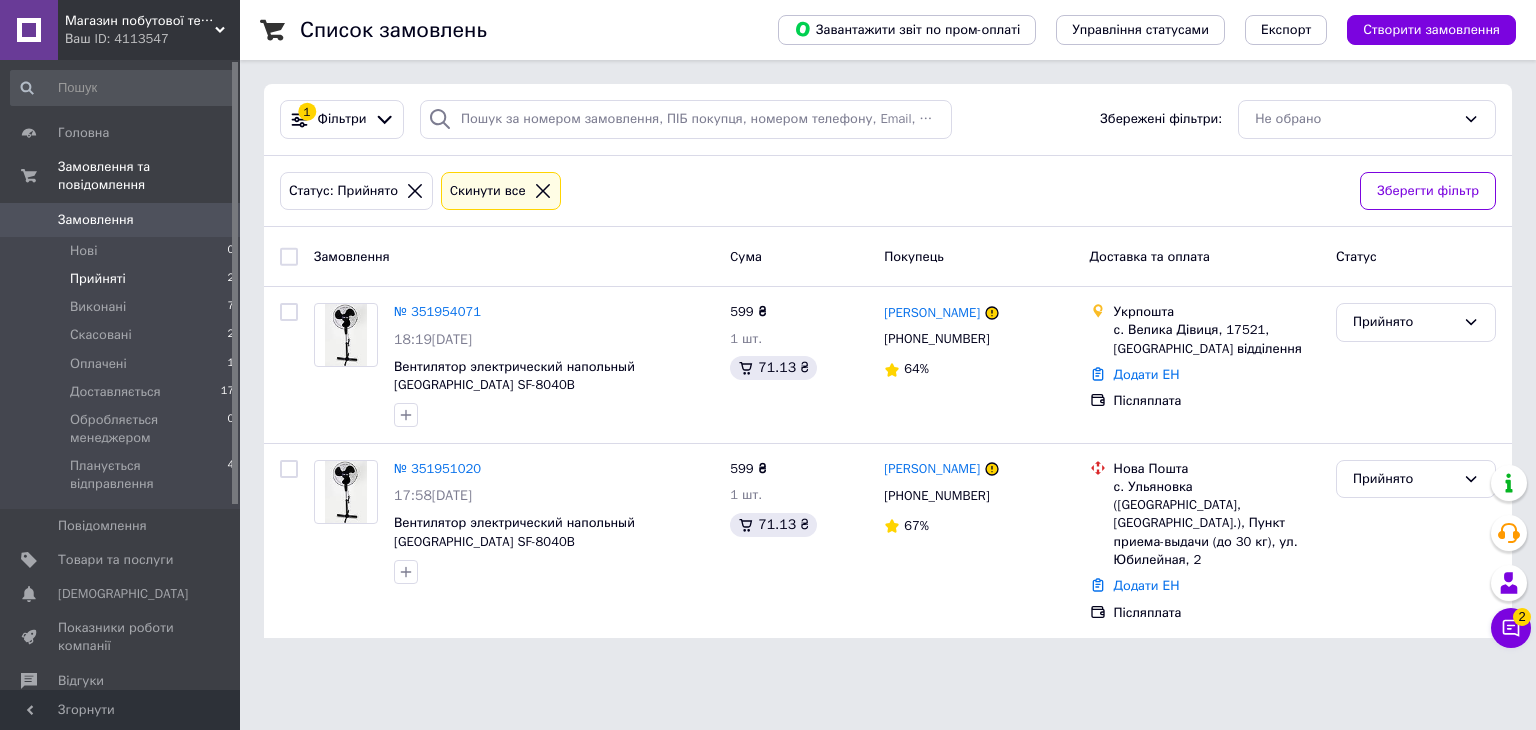 click on "Замовлення" at bounding box center [514, 256] 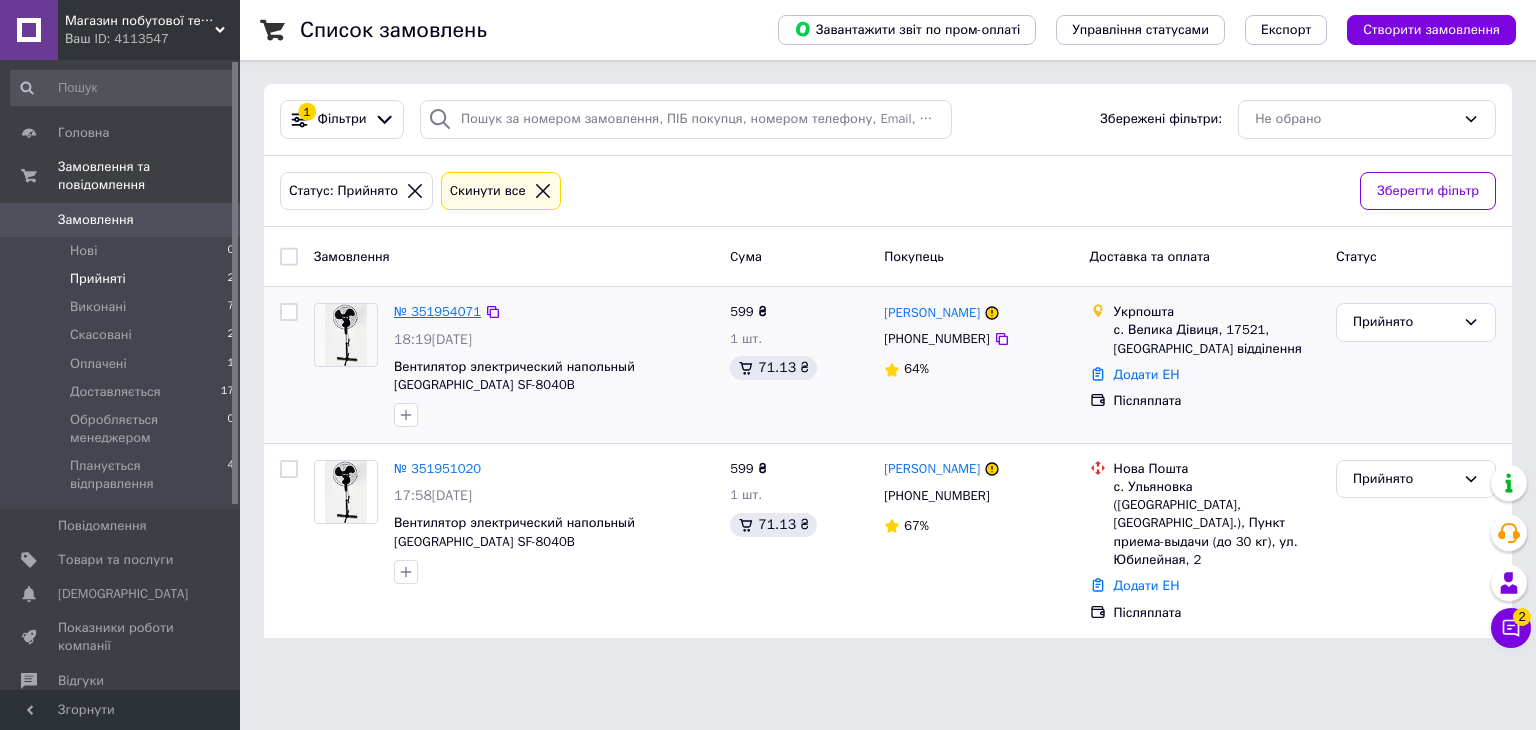 click on "№ 351954071" at bounding box center (437, 311) 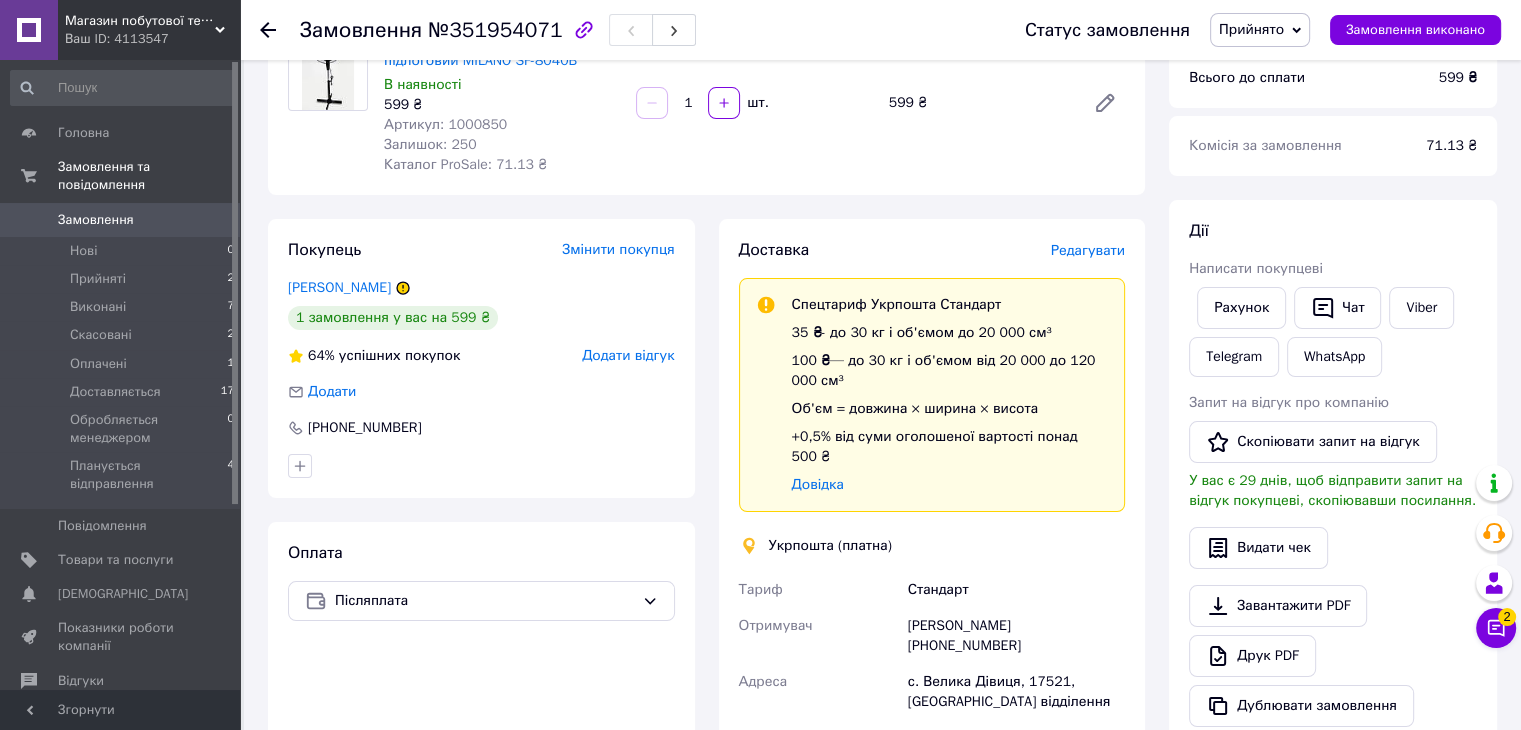 scroll, scrollTop: 0, scrollLeft: 0, axis: both 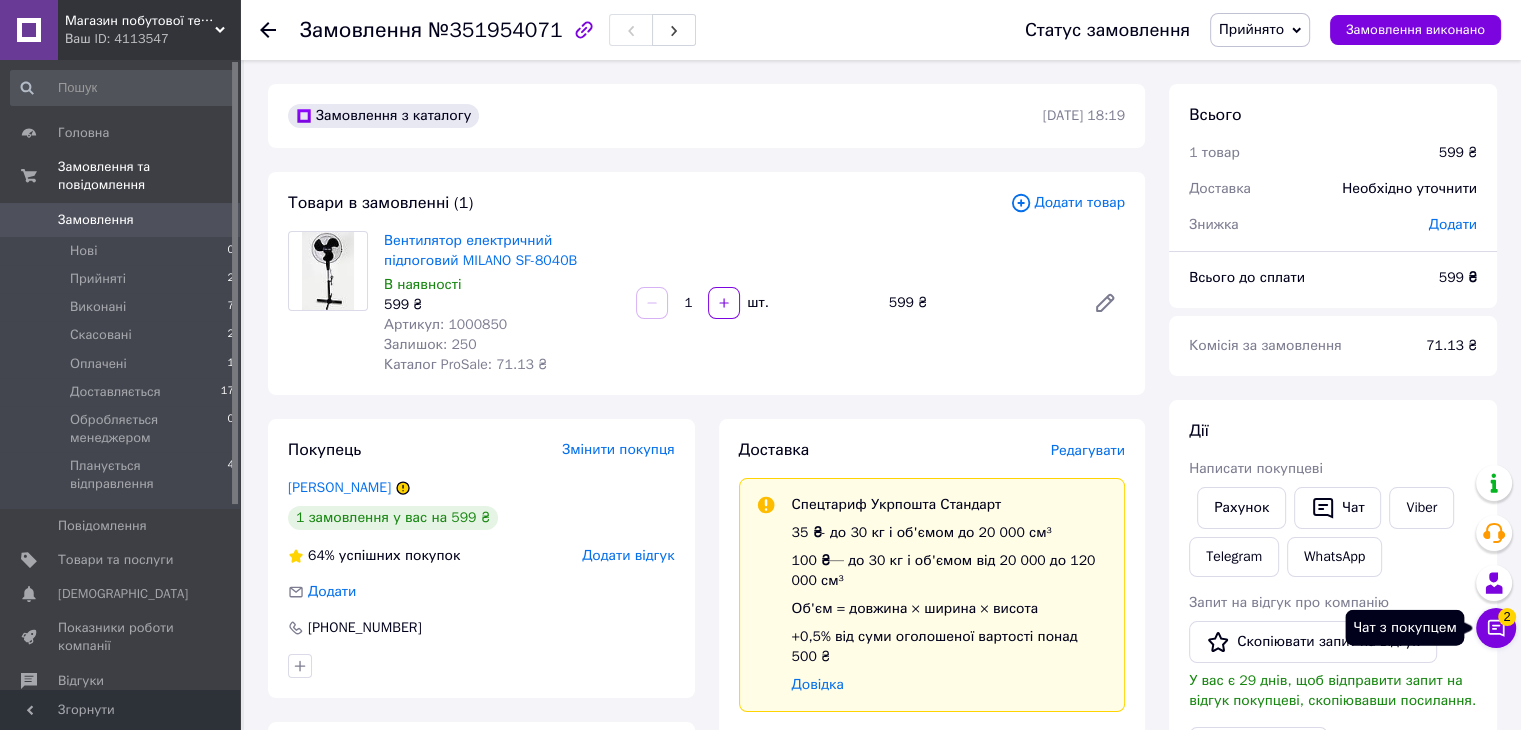click on "2" at bounding box center (1507, 617) 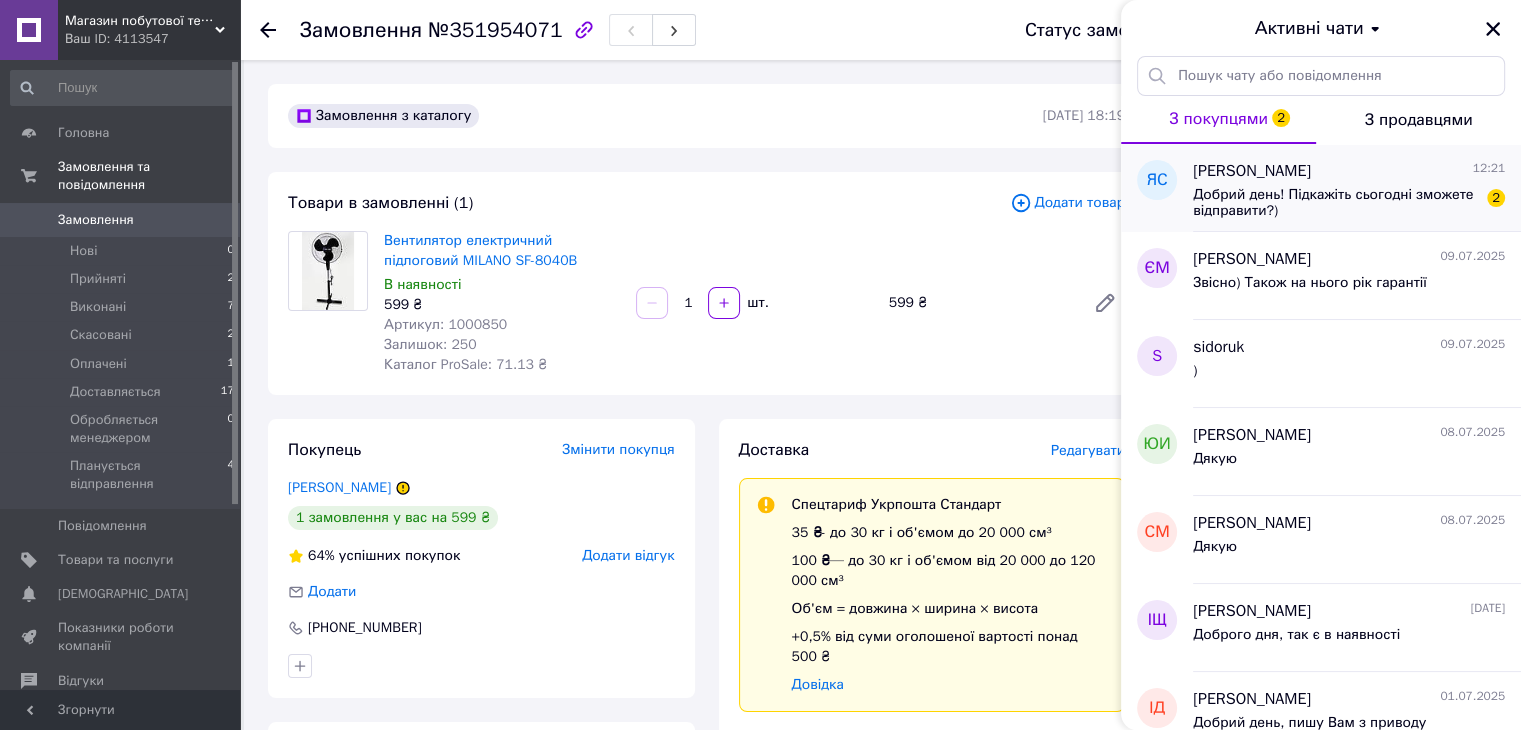 click on "Добрий день! Підкажіть сьогодні зможете відправити?)" at bounding box center (1335, 203) 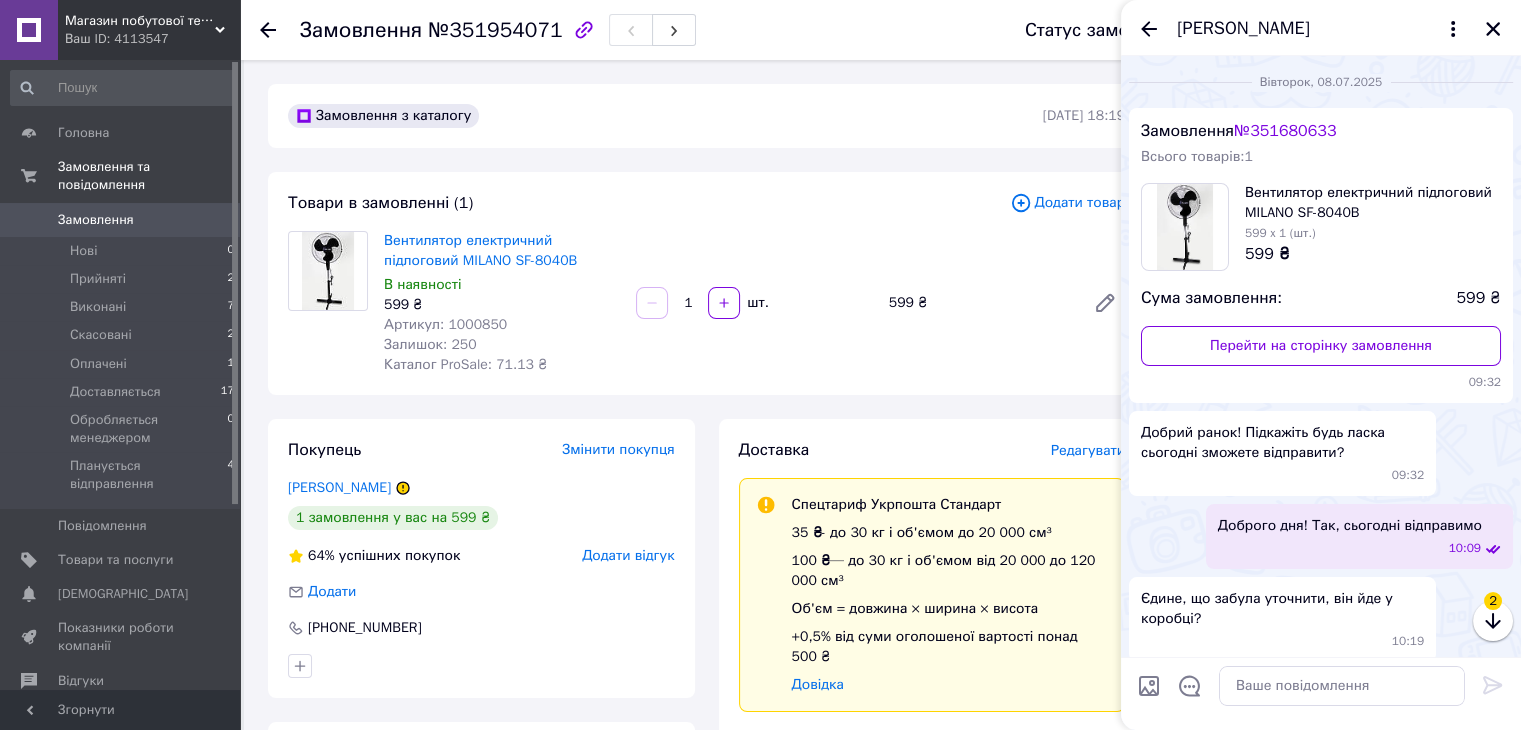 scroll, scrollTop: 770, scrollLeft: 0, axis: vertical 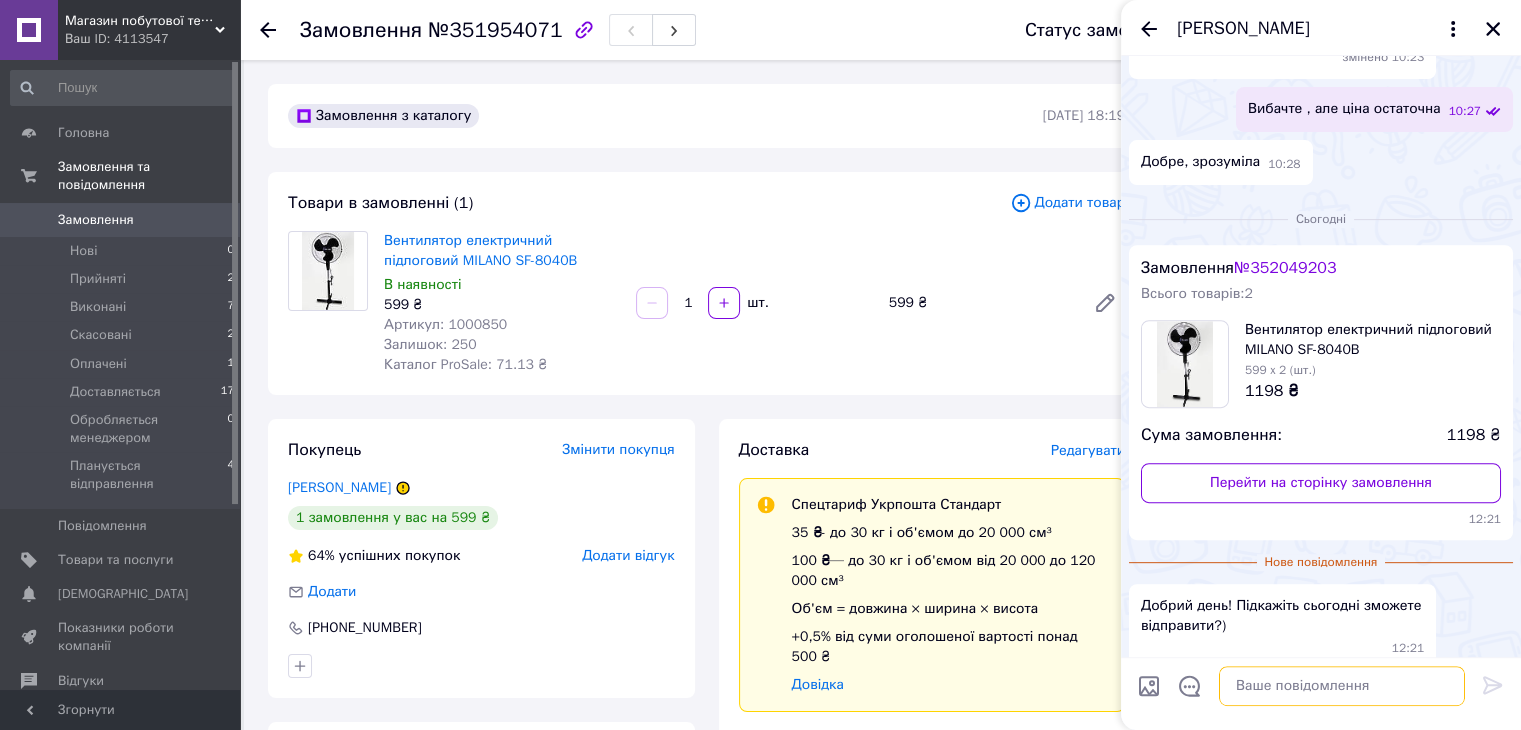 click at bounding box center (1342, 686) 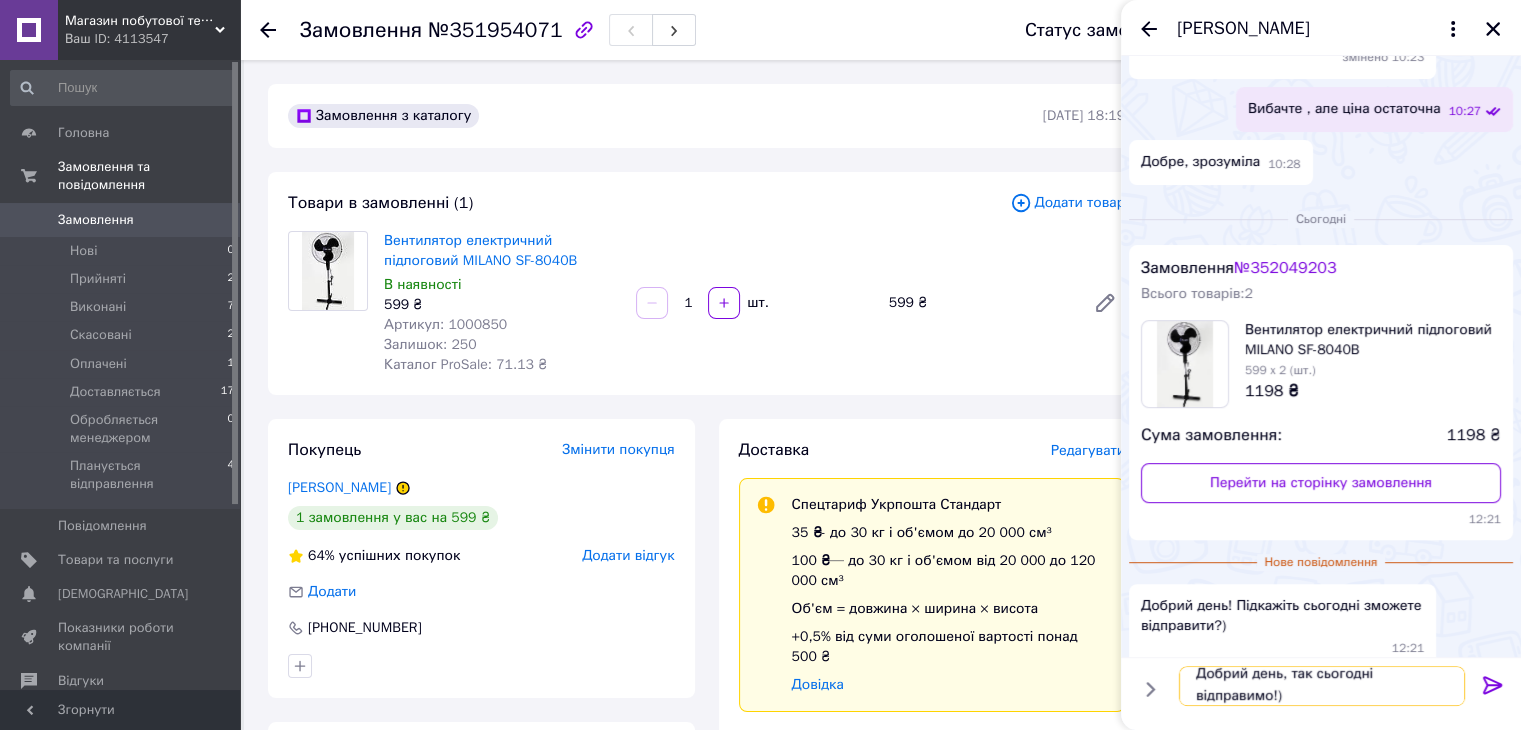 scroll, scrollTop: 1, scrollLeft: 0, axis: vertical 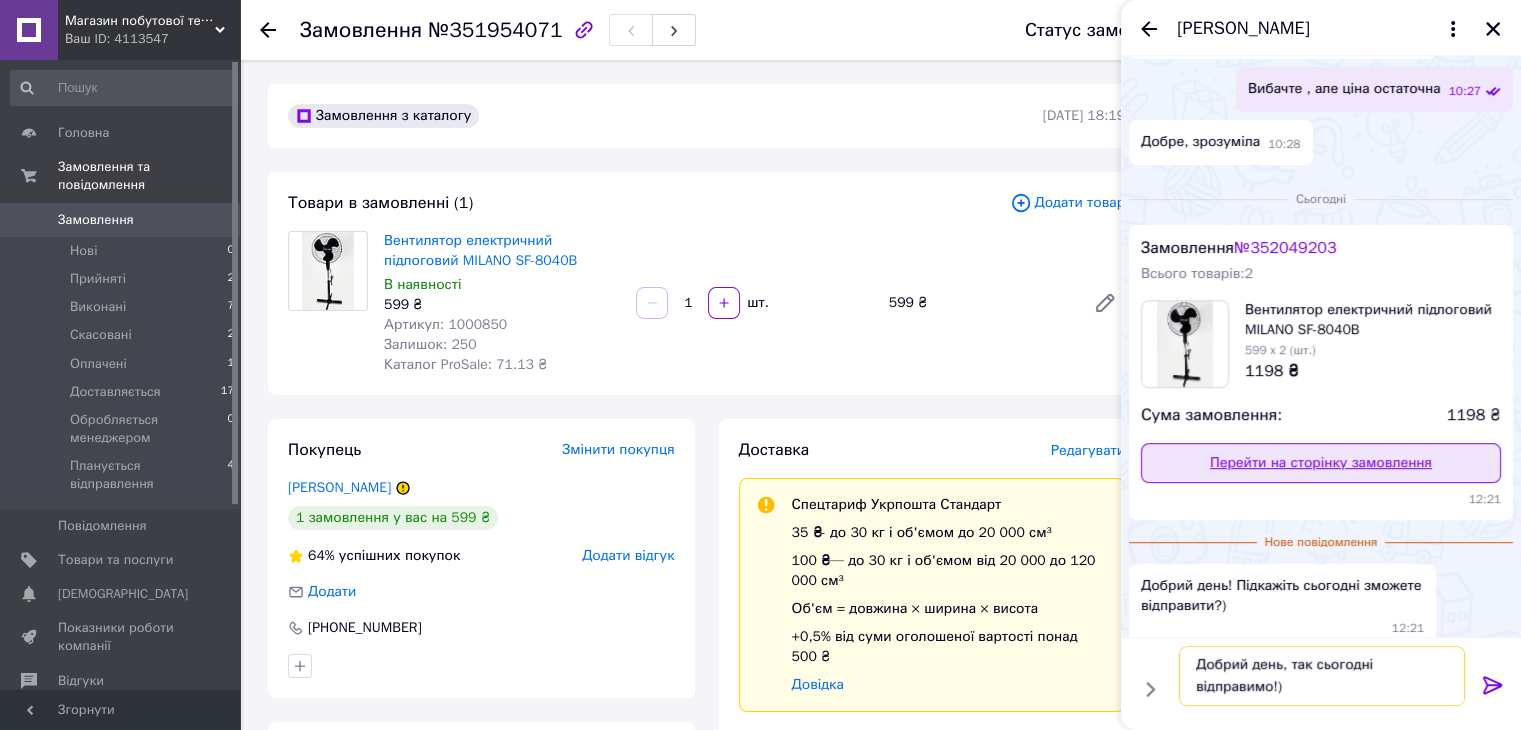 type on "Добрий день, так сьогодні відправимо!)" 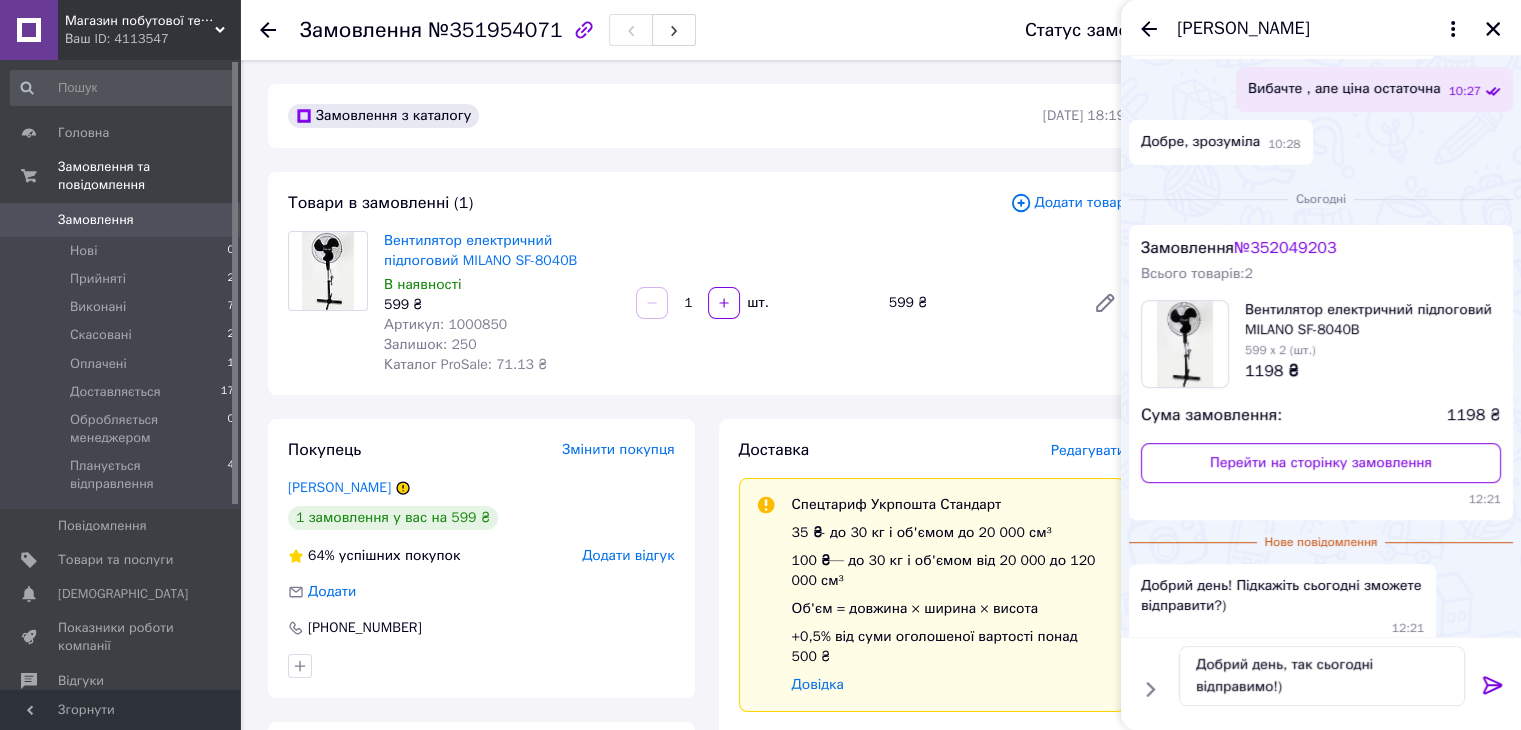 click 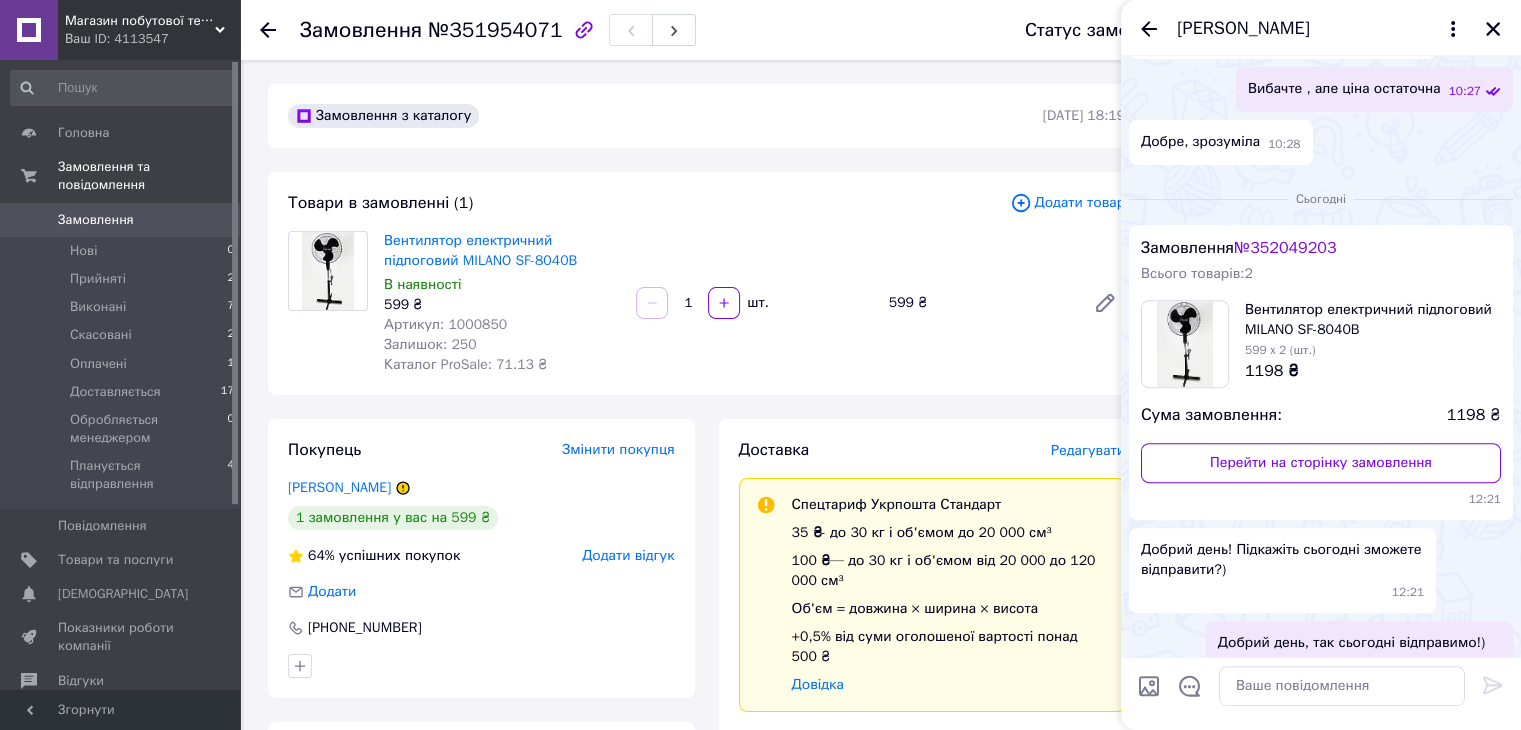scroll, scrollTop: 0, scrollLeft: 0, axis: both 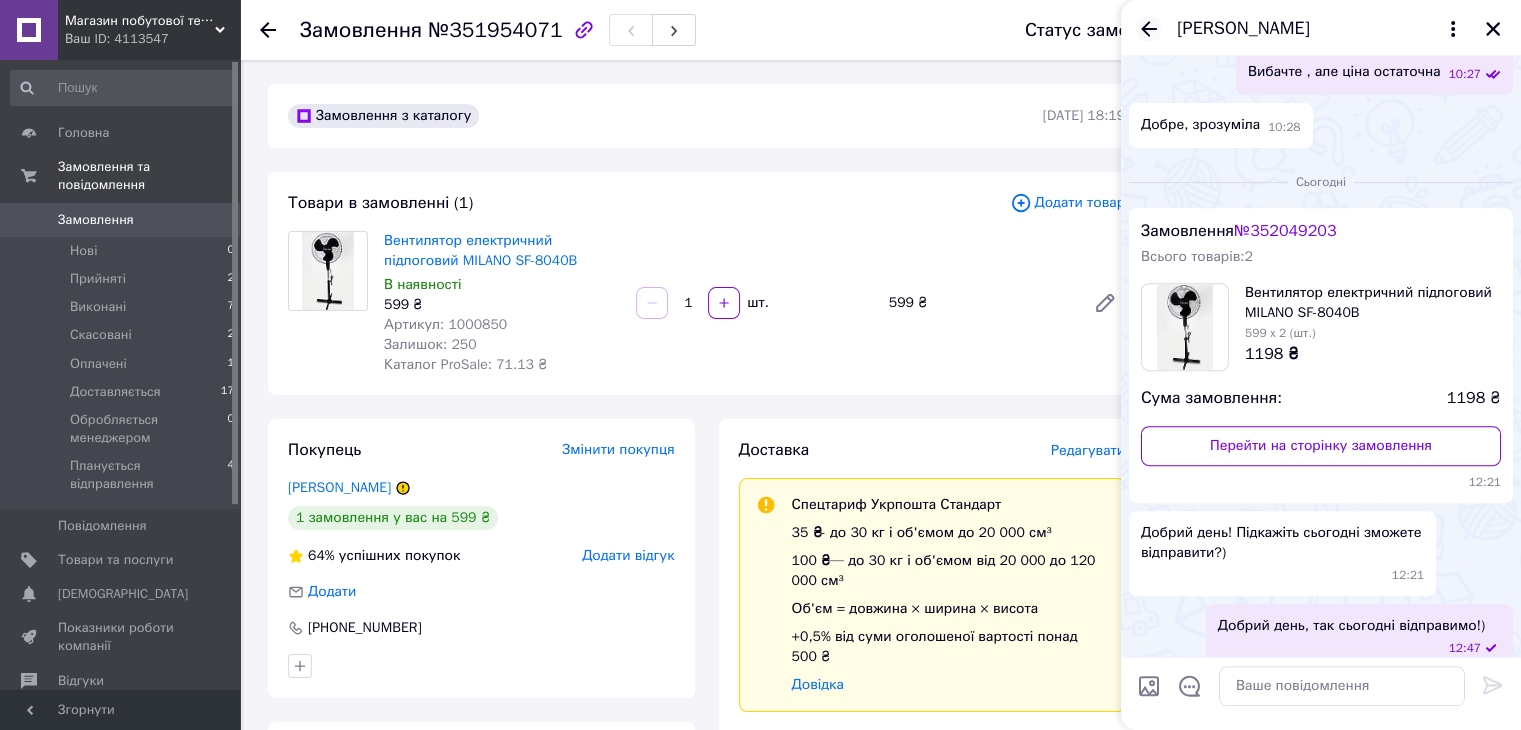 click 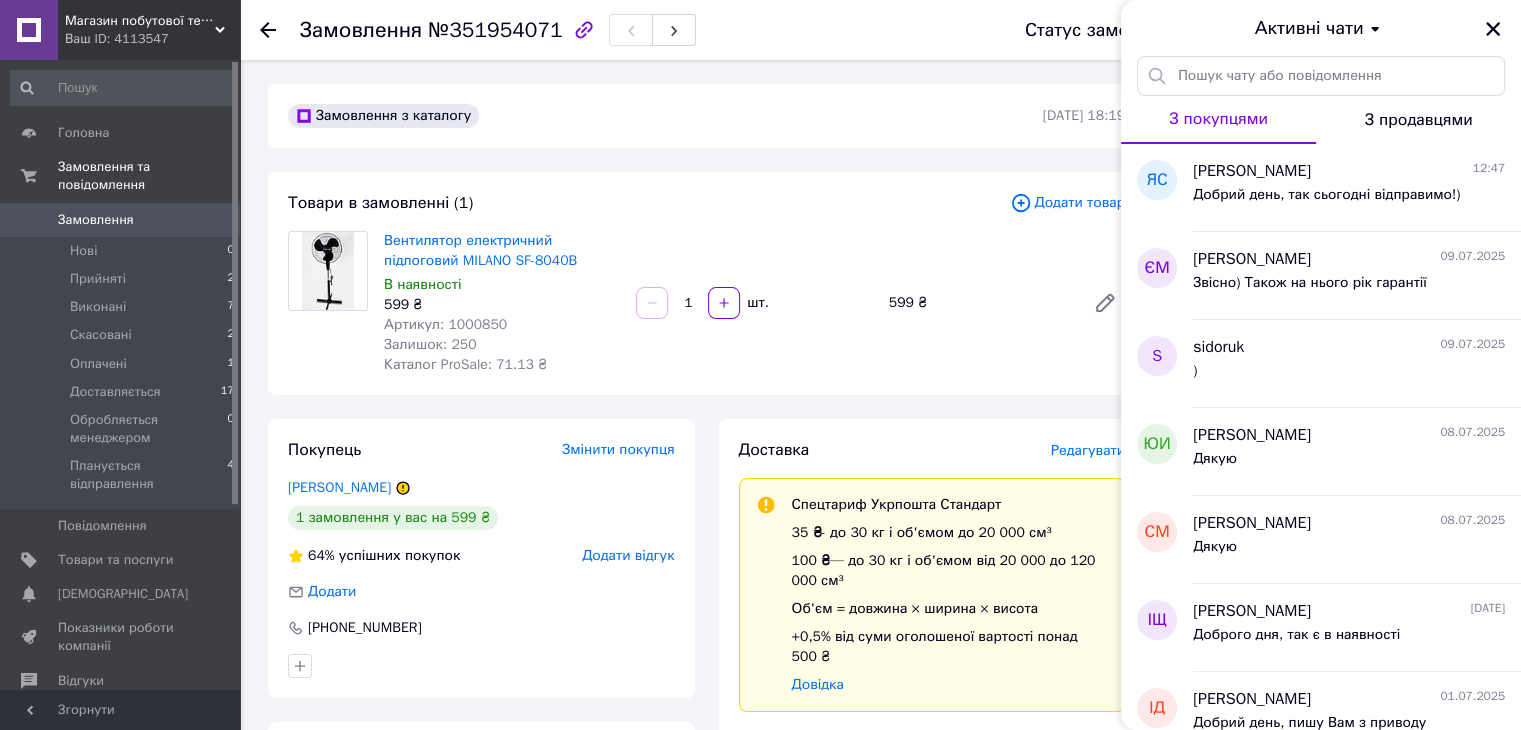 click on "З продавцями" at bounding box center (1419, 120) 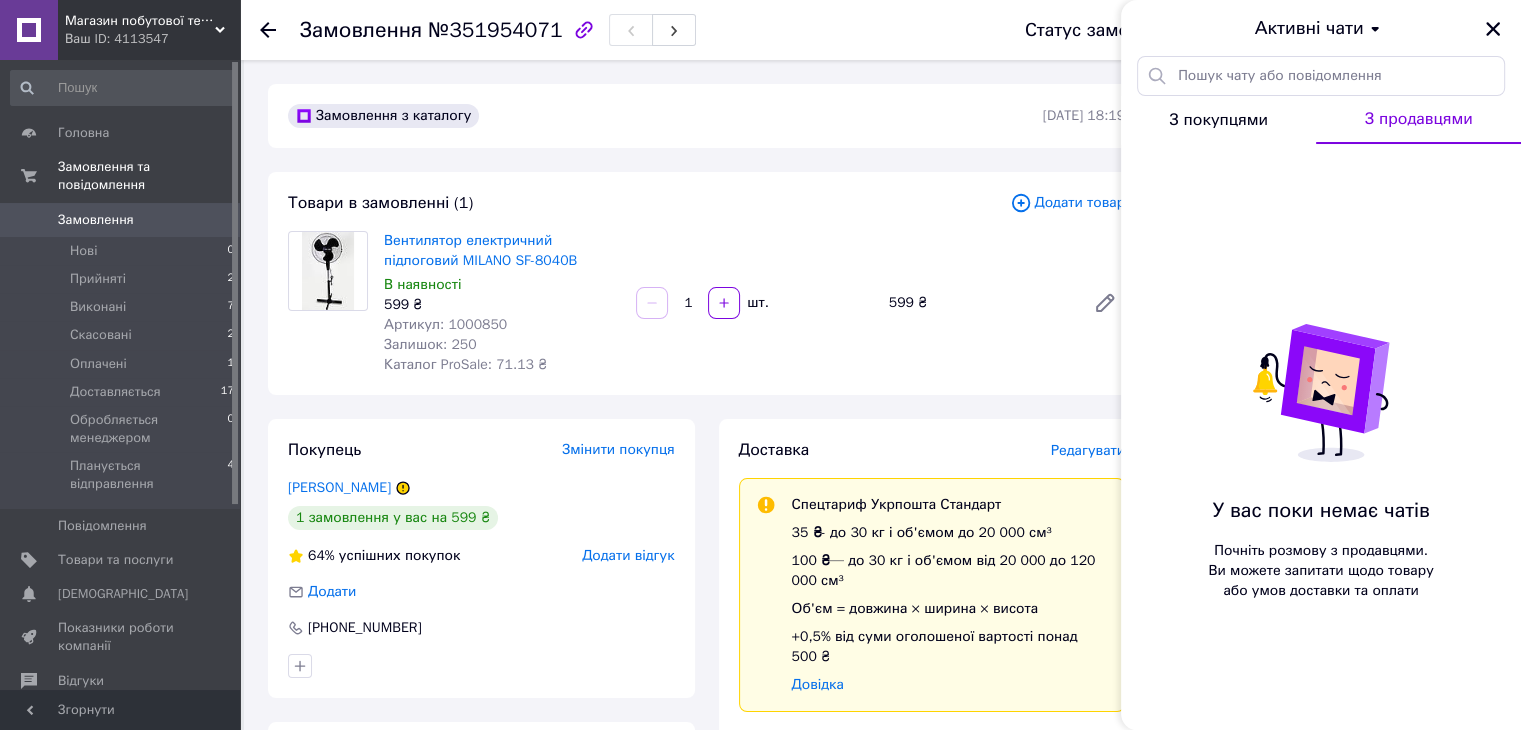 click on "З покупцями" at bounding box center [1218, 120] 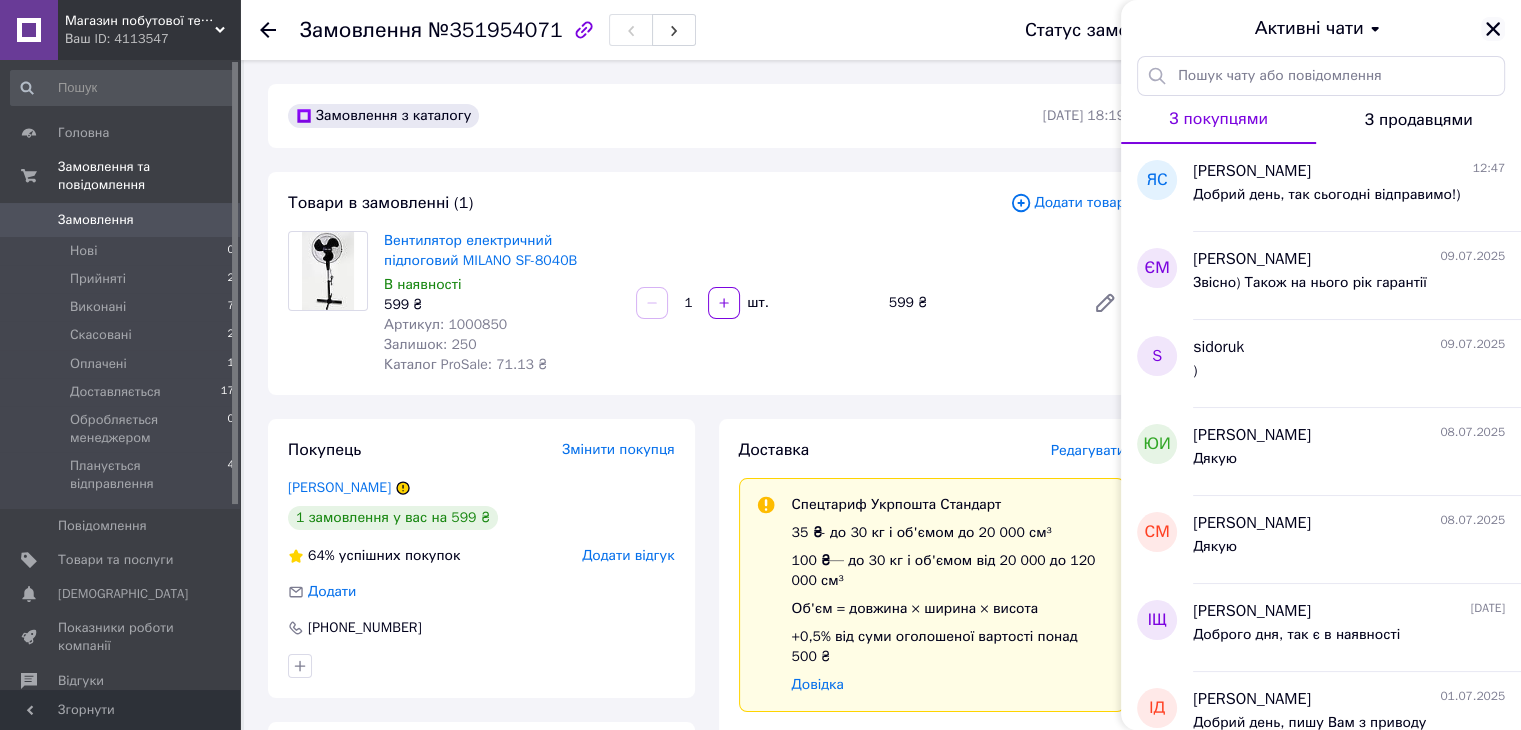 click 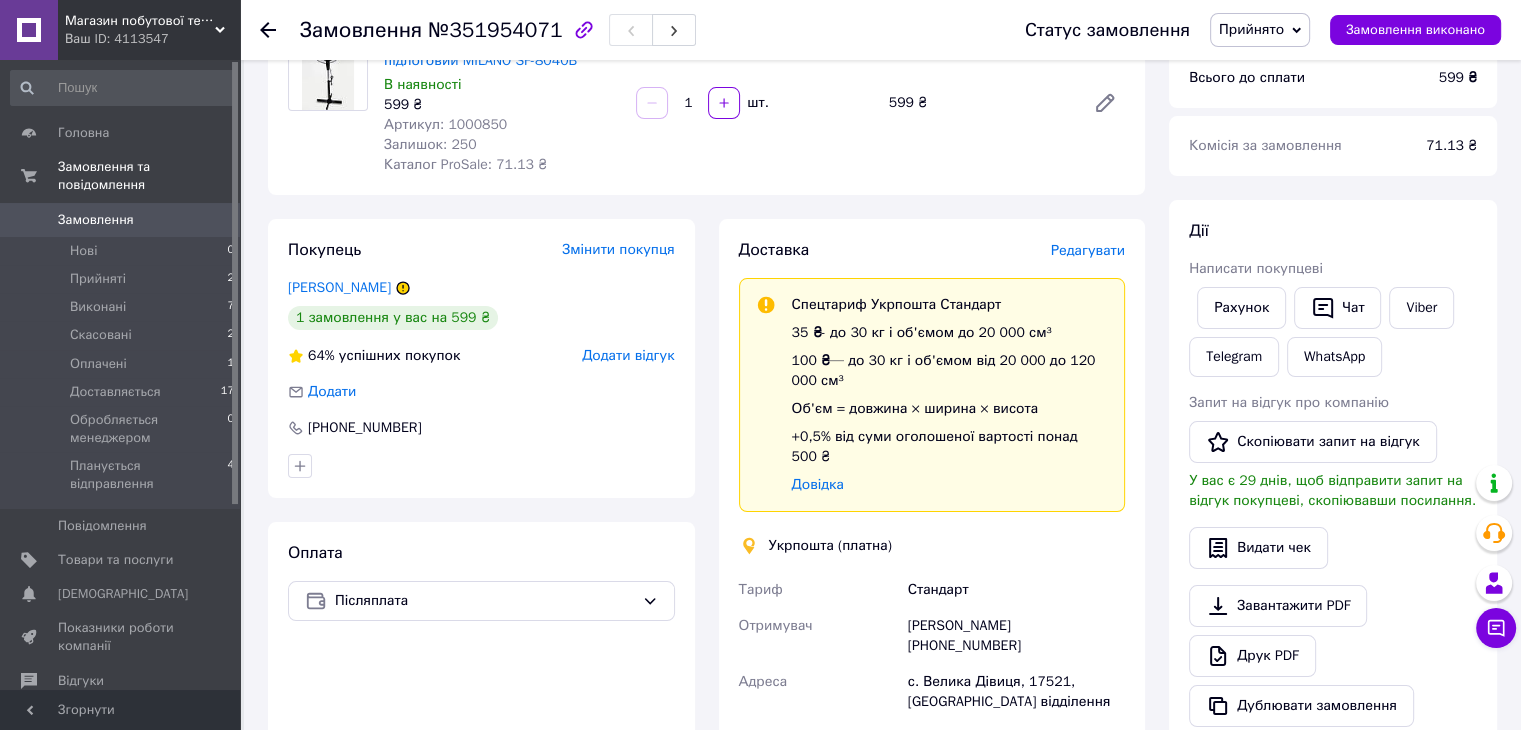 scroll, scrollTop: 0, scrollLeft: 0, axis: both 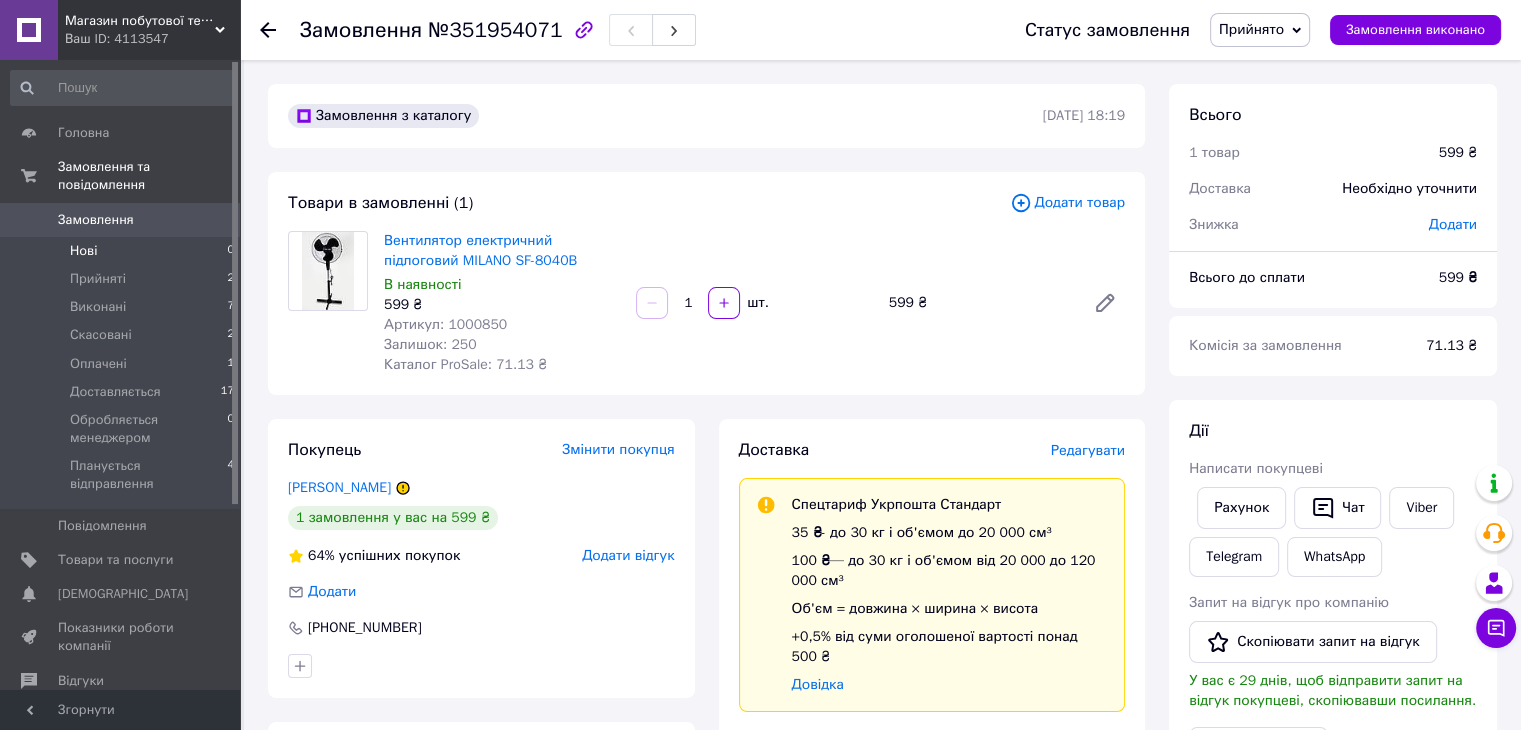 click on "Нові" at bounding box center [83, 251] 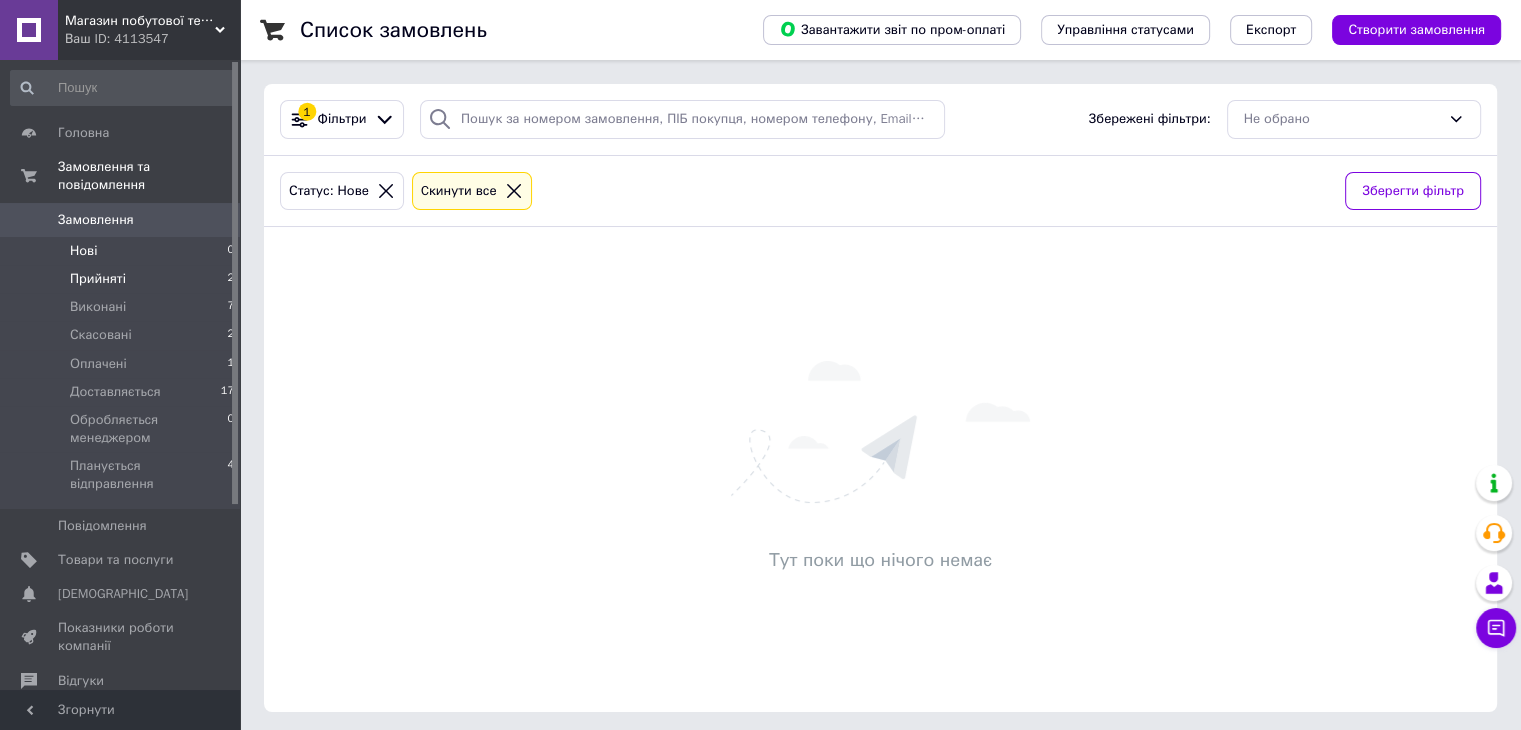 click on "Прийняті" at bounding box center [98, 279] 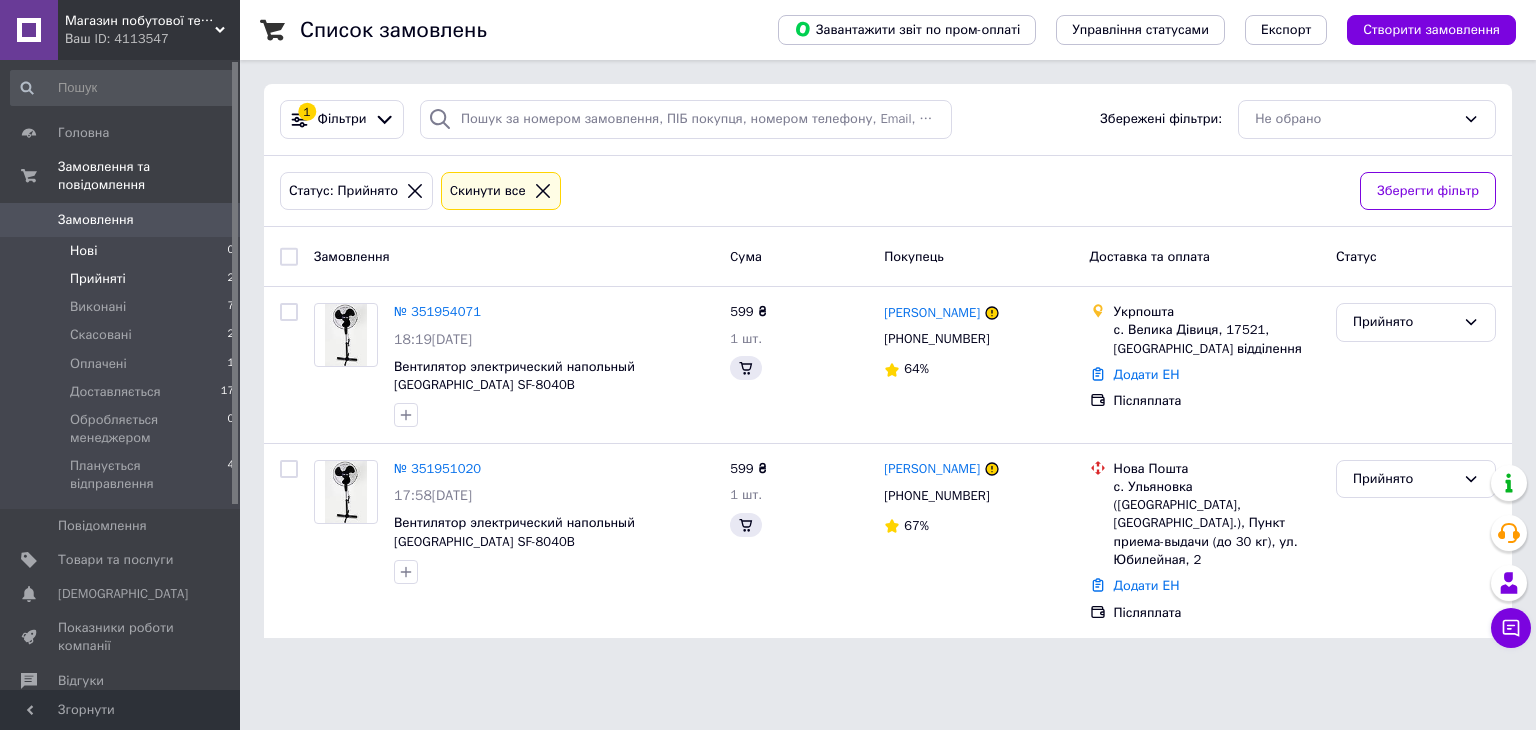 click on "Нові" at bounding box center [83, 251] 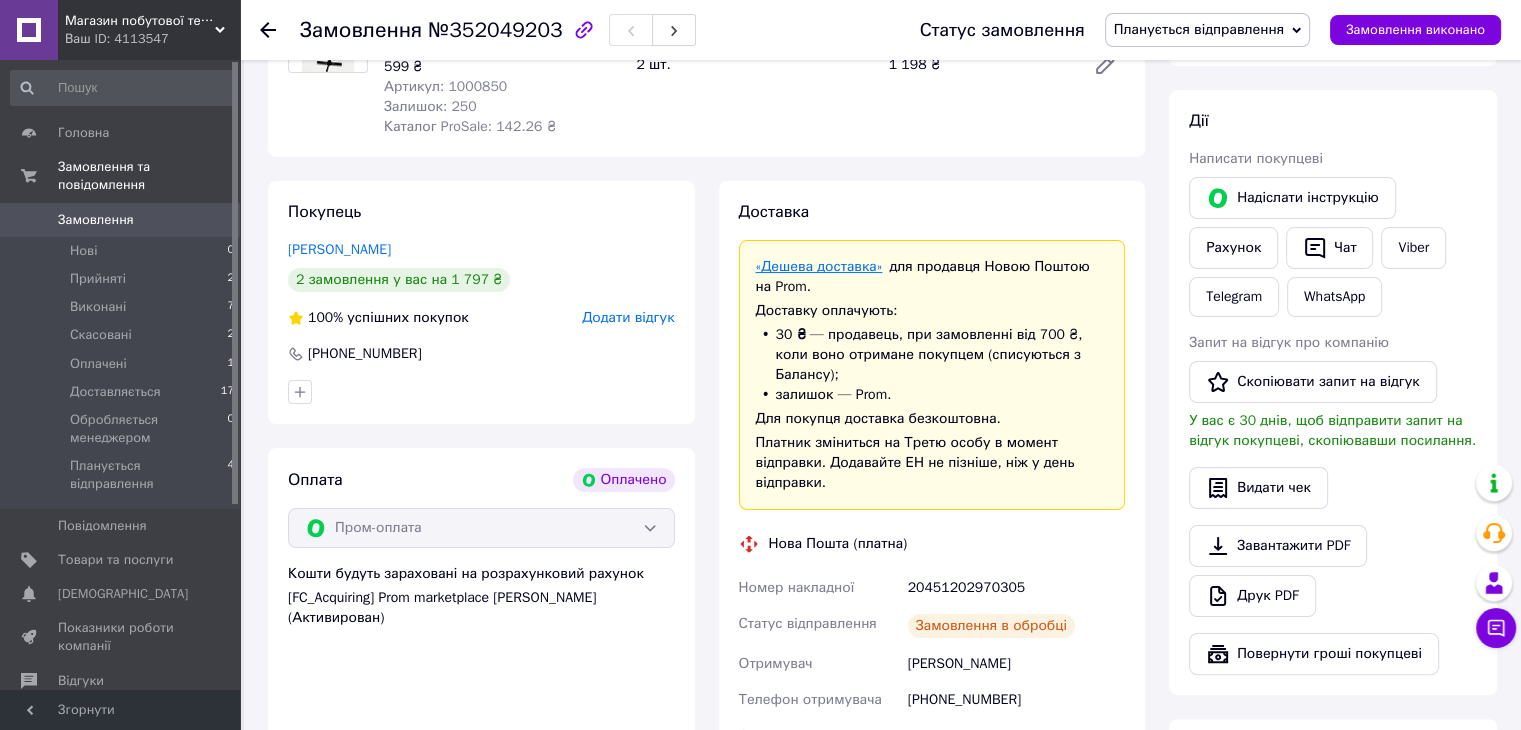 scroll, scrollTop: 500, scrollLeft: 0, axis: vertical 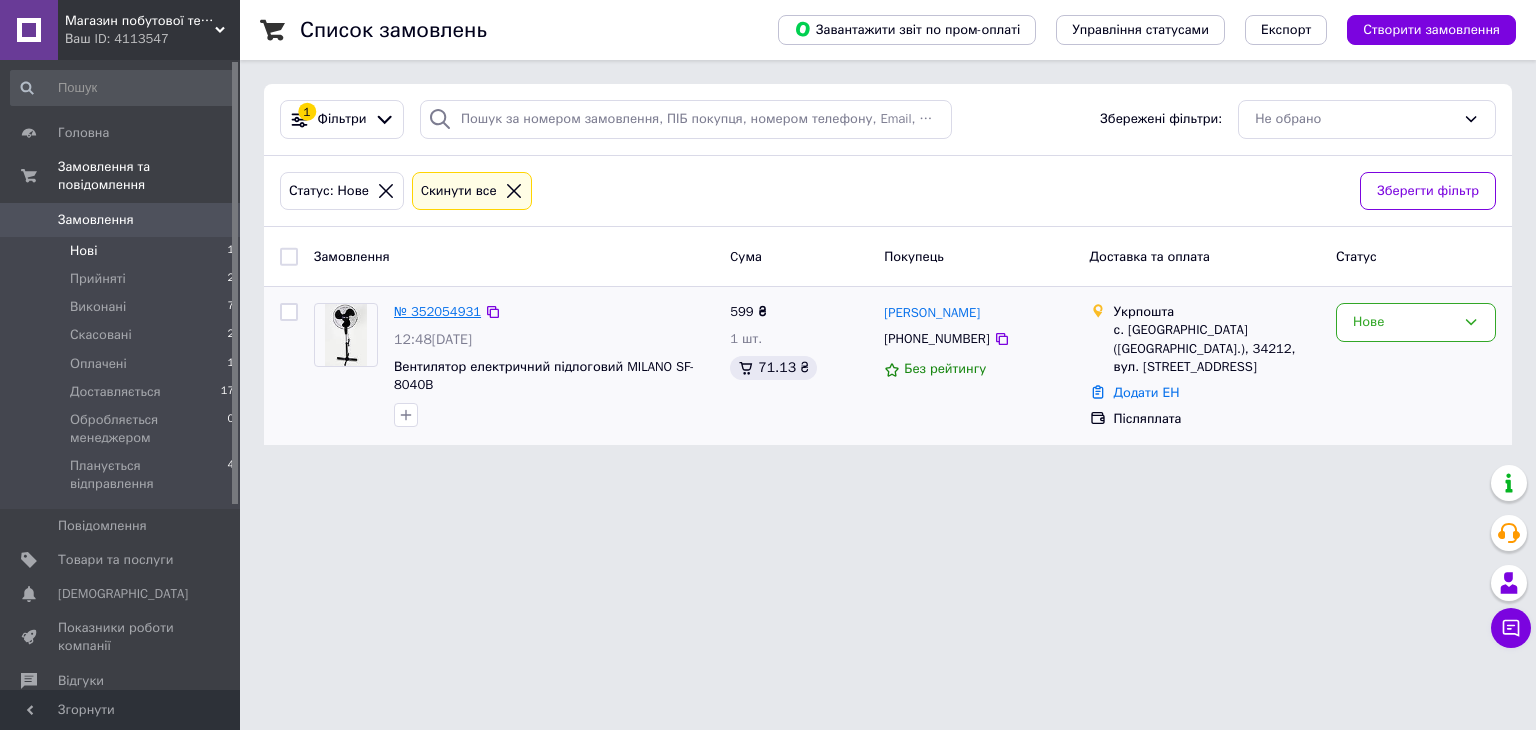click on "№ 352054931" at bounding box center [437, 311] 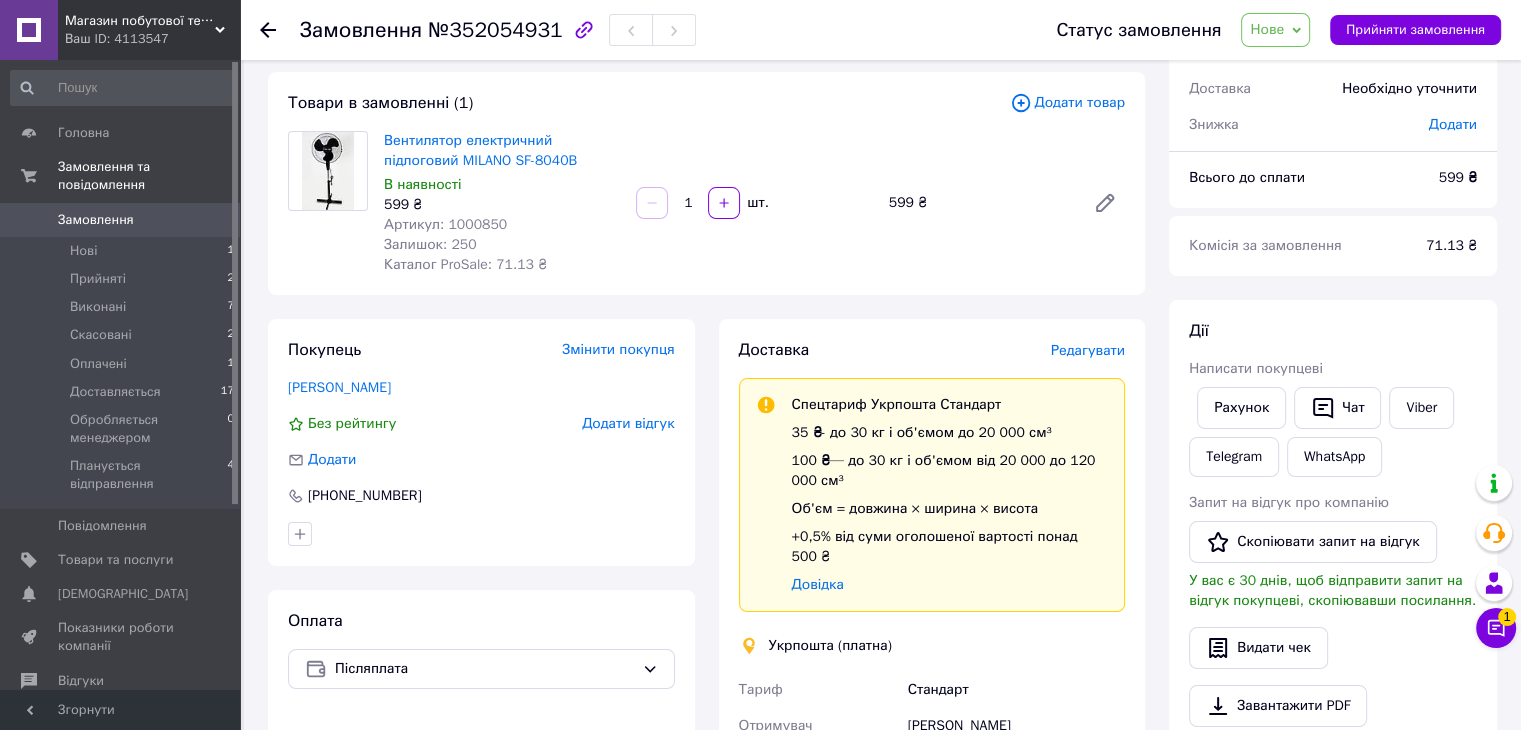 scroll, scrollTop: 0, scrollLeft: 0, axis: both 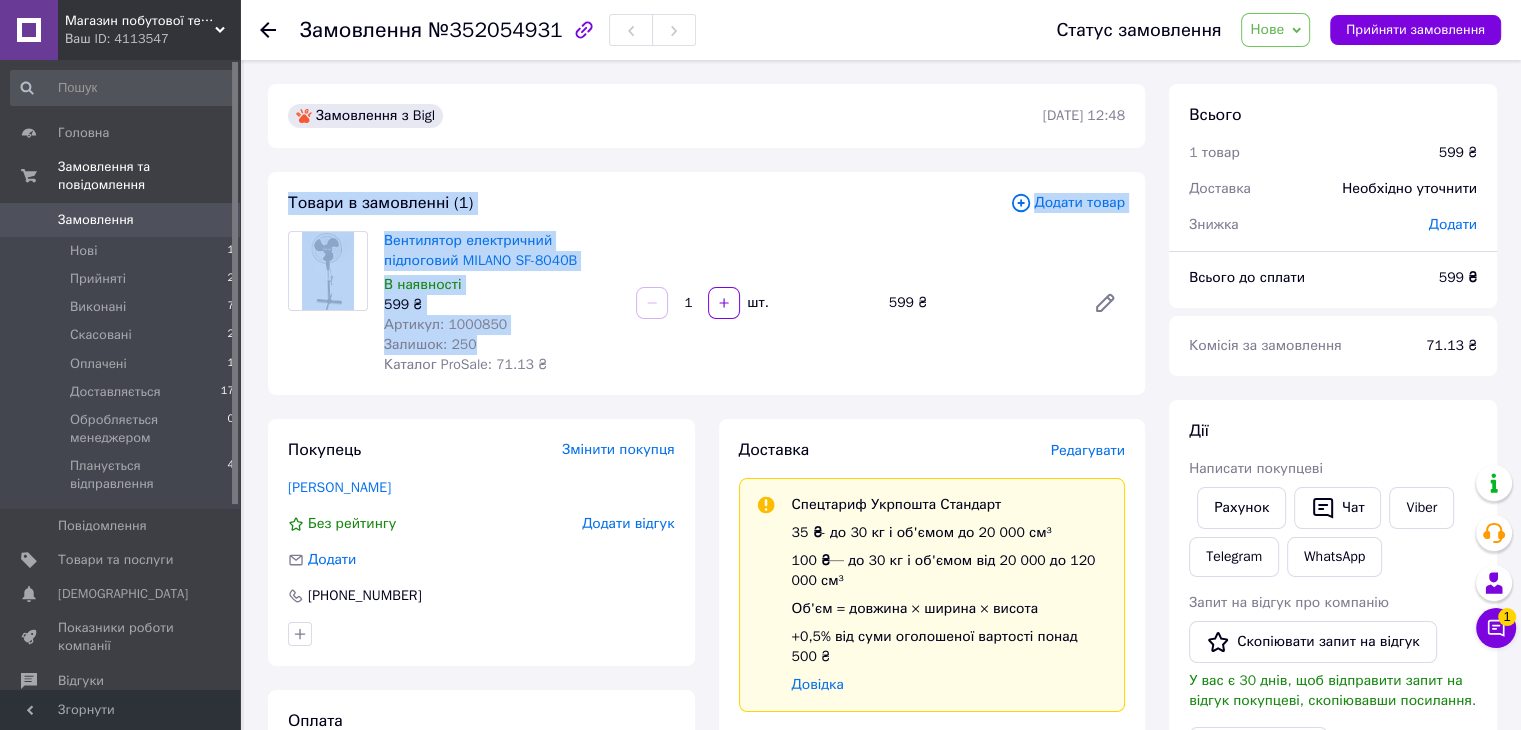 drag, startPoint x: 285, startPoint y: 196, endPoint x: 567, endPoint y: 384, distance: 338.9218 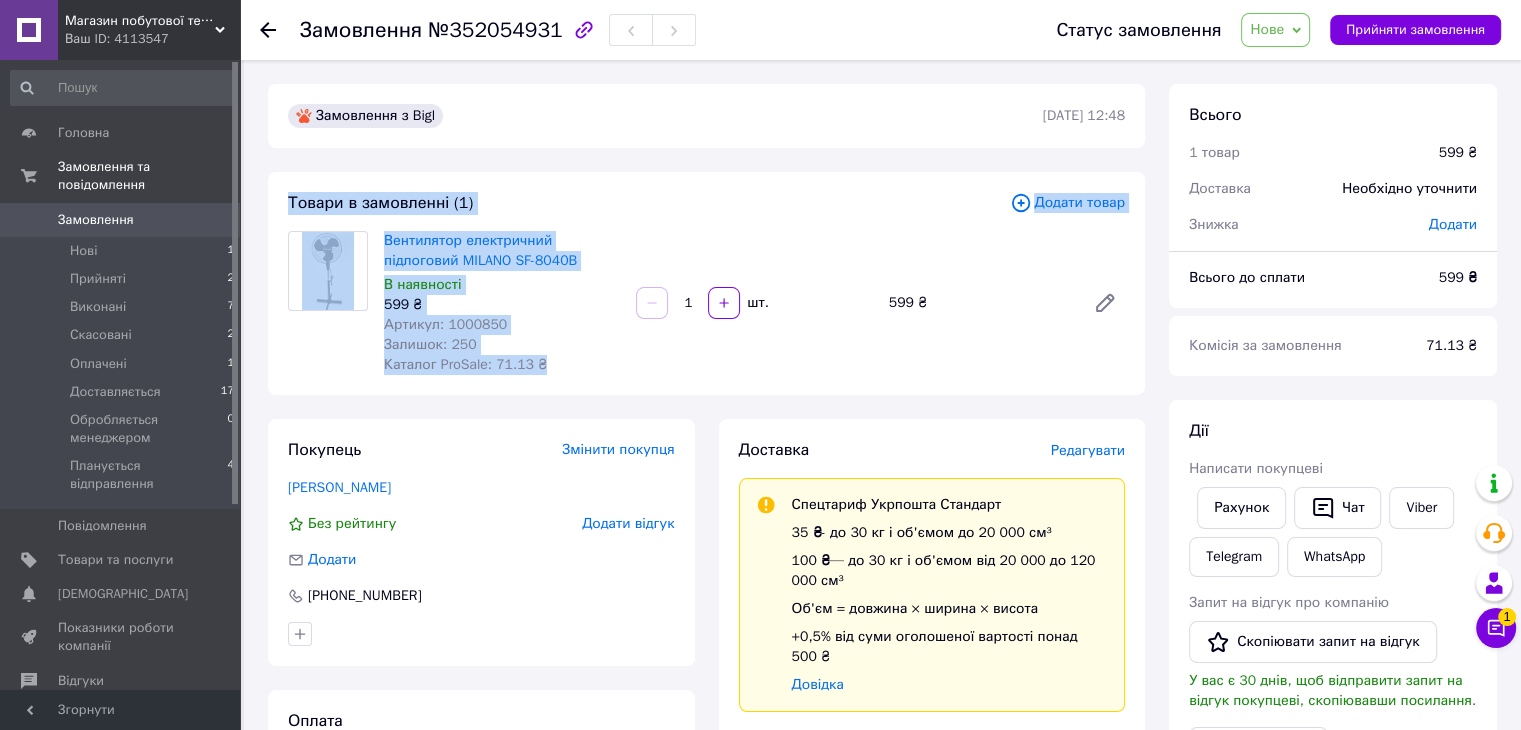click on "Товари в замовленні (1) Додати товар Вентилятор електричний підлоговий MILANO SF-8040B В наявності 599 ₴ Артикул: 1000850 Залишок: 250 Каталог ProSale: 71.13 ₴  1   шт. 599 ₴" at bounding box center [706, 283] 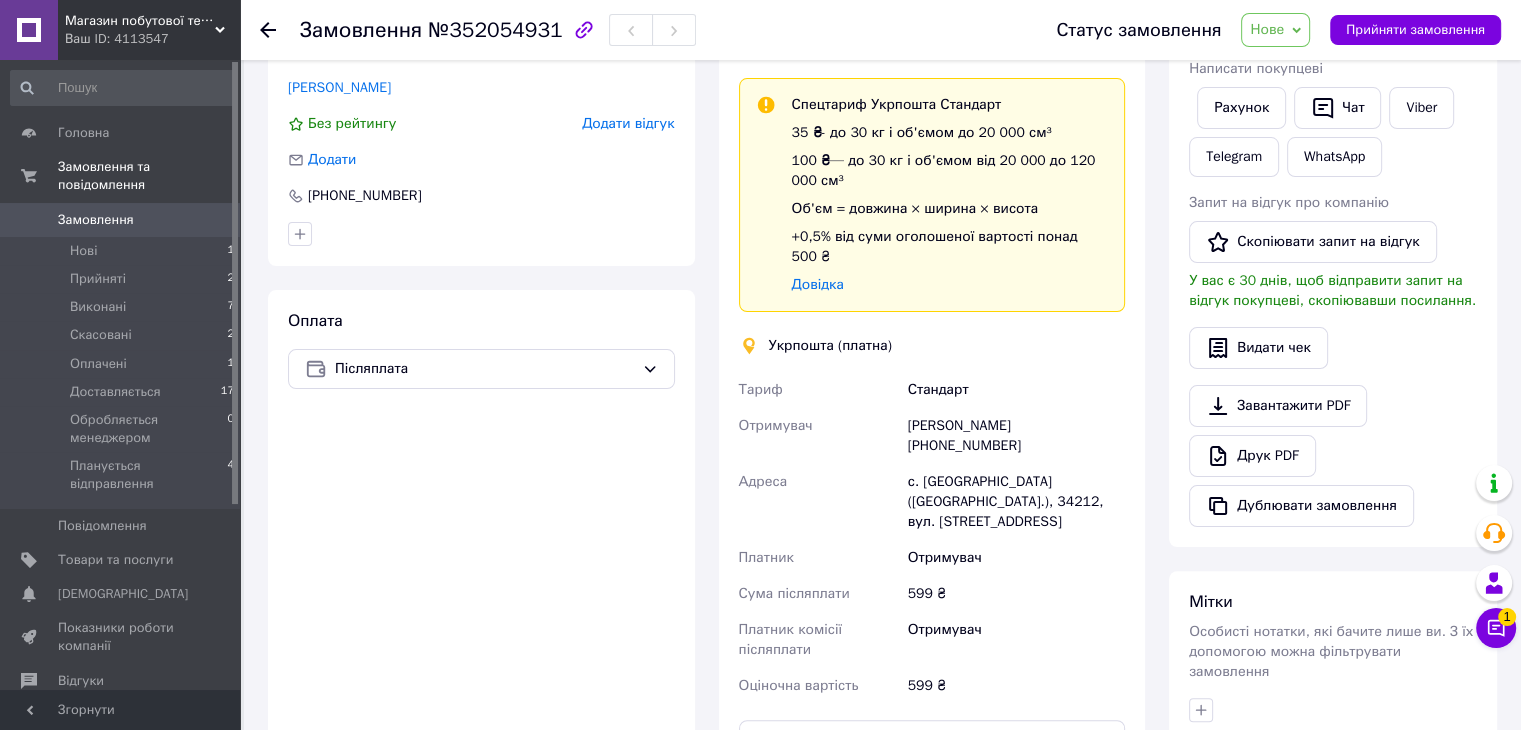 scroll, scrollTop: 500, scrollLeft: 0, axis: vertical 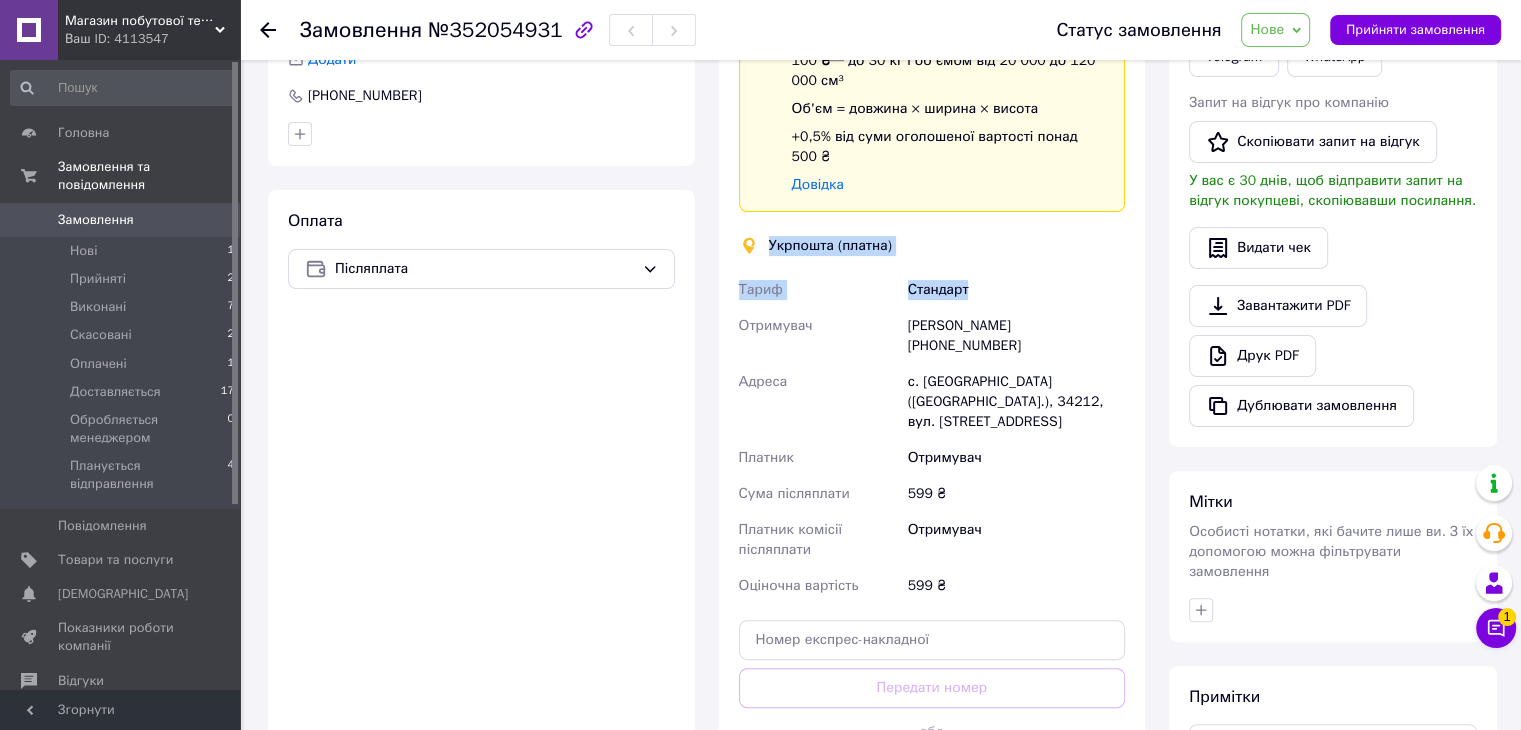 drag, startPoint x: 764, startPoint y: 223, endPoint x: 993, endPoint y: 279, distance: 235.74774 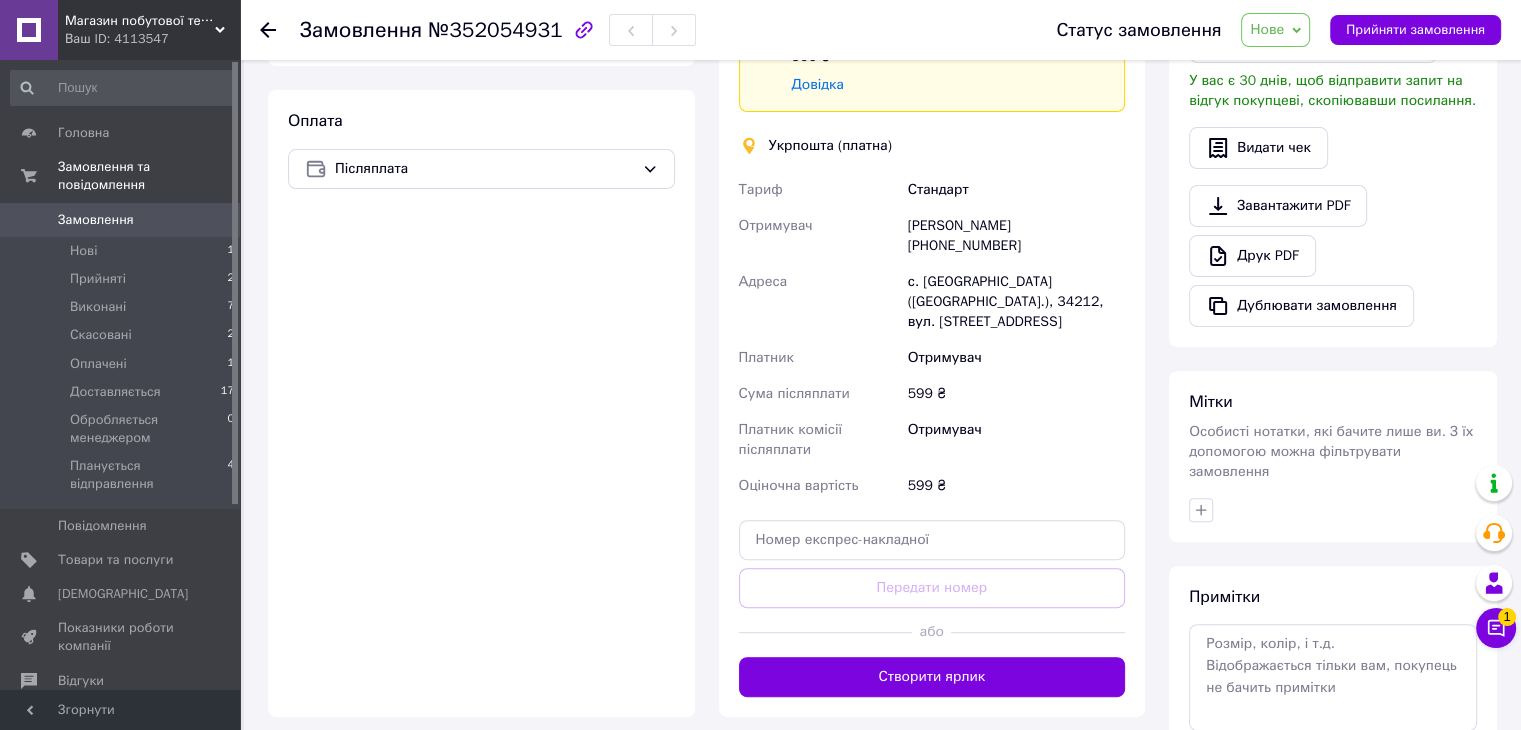 scroll, scrollTop: 712, scrollLeft: 0, axis: vertical 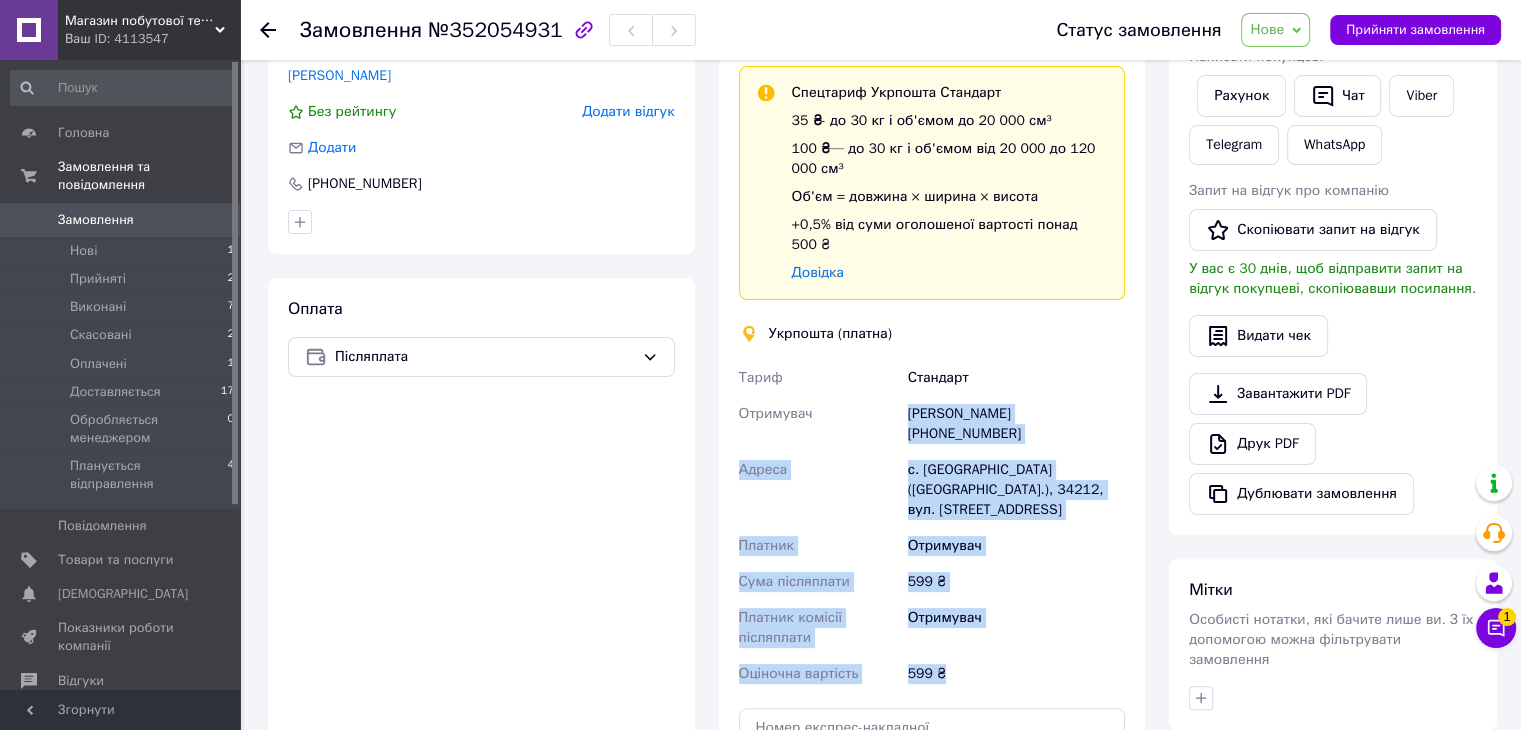drag, startPoint x: 1004, startPoint y: 329, endPoint x: 830, endPoint y: 389, distance: 184.05434 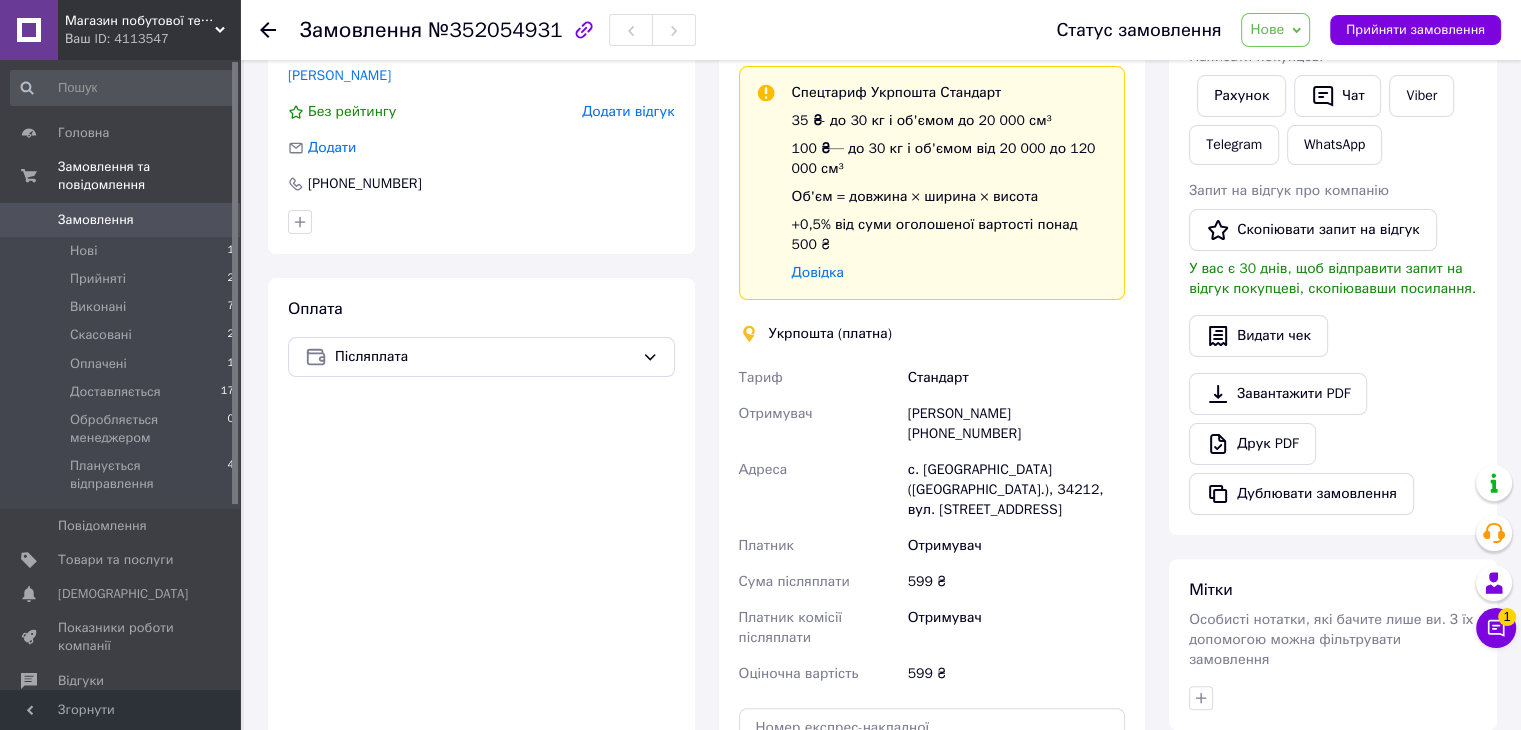 click 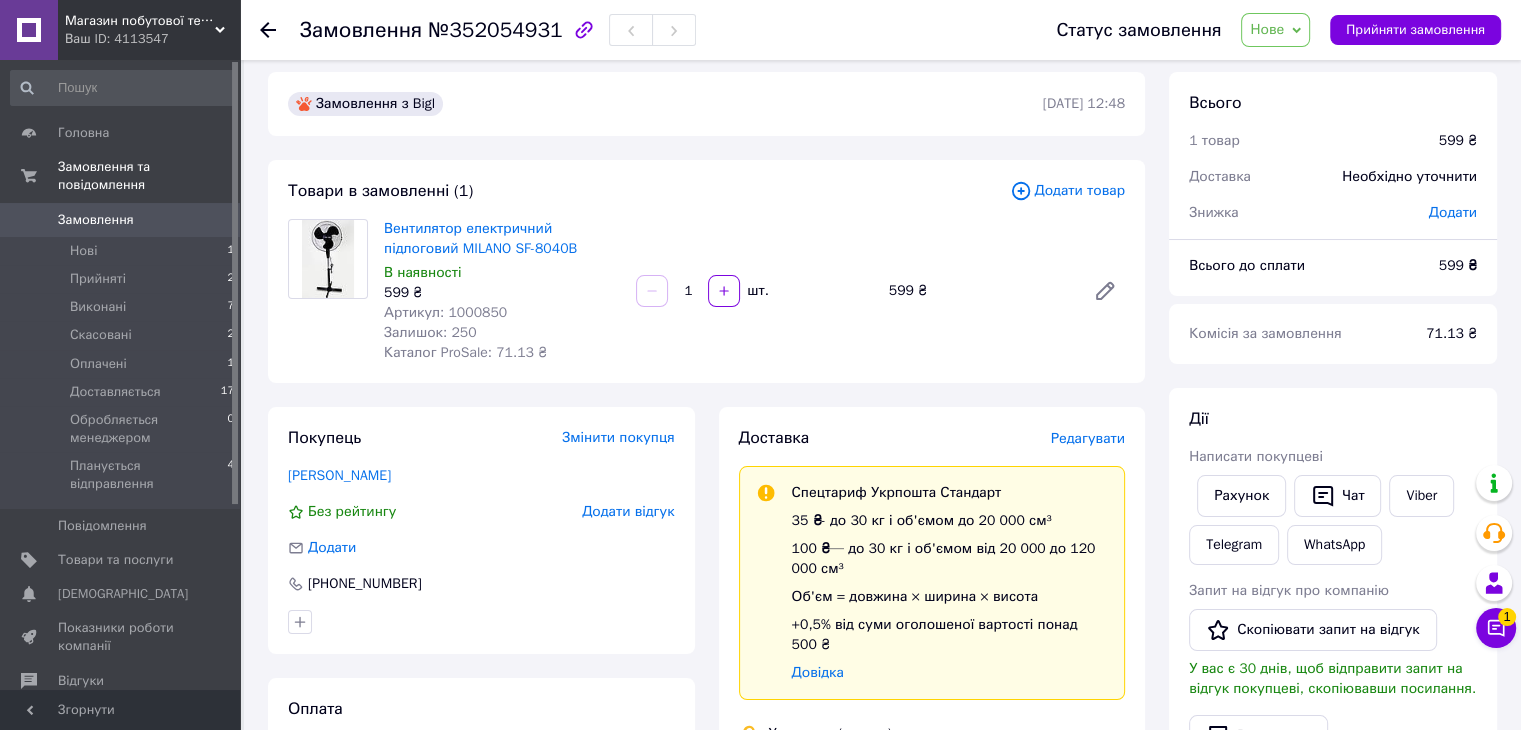 scroll, scrollTop: 0, scrollLeft: 0, axis: both 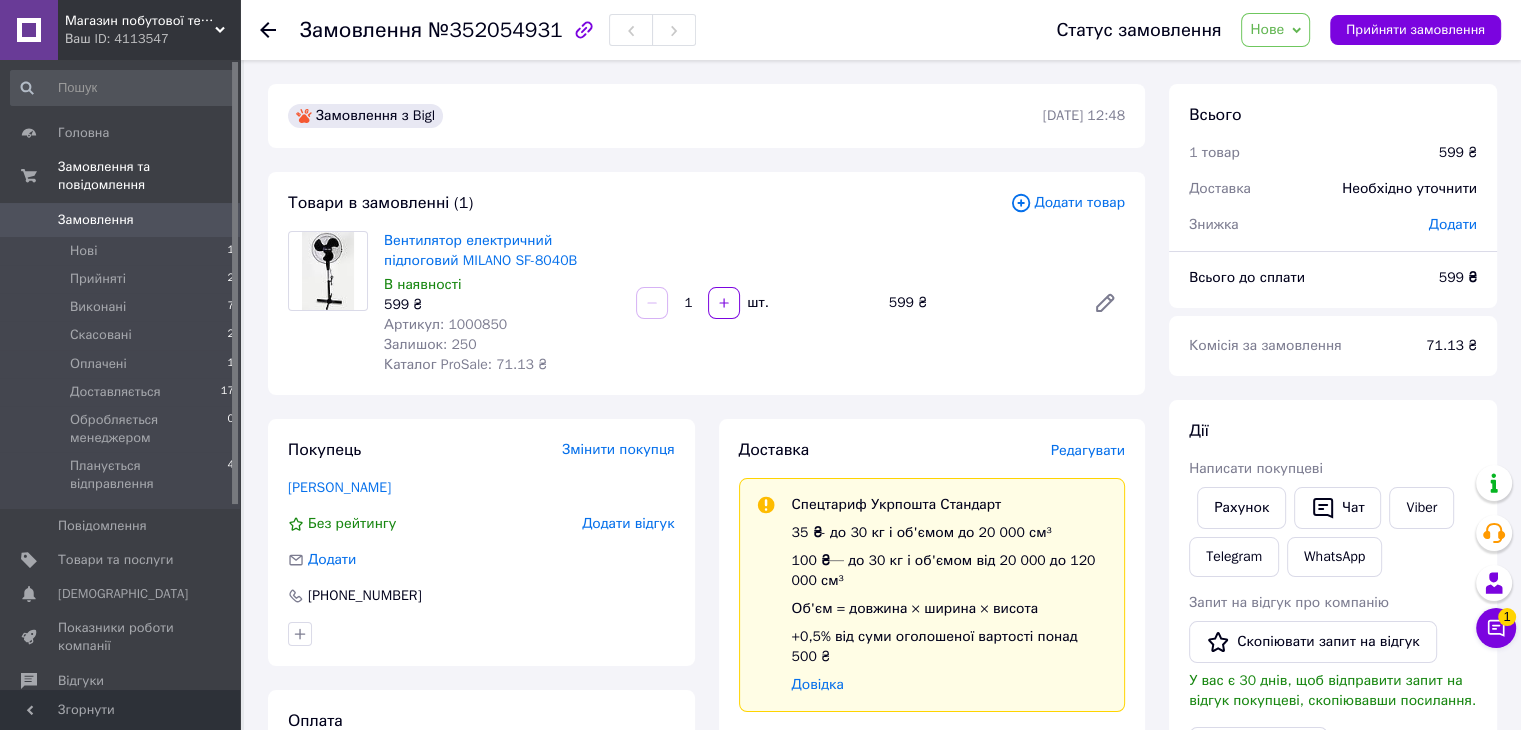 click on "Нове" at bounding box center (1275, 30) 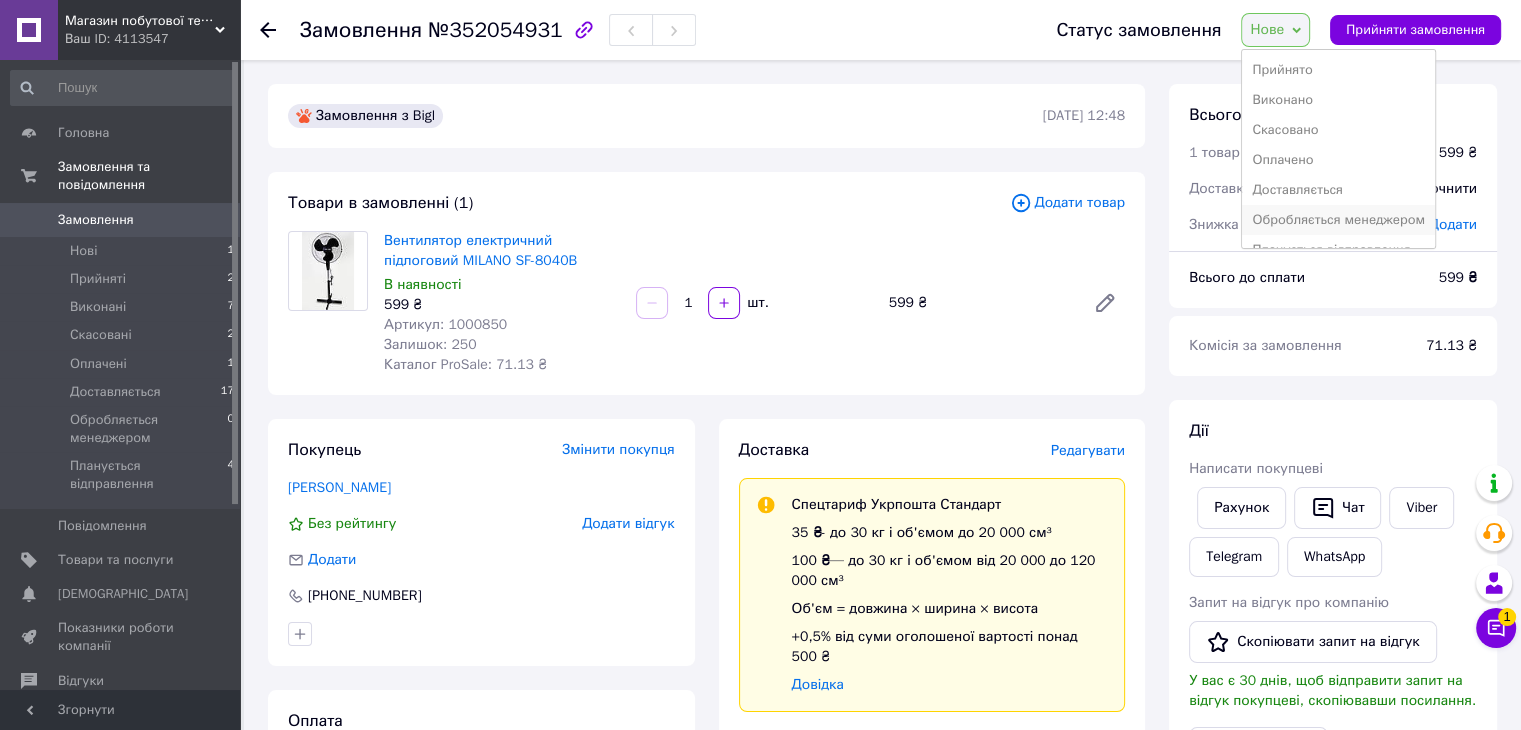 scroll, scrollTop: 21, scrollLeft: 0, axis: vertical 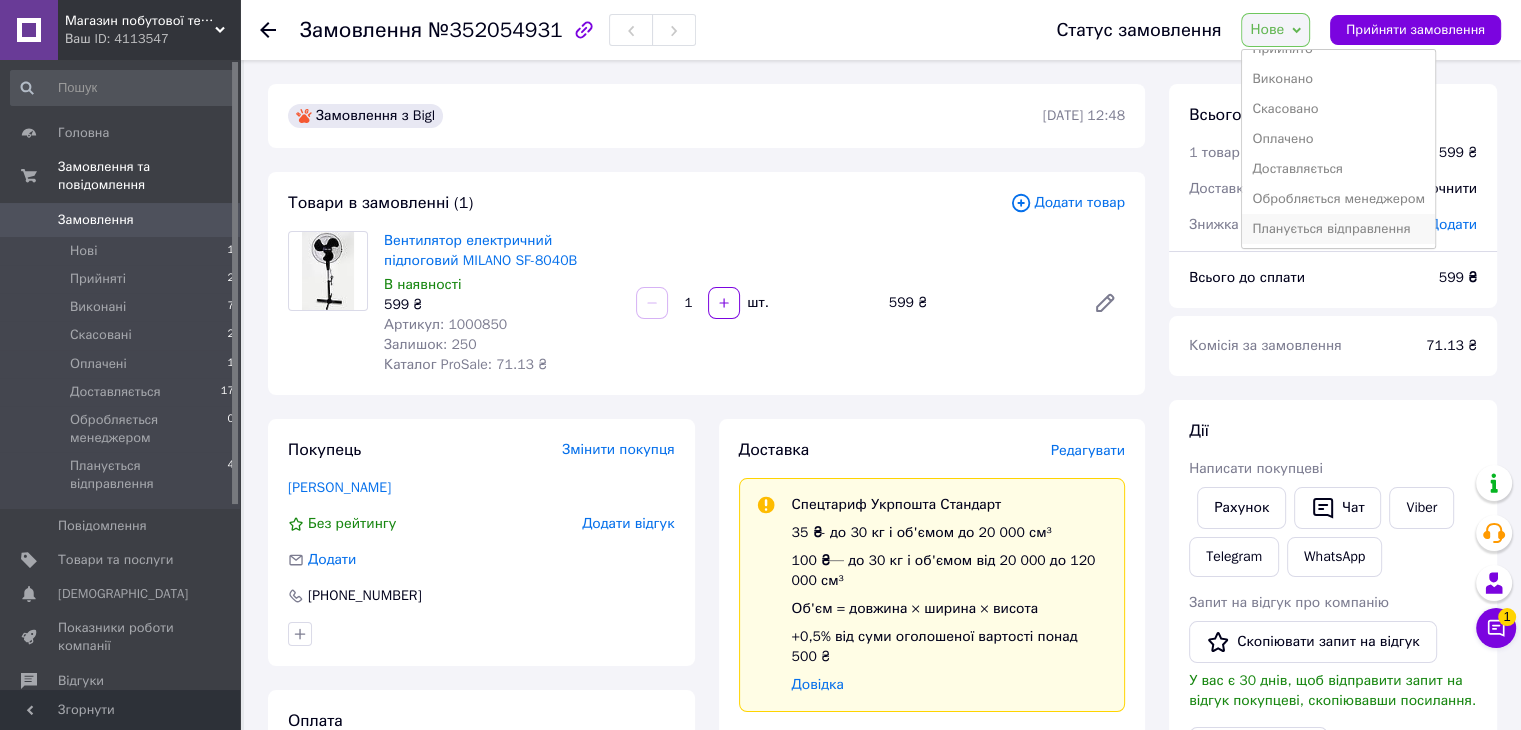 click on "Планується відправлення" at bounding box center [1338, 229] 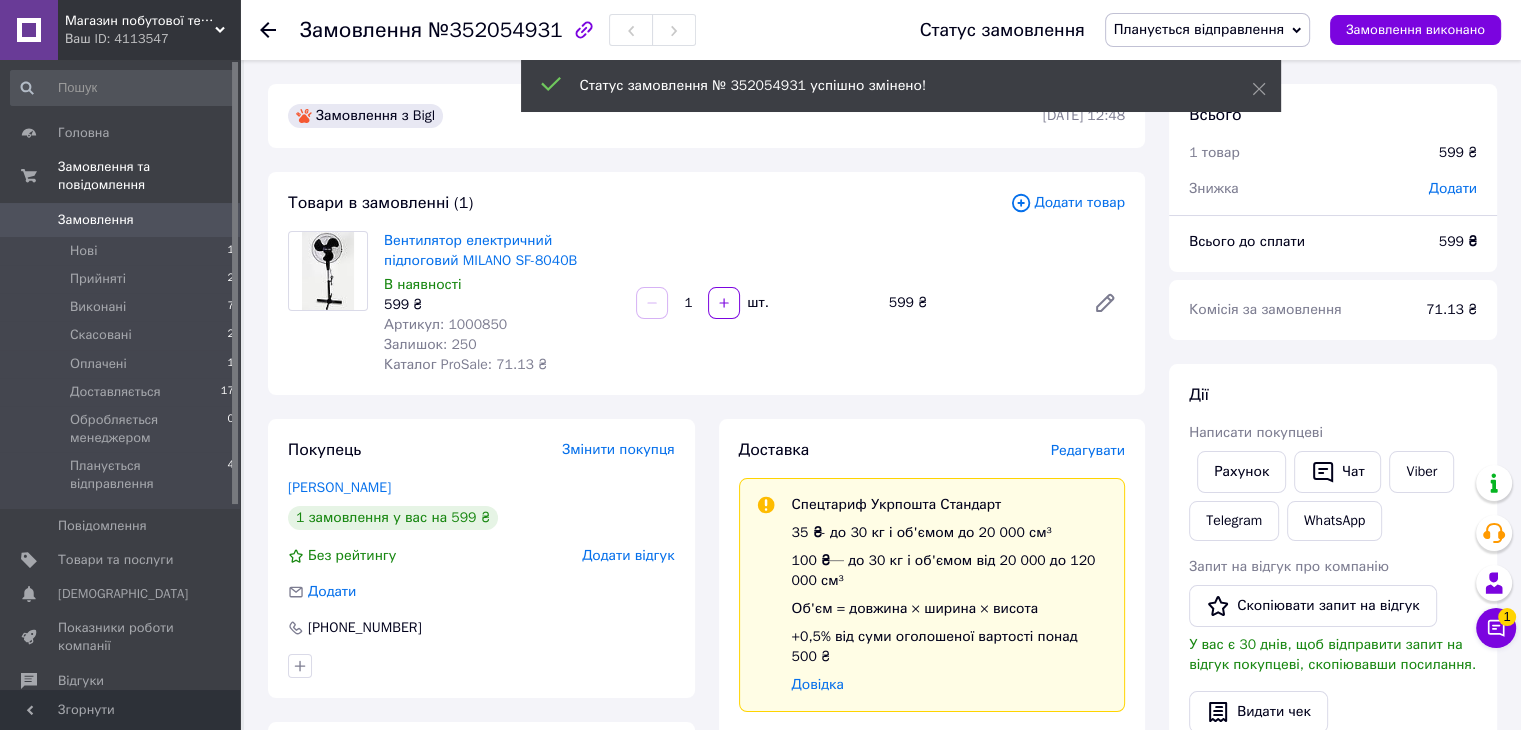 click 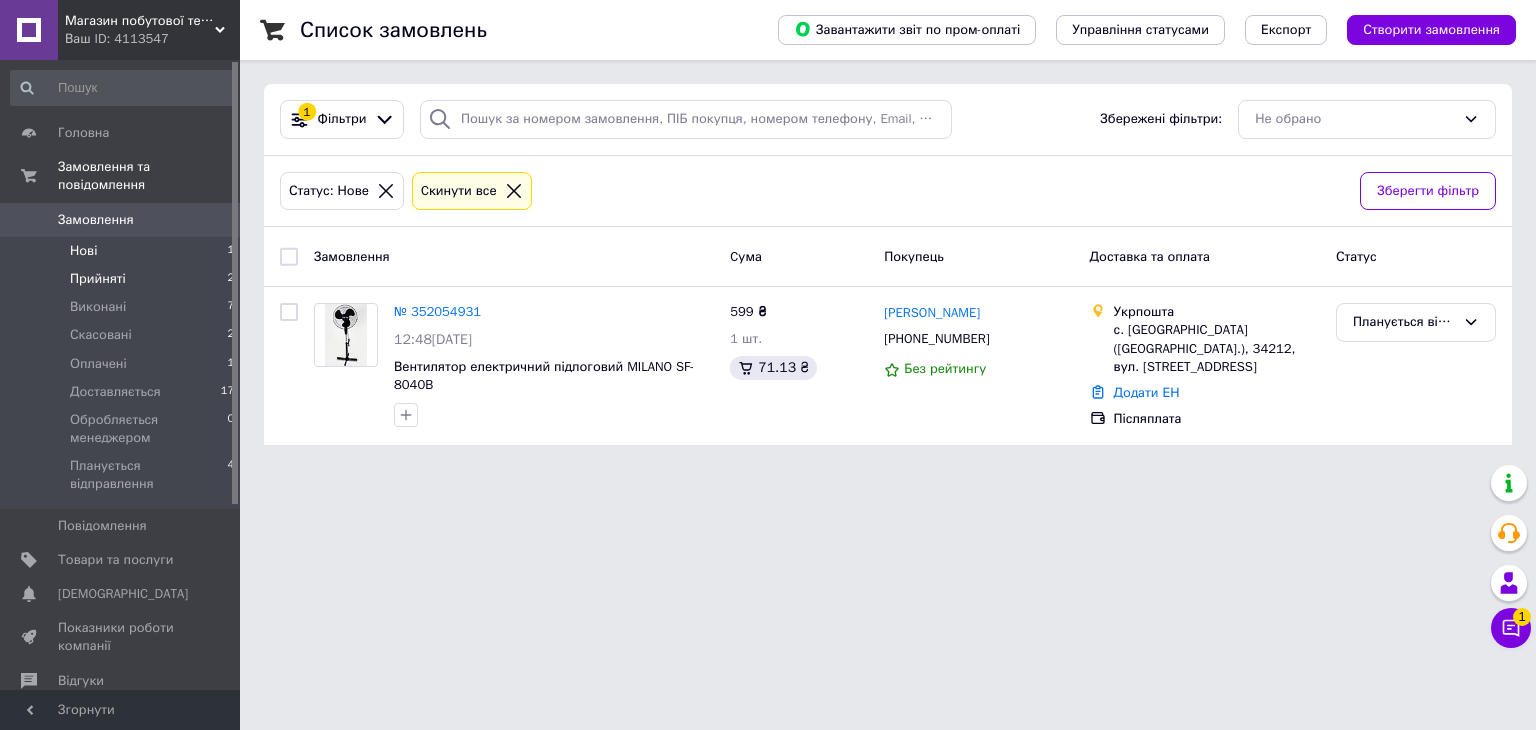click on "Прийняті" at bounding box center (98, 279) 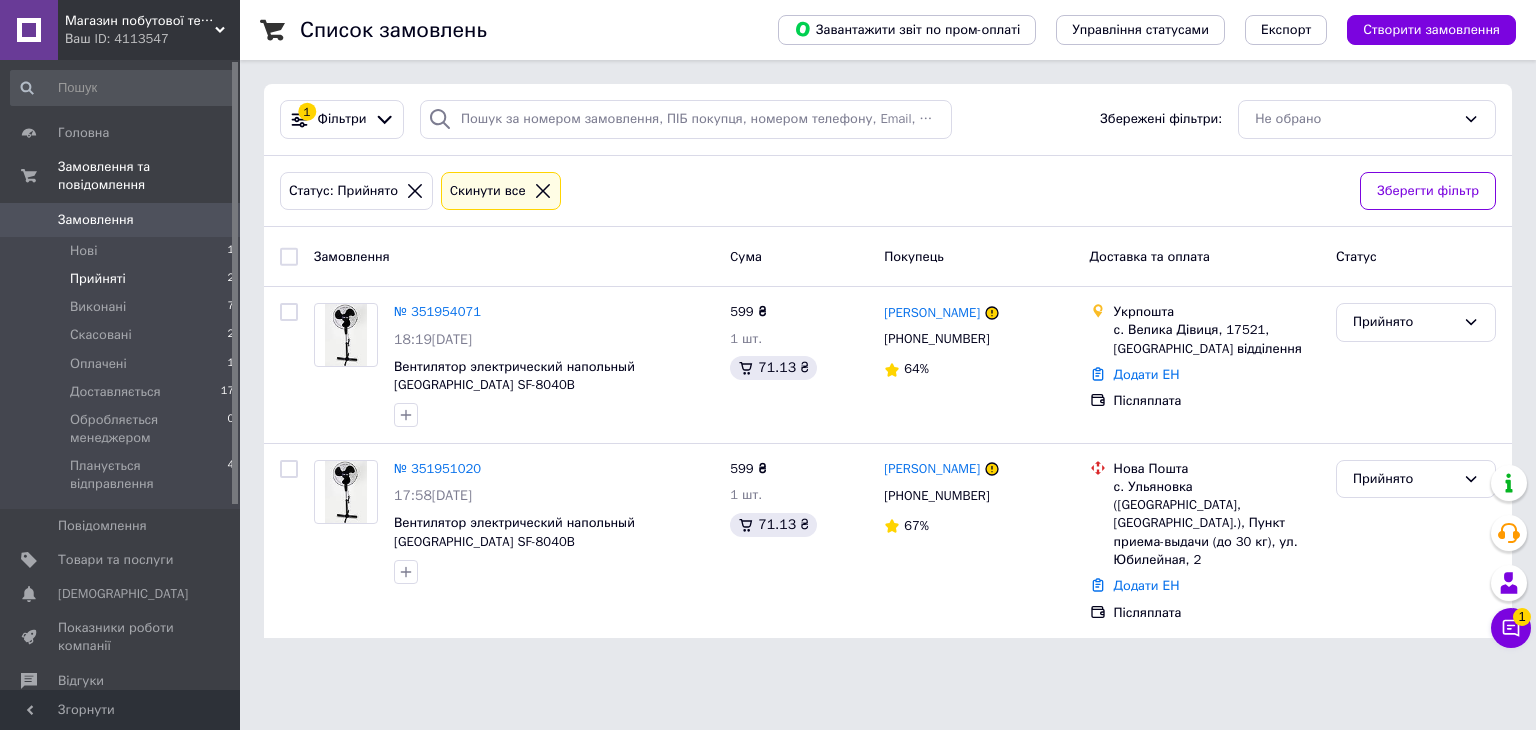 click on "Замовлення 0" at bounding box center [123, 220] 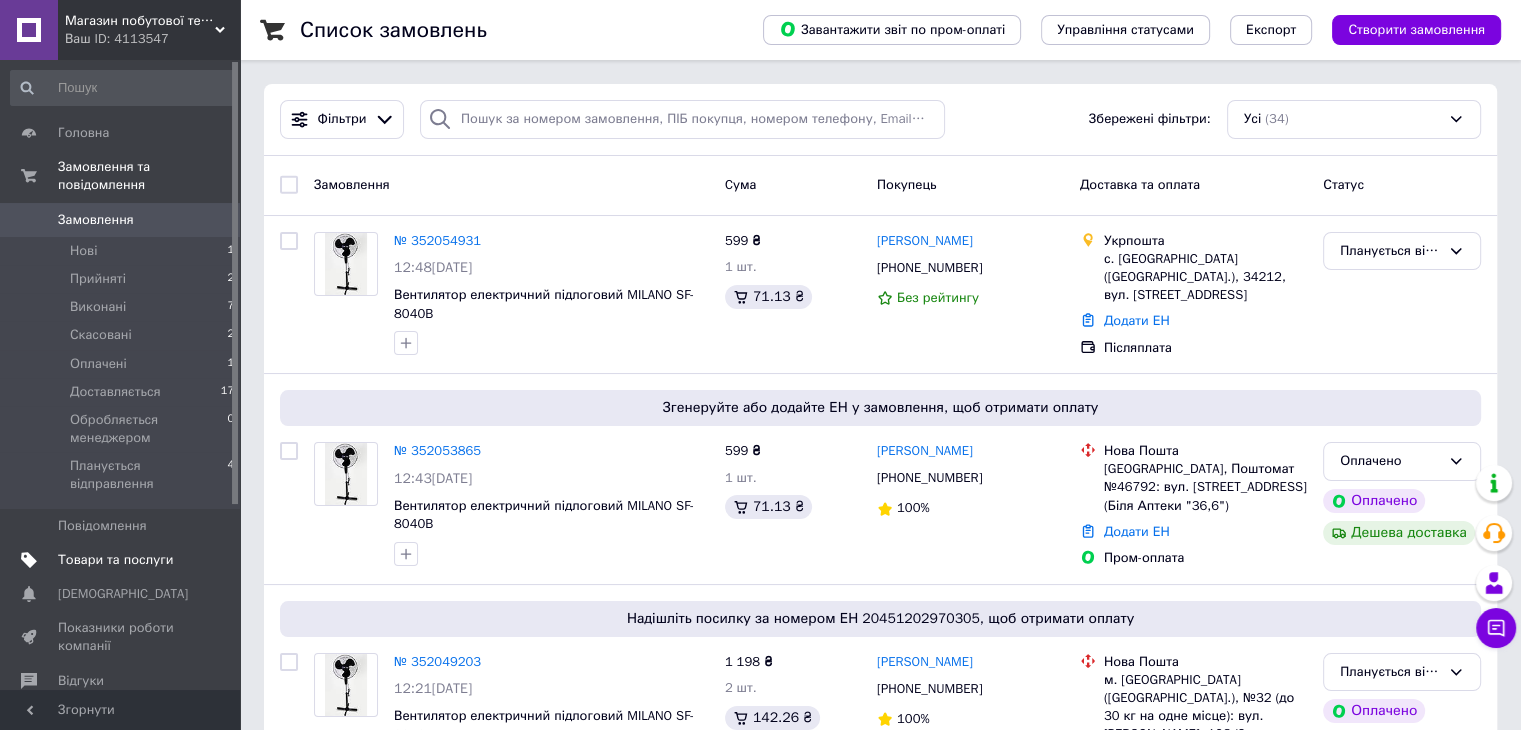 click on "Товари та послуги" at bounding box center (115, 560) 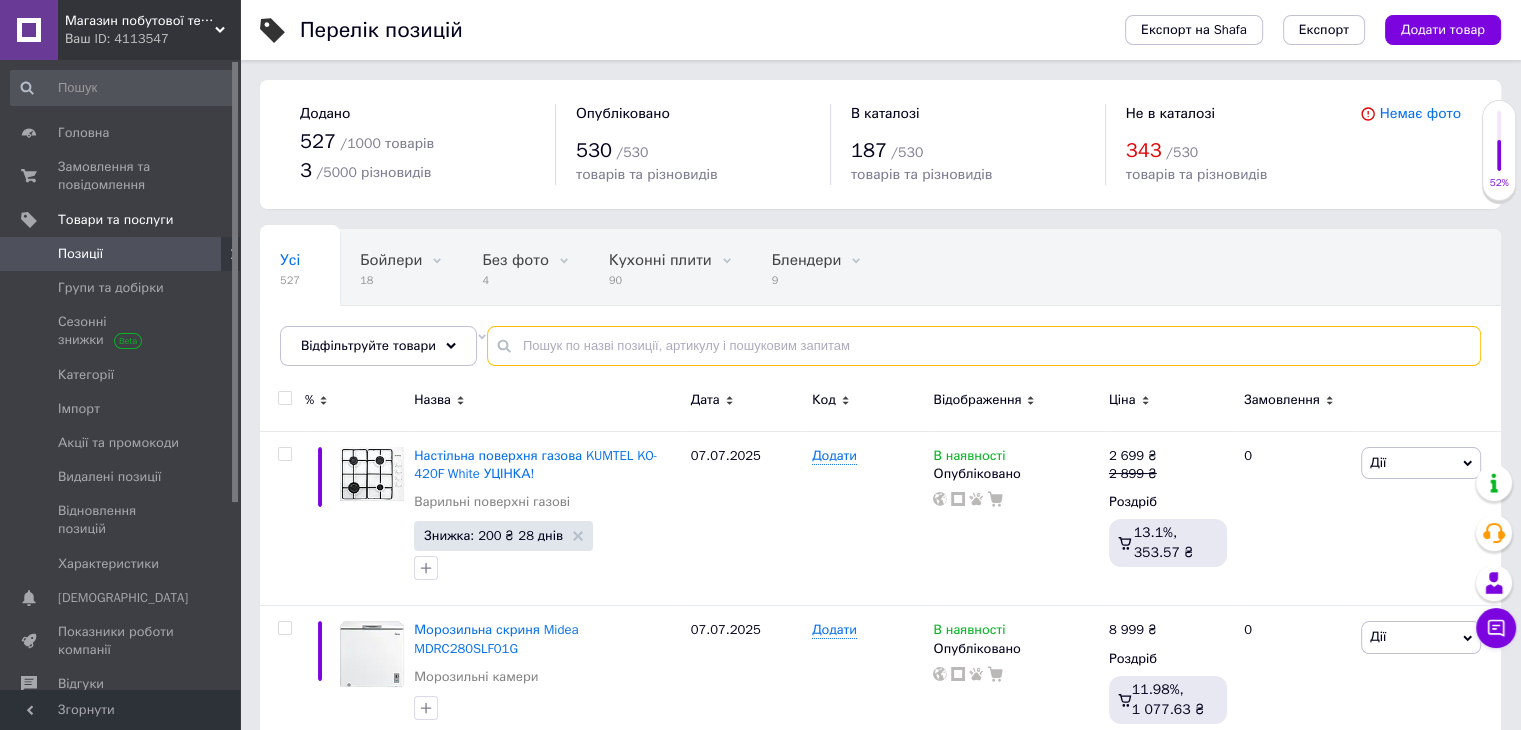 click at bounding box center [984, 346] 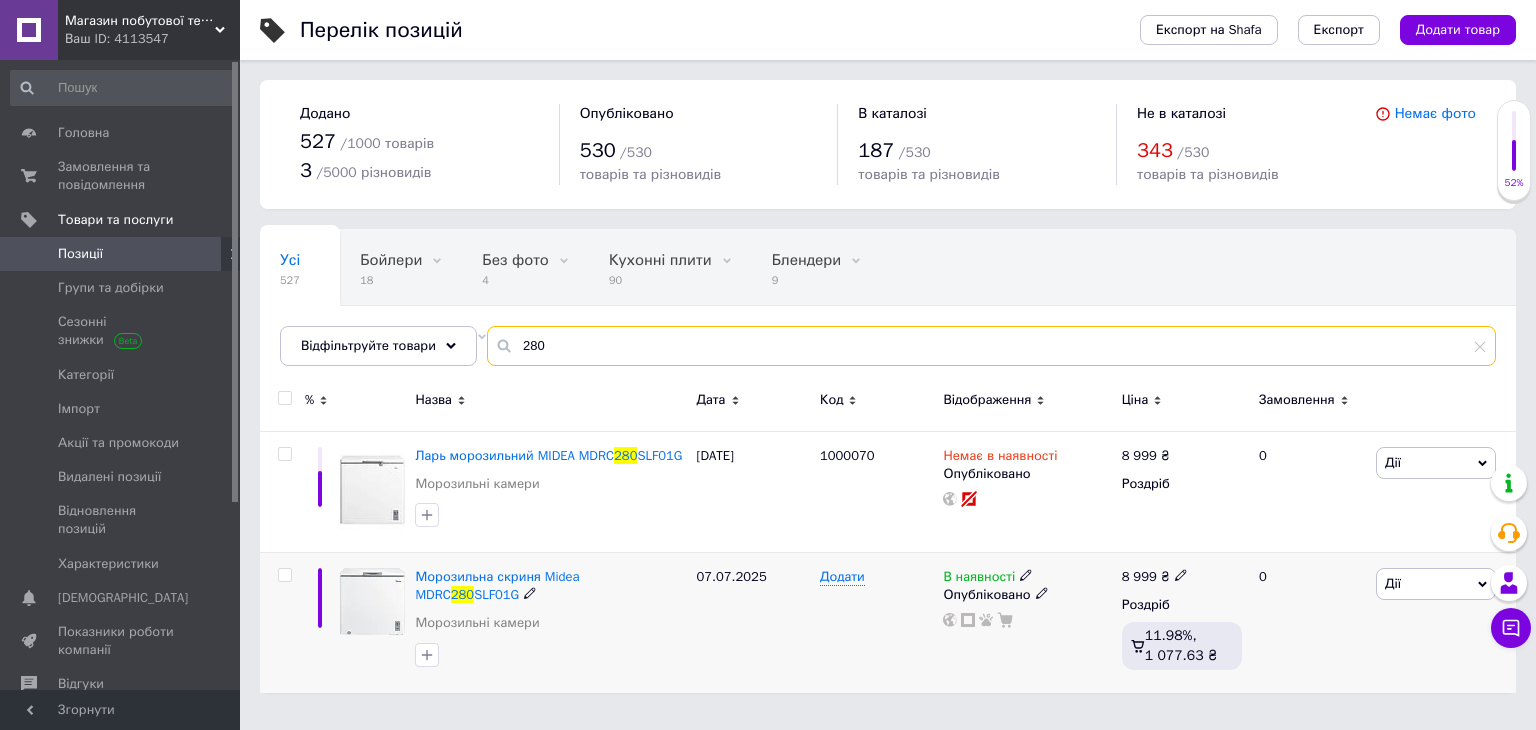type on "280" 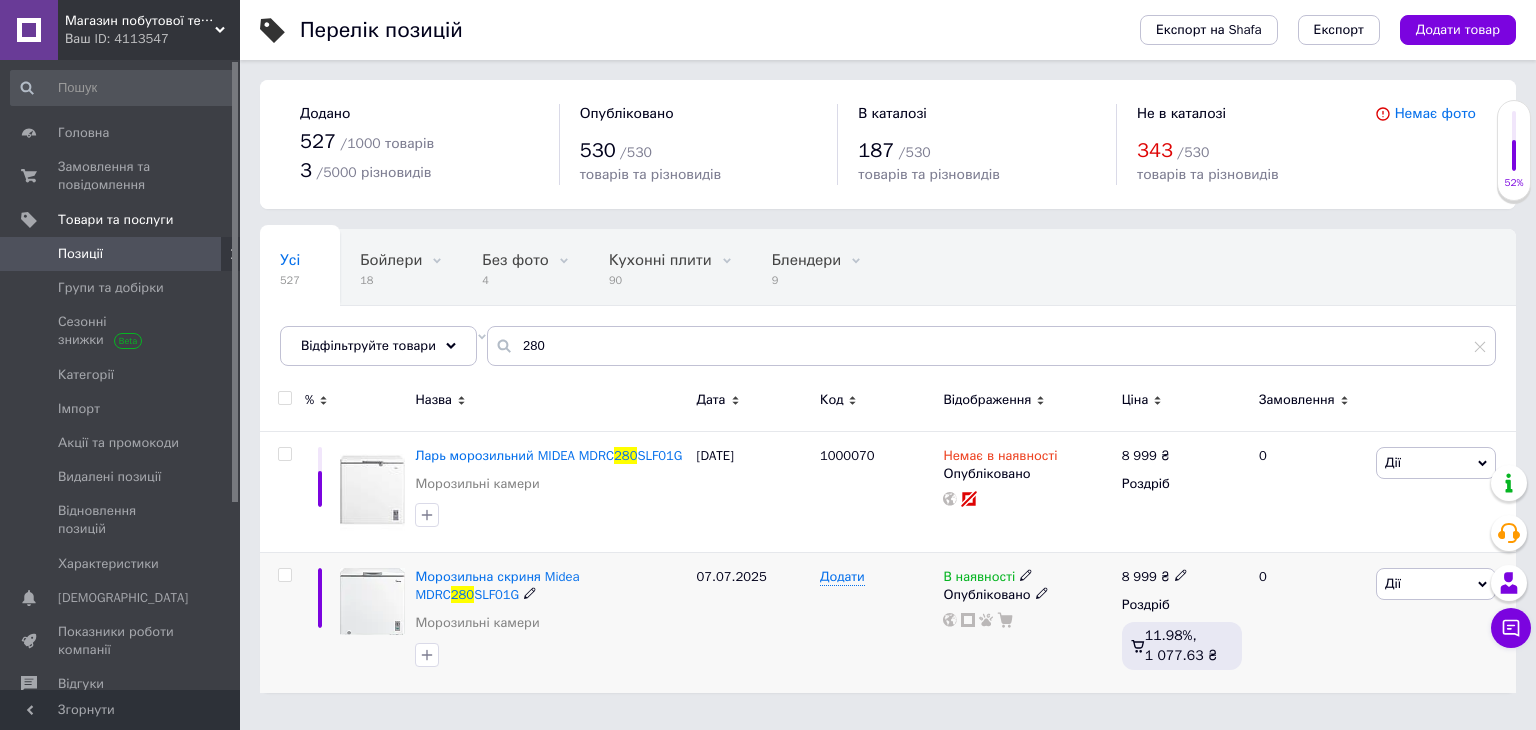 click 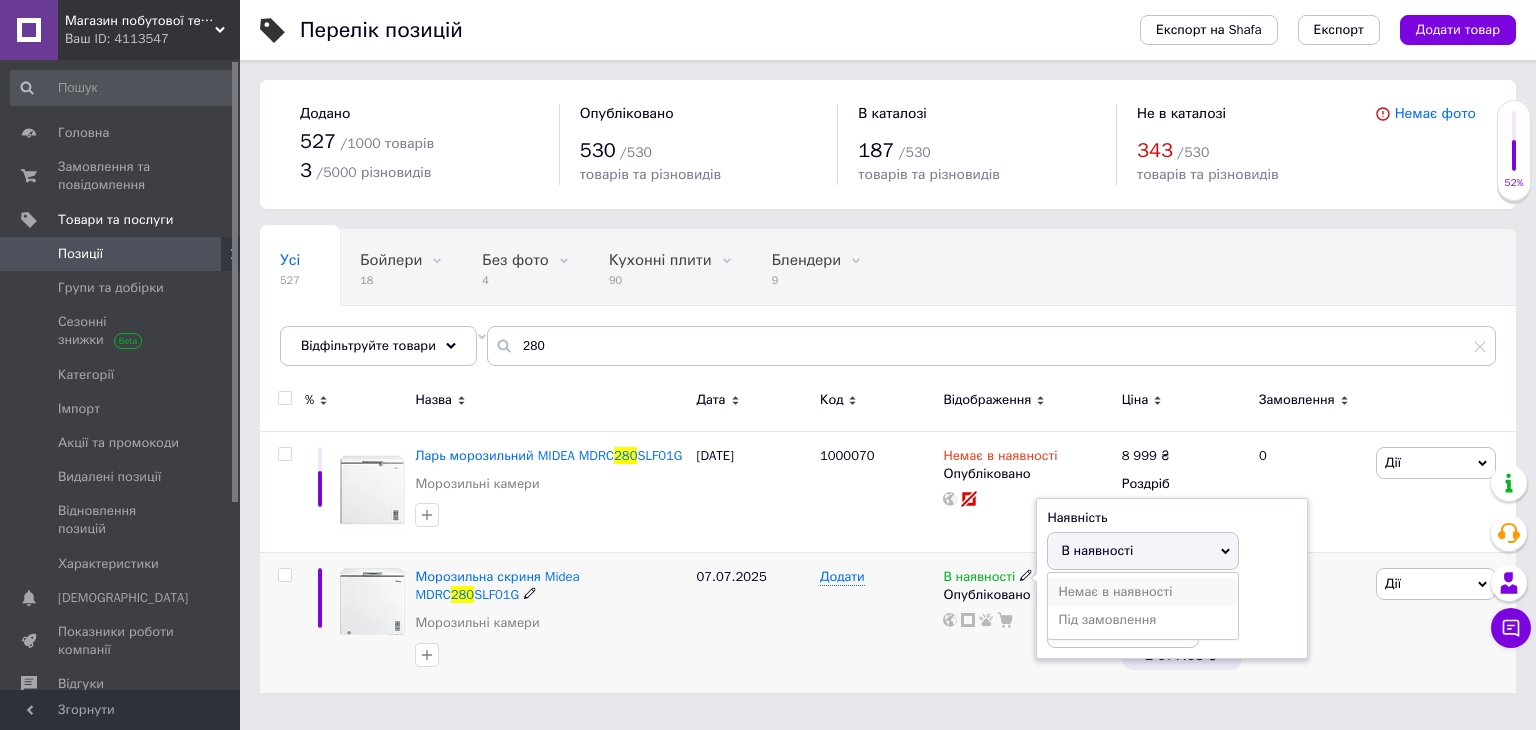 click on "Немає в наявності" at bounding box center (1143, 592) 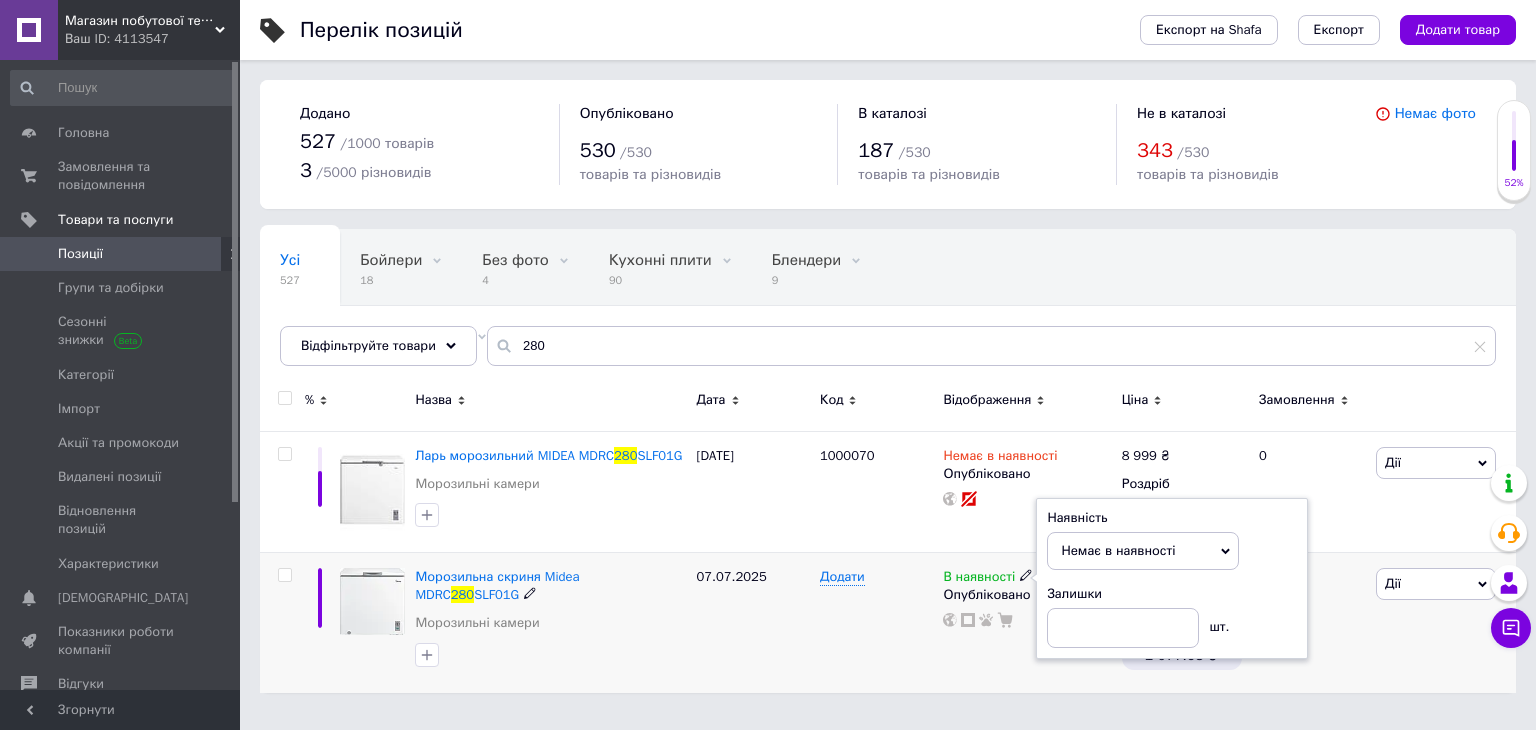 click on "Залишки шт." at bounding box center (1172, 616) 